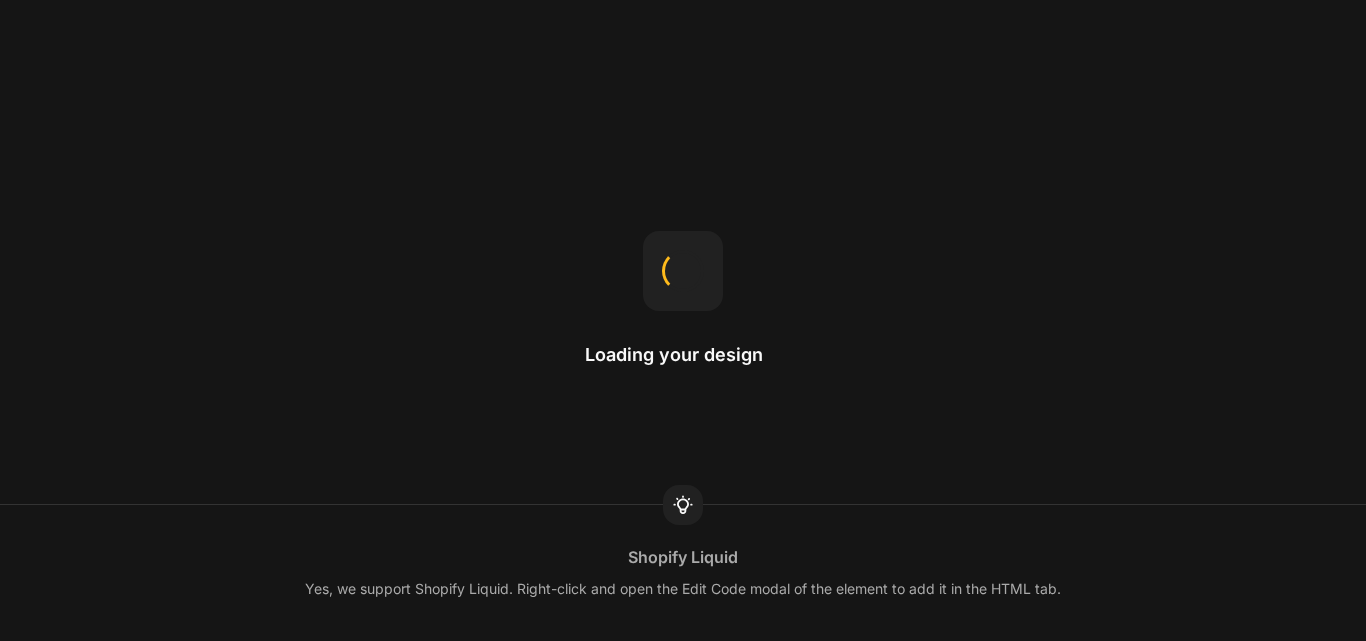 scroll, scrollTop: 0, scrollLeft: 0, axis: both 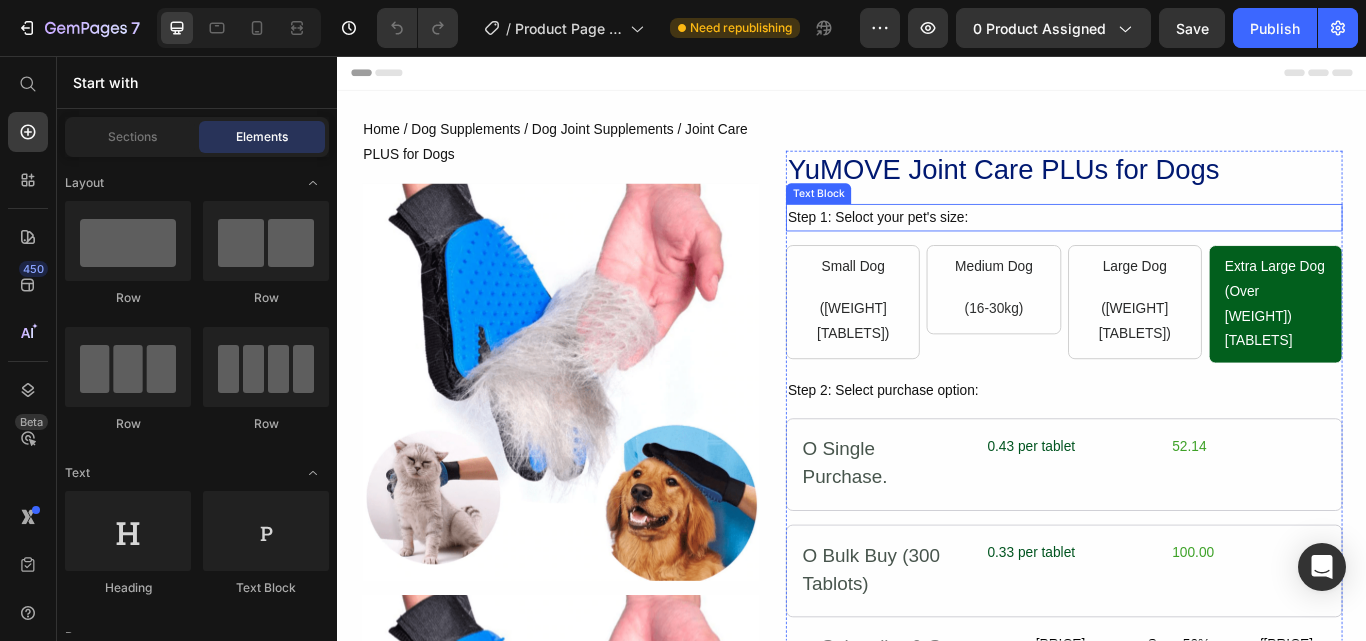 click on "Step 1: Seloct your pet's size:" at bounding box center [1184, 245] 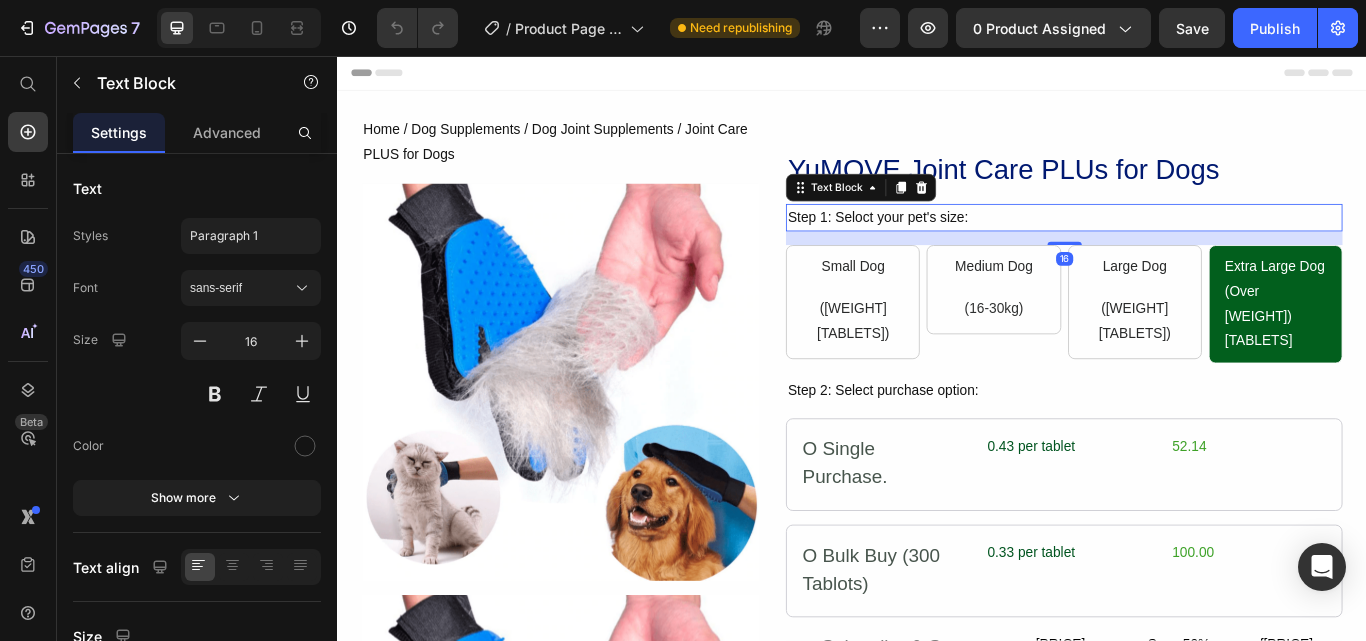 drag, startPoint x: 1004, startPoint y: 202, endPoint x: 1014, endPoint y: 221, distance: 21.470911 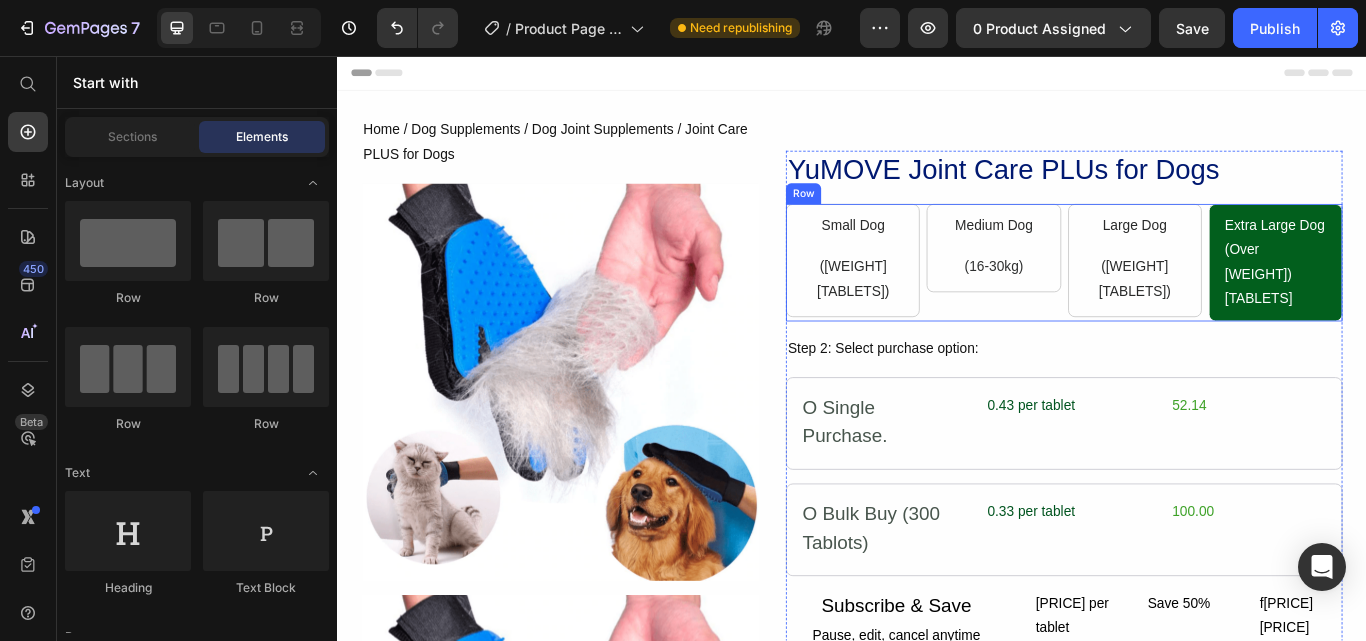 click on "Small Dog Text Block ([WEIGHT] [TABLETS]) Text Block Row Medium Dog Text Block ([WEIGHT] [TABLETS]) Text Block Row Large Dog Text Block ([WEIGHT] [TABLETS]) Text Block Row Extra Large Dog (Over [WEIGHT]) [TABLETS] Text Block Row Row" at bounding box center [1184, 297] 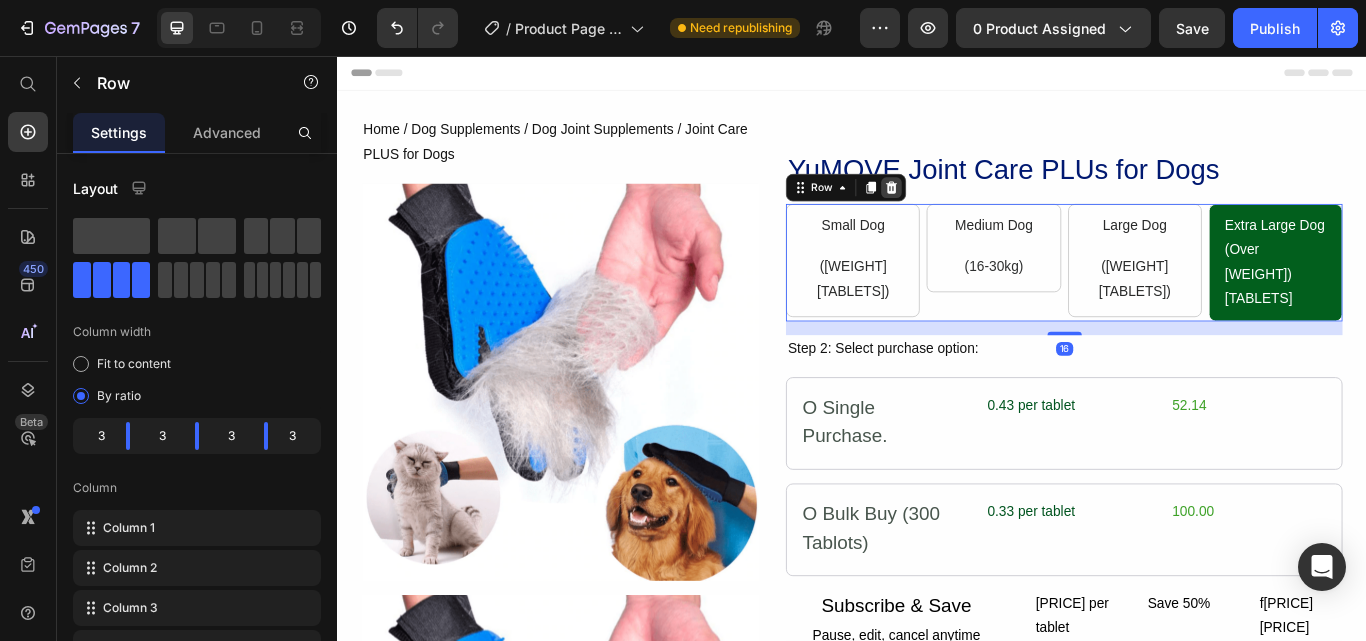 click 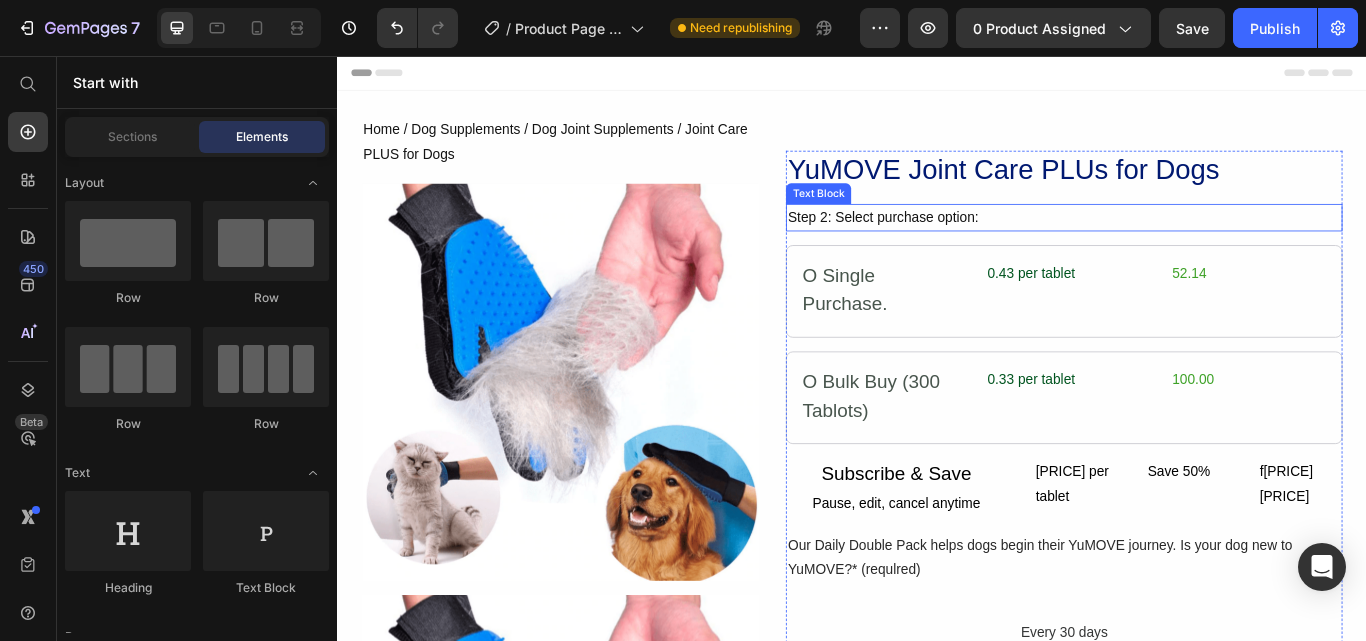 click on "Step 2: Select purchase option:" at bounding box center [1184, 245] 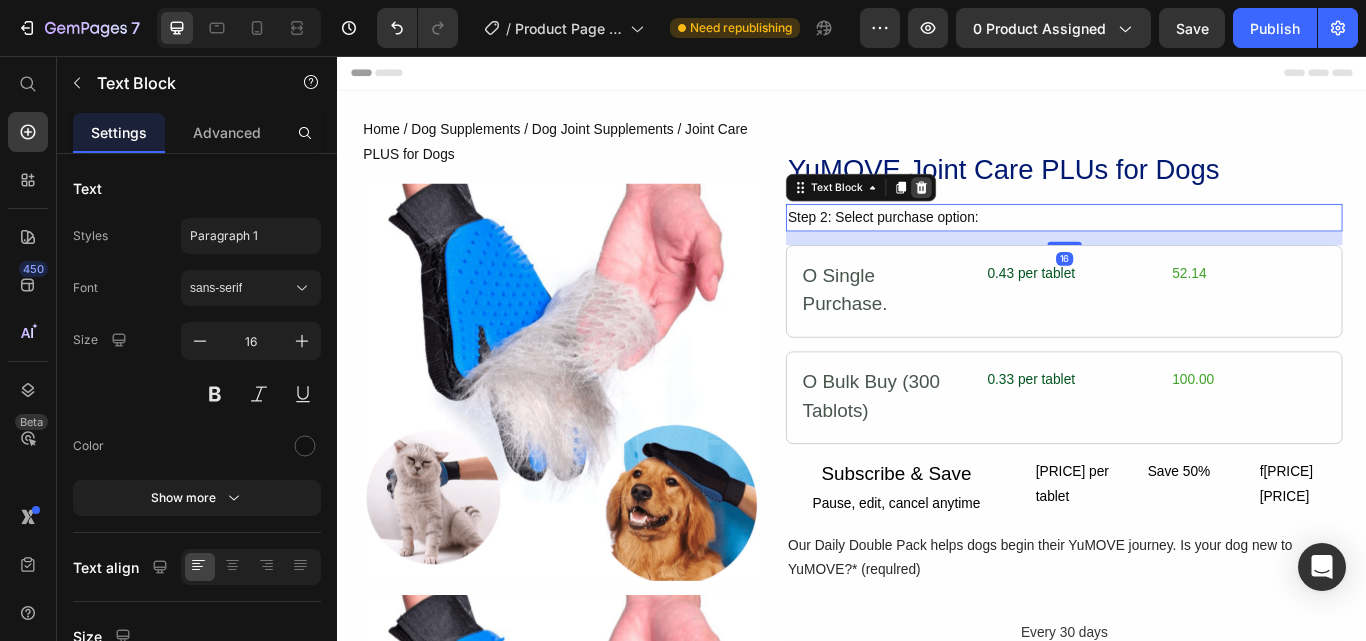 click 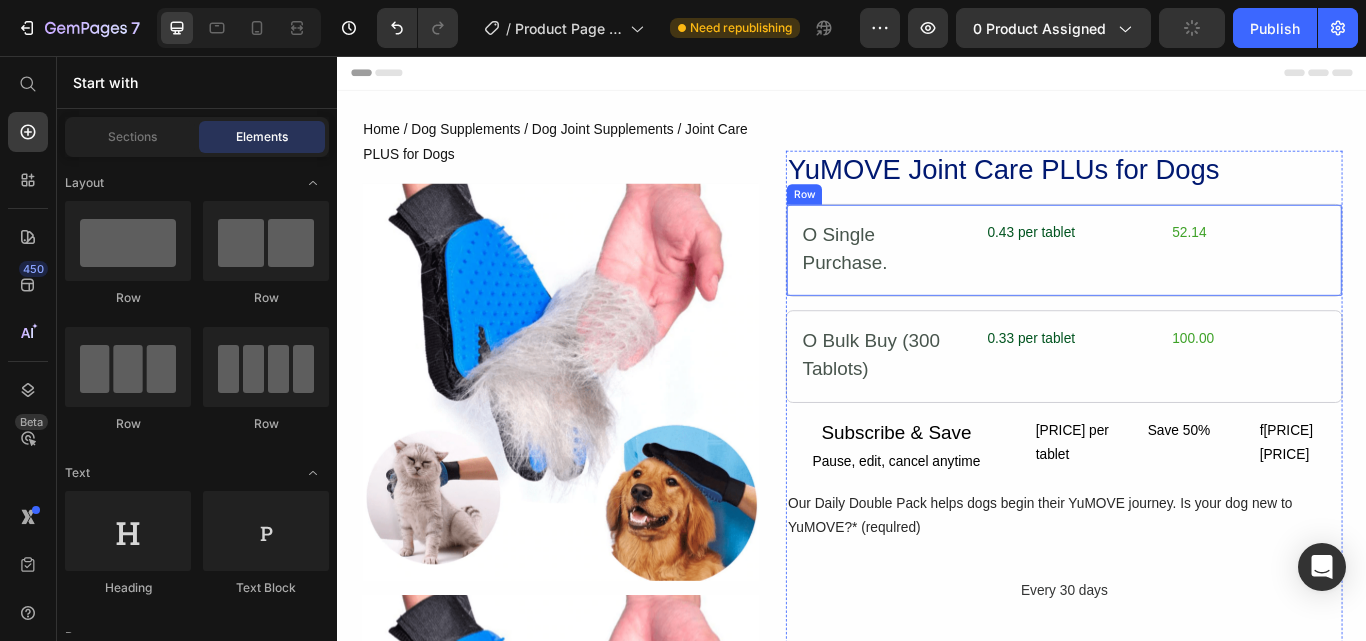 click on "O Single Purchase. Text Block [PRICE] per tablet Text Block [PRICE] Text Block Row" at bounding box center (1184, 283) 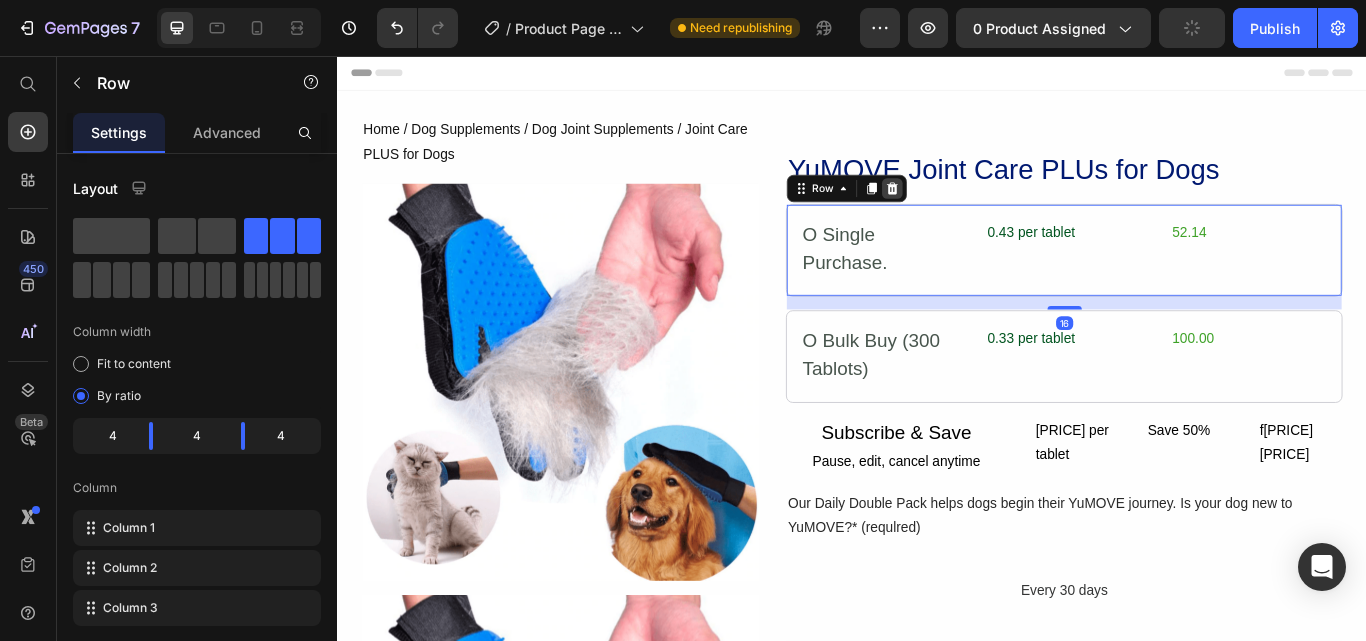 click 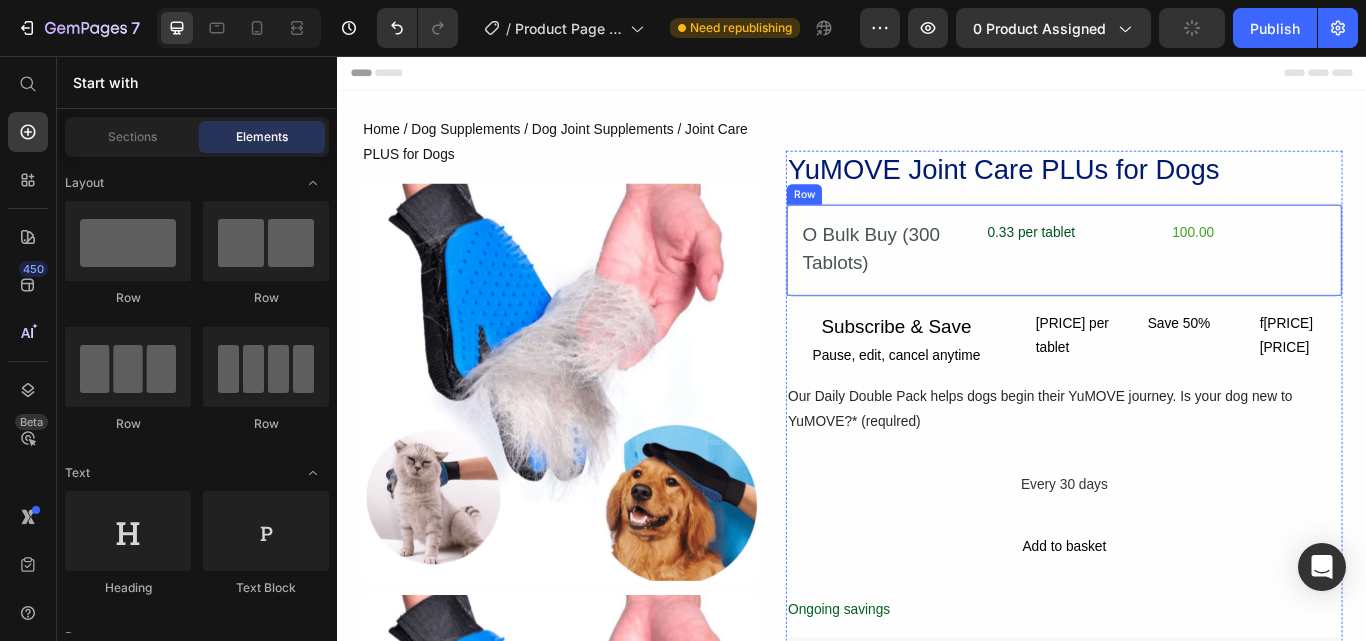 click on "O Bulk Buy (300 Tablots) Text Block [PRICE] per tablet Text Block [PRICE] Text Block Row" at bounding box center (1184, 283) 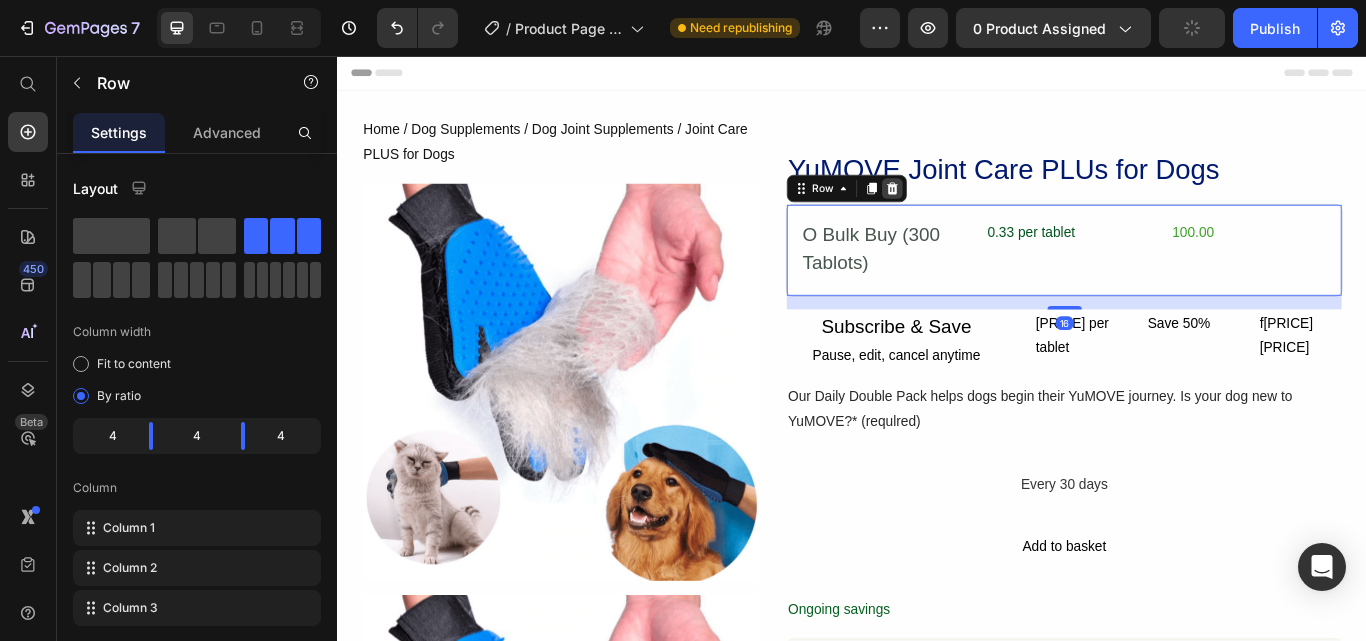 click 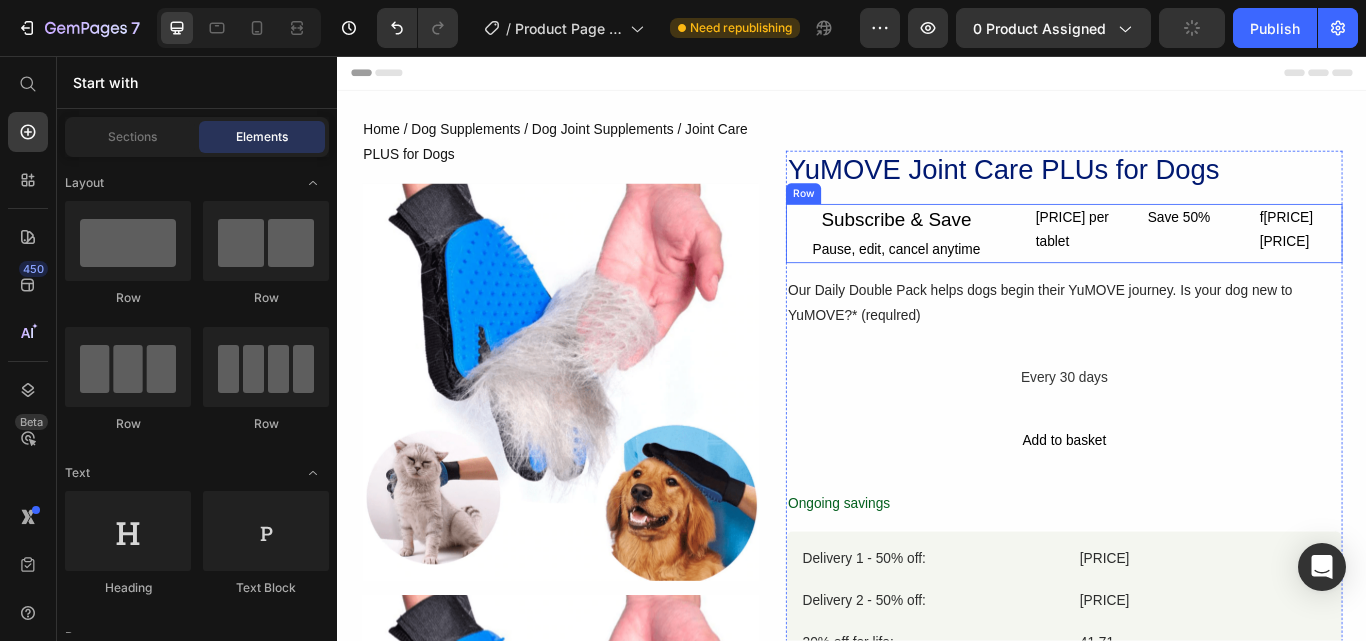 click on "Subscribe & Save Text Block Pause, edit, cancel anytime Text Block Row [PRICE] per tablet Text Block Save 50% Text Block f[PRICE] [PRICE] Text Block Row Row" at bounding box center (1184, 264) 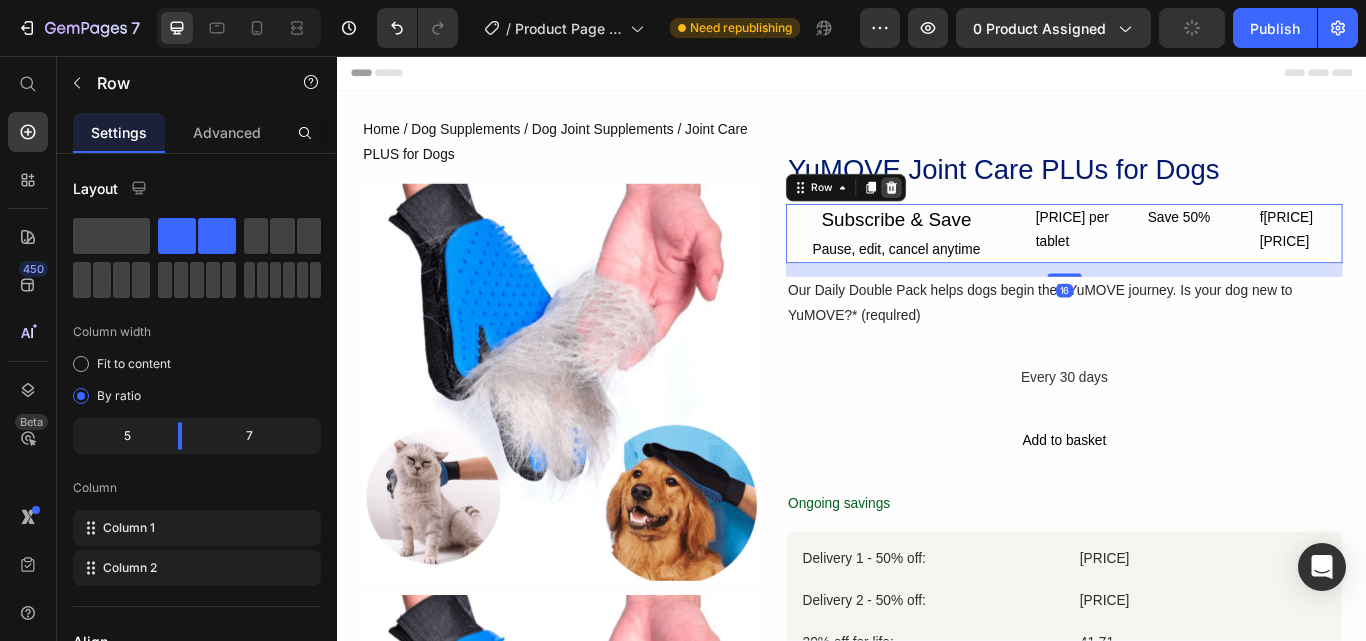 click 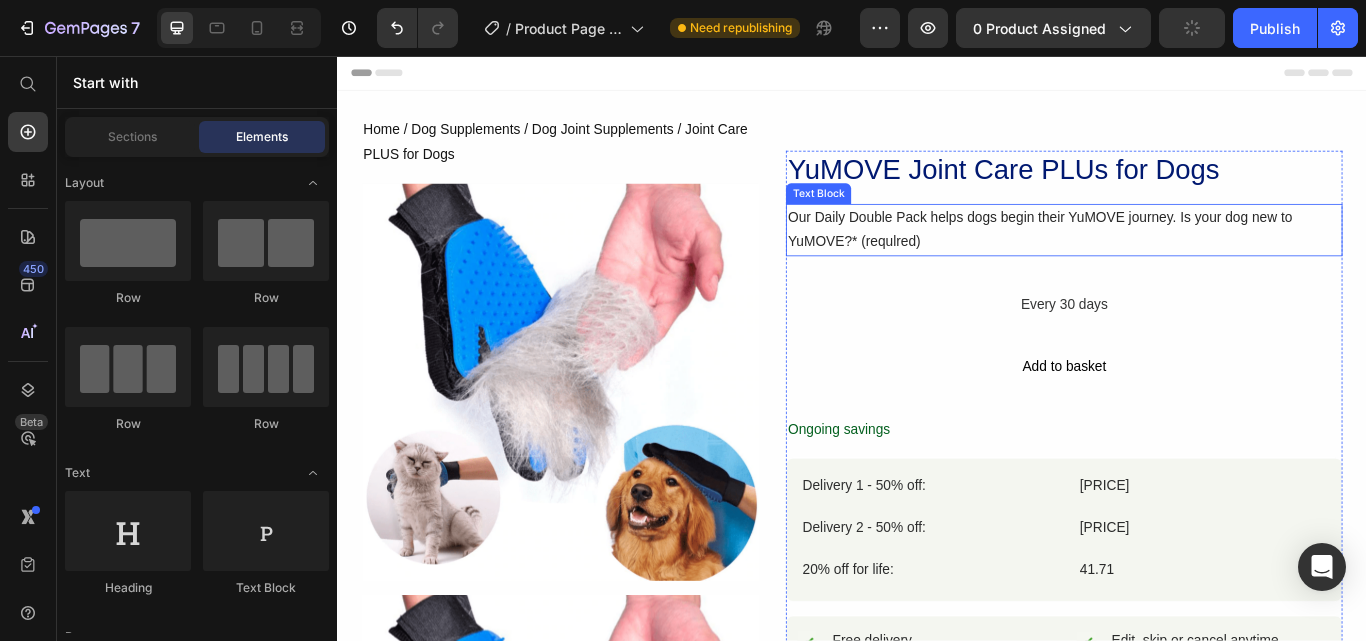 click on "Our Daily Double Pack helps dogs begin their YuMOVE journey. Is your dog new to YuMOVE?* (requlred)" at bounding box center (1184, 260) 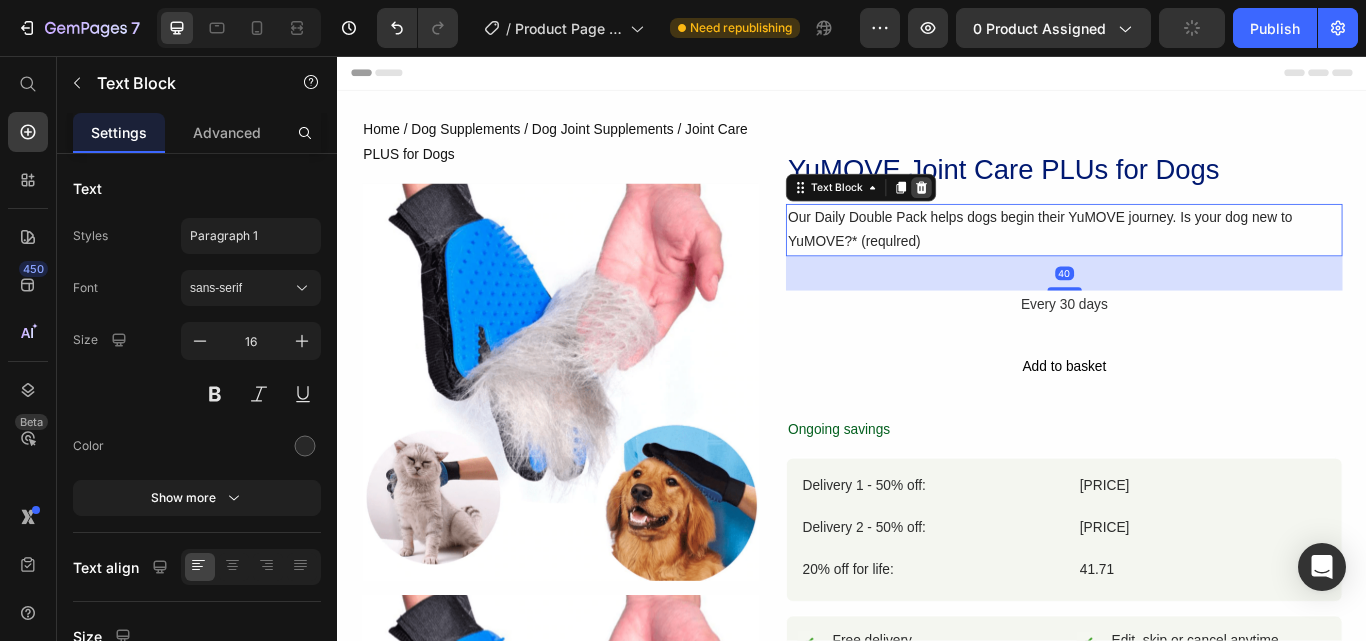 click 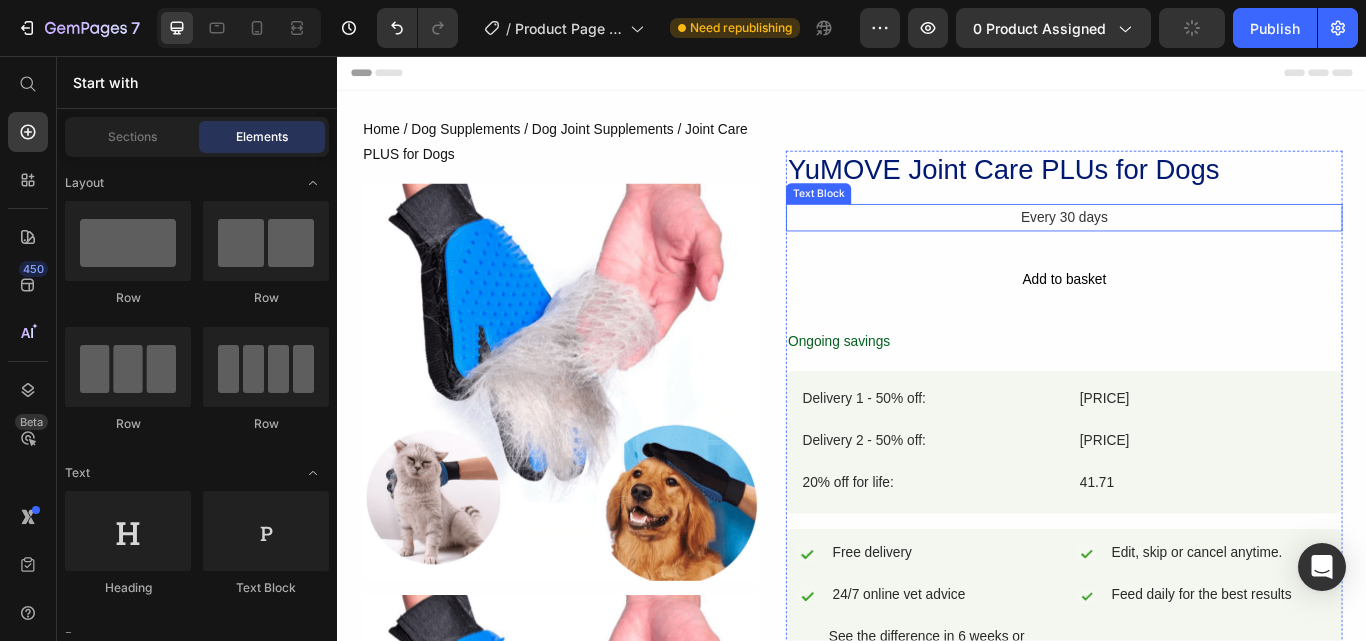 click on "Every 30 days" at bounding box center [1184, 245] 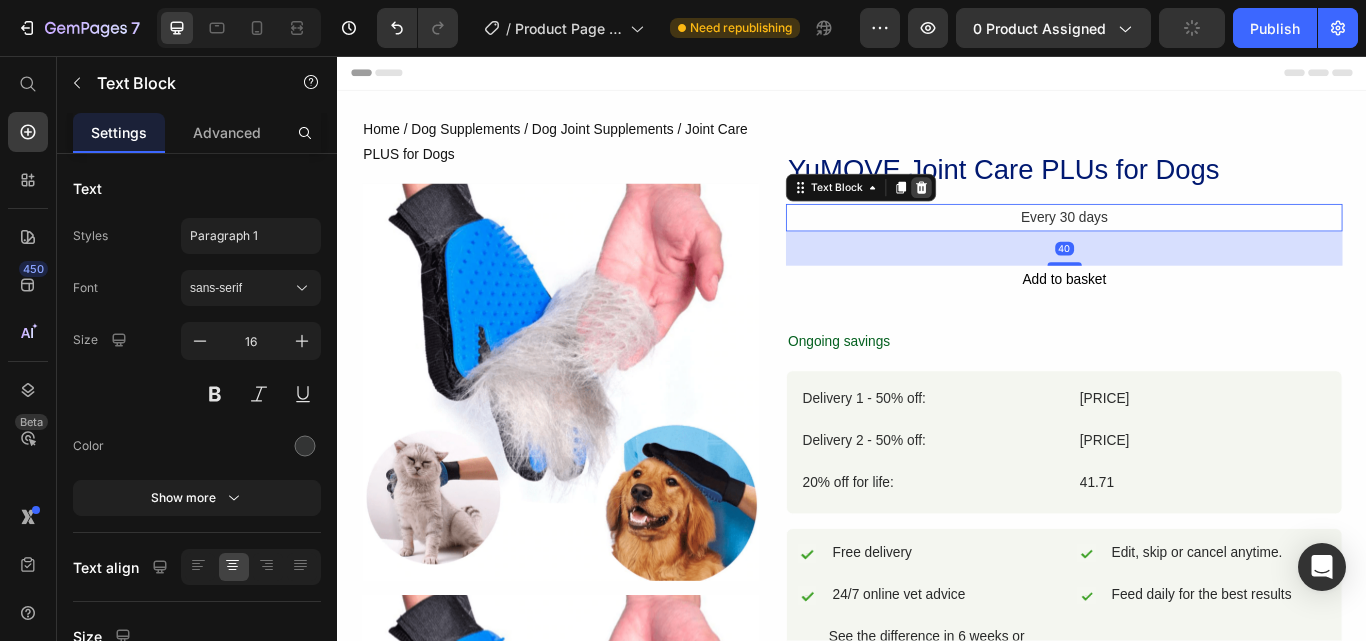 click 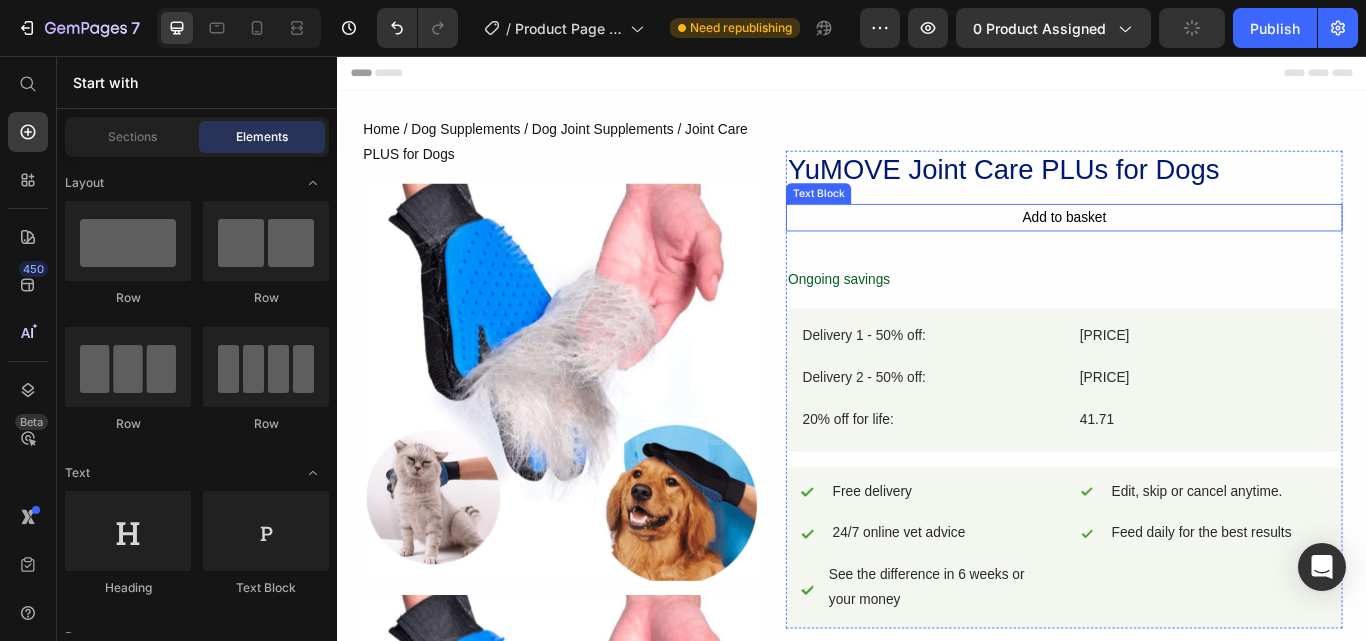 click on "Add to basket" at bounding box center (1184, 245) 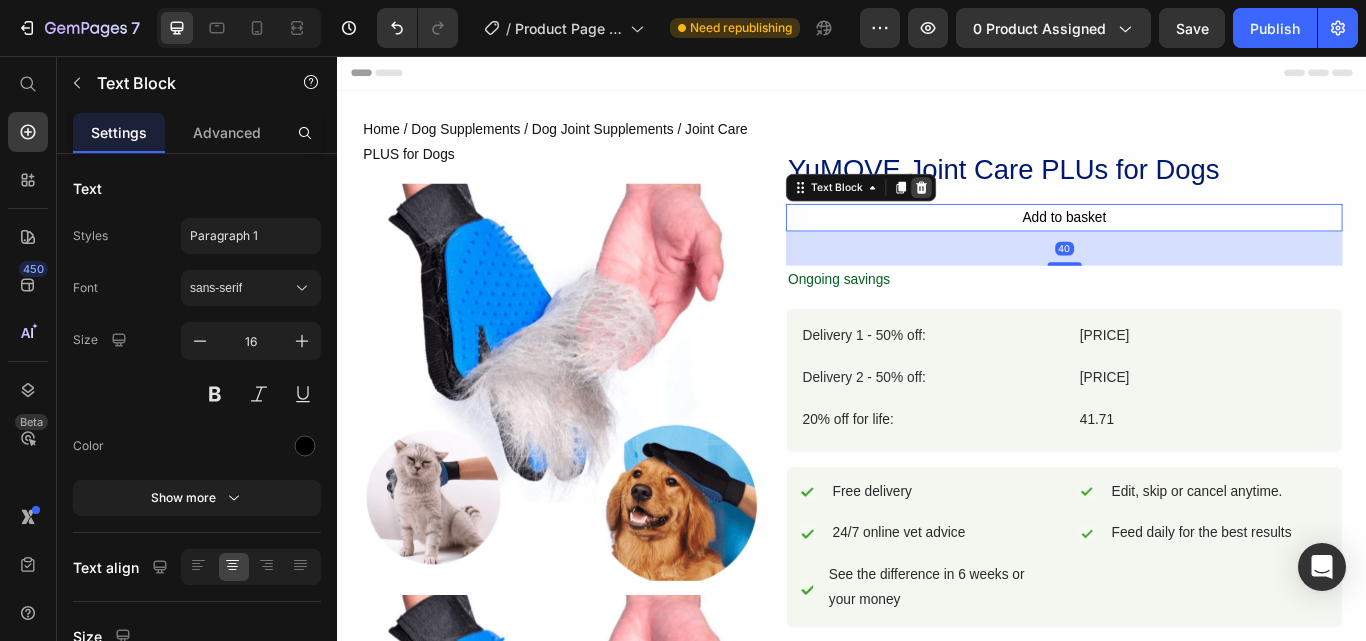 click 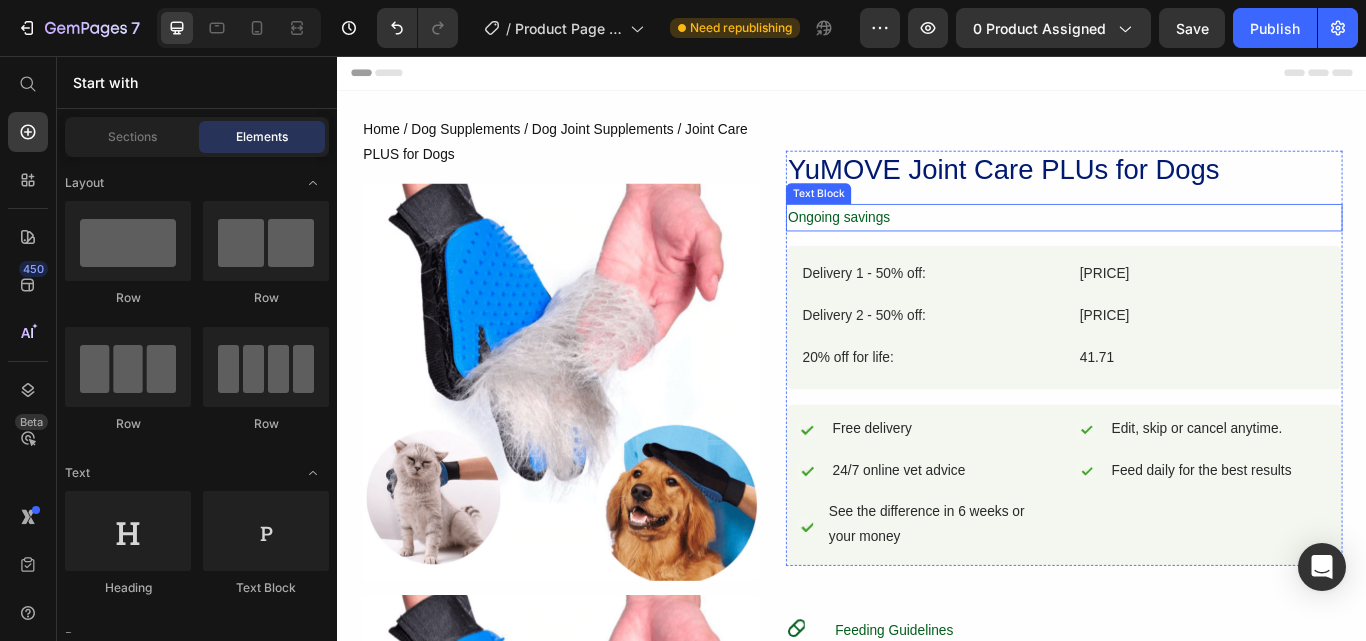 click on "Ongoing savings" at bounding box center (1184, 245) 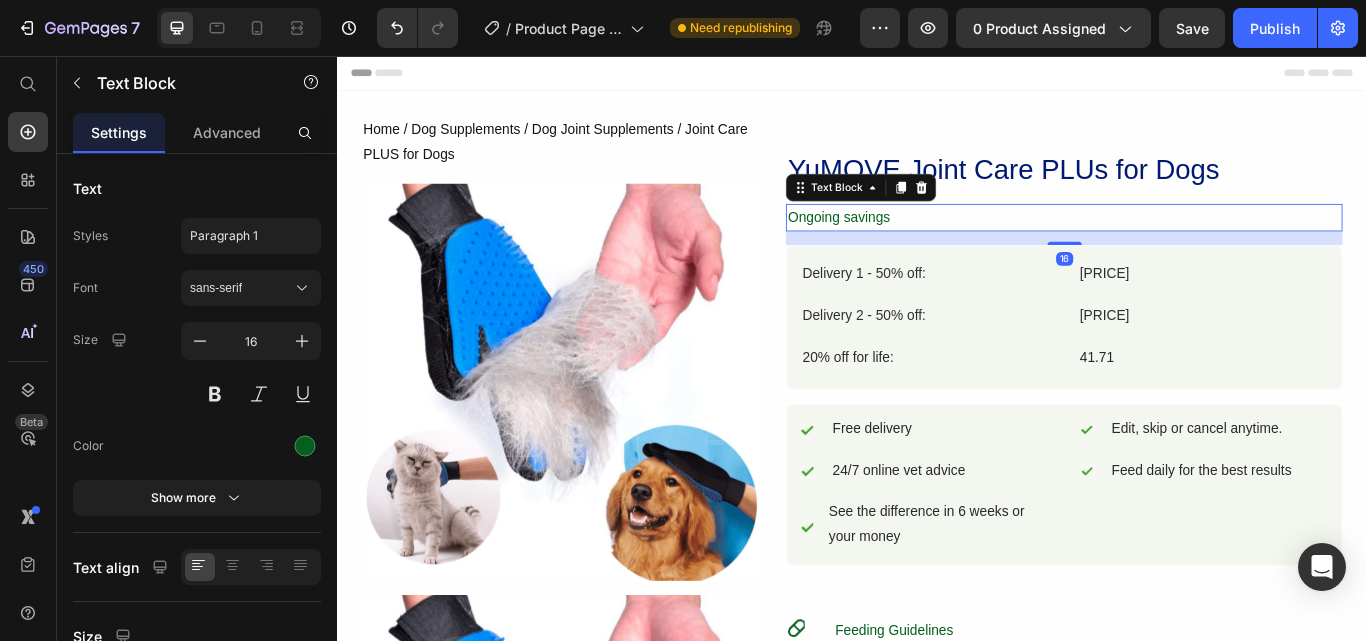drag, startPoint x: 1015, startPoint y: 211, endPoint x: 1008, endPoint y: 225, distance: 15.652476 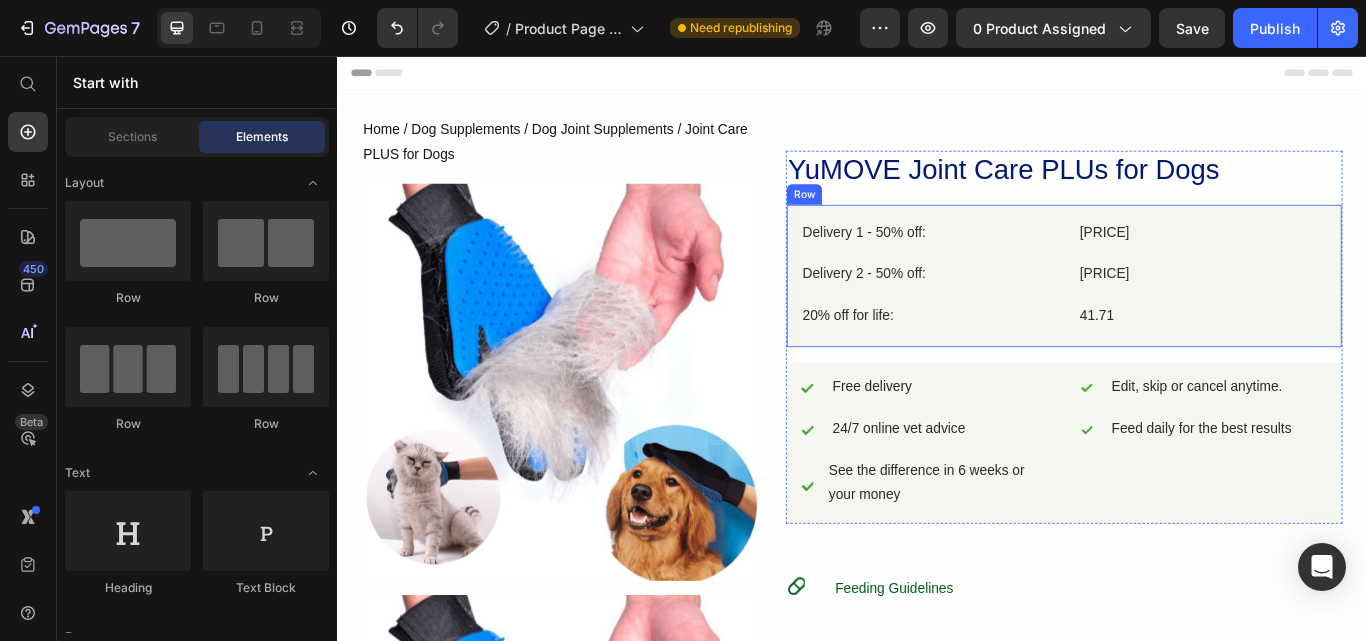 click on "Delivery 1 - 50% off: Text Block [PRICE] Text Block Row Delivery 2 - 50% off: Text Block [PRICE] Text Block Row 20% off for life: Text Block [PRICE] Text Block Row Row" at bounding box center [1184, 313] 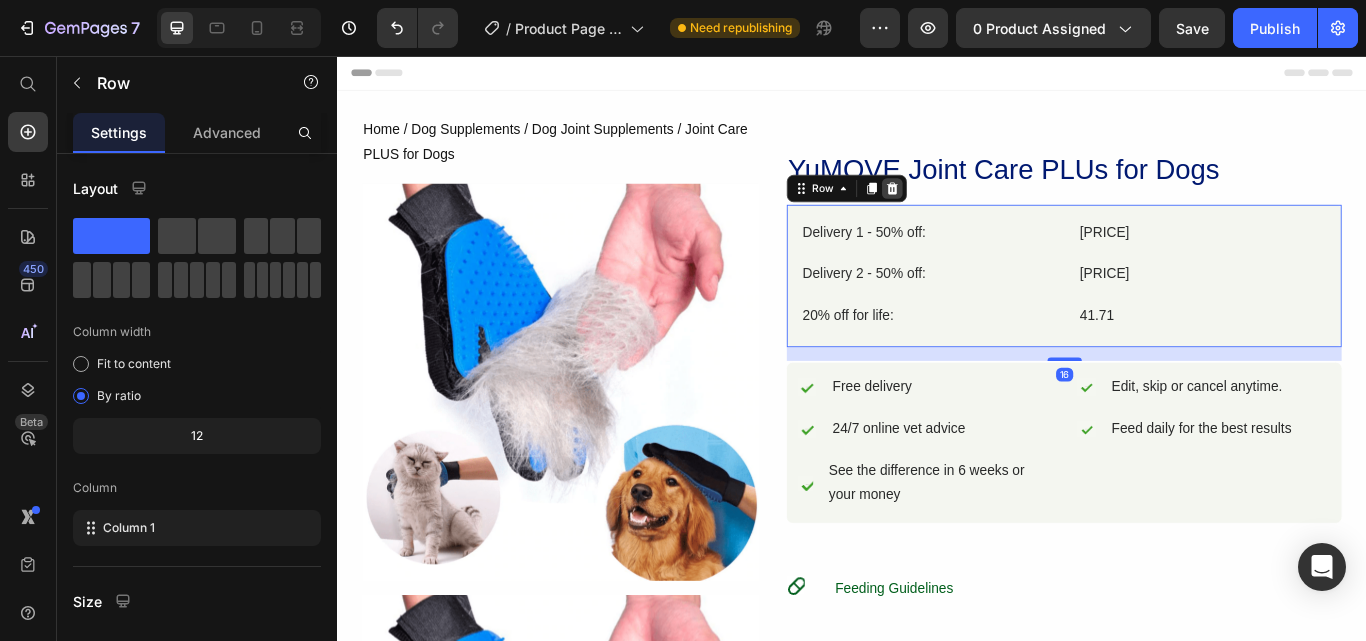 click 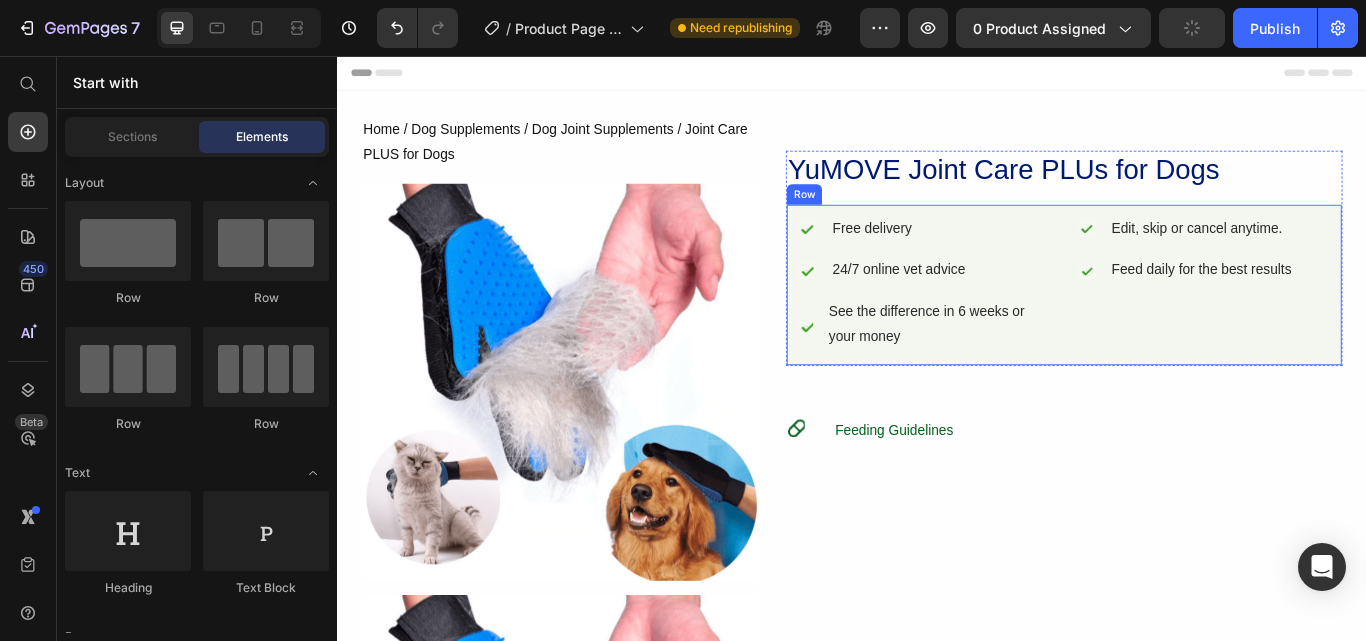 click on "Icon Free delivery Text Block Icon 24/7 online vet advice Text Block Icon See the difference in 6 weeks or your money Text Block Advanced list Icon Edit, skip or cancel anytime. Text Block Icon Feed daily for the best results Text Block Advanced list Row" at bounding box center (1184, 323) 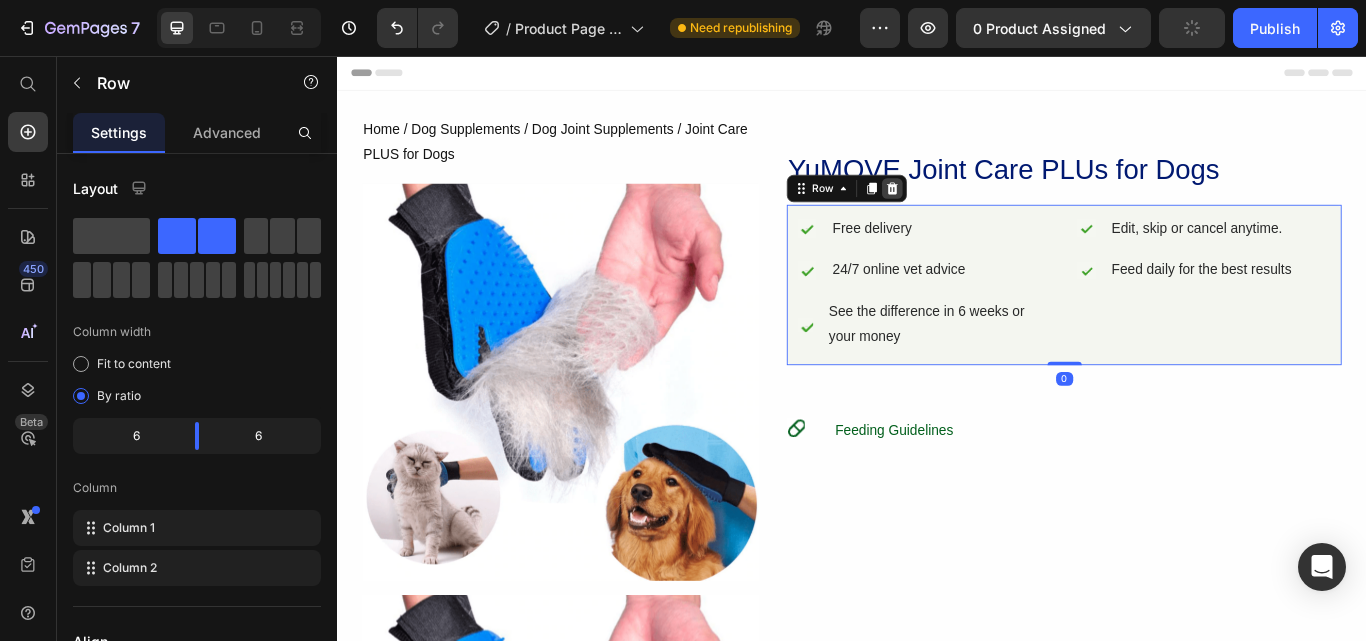 click 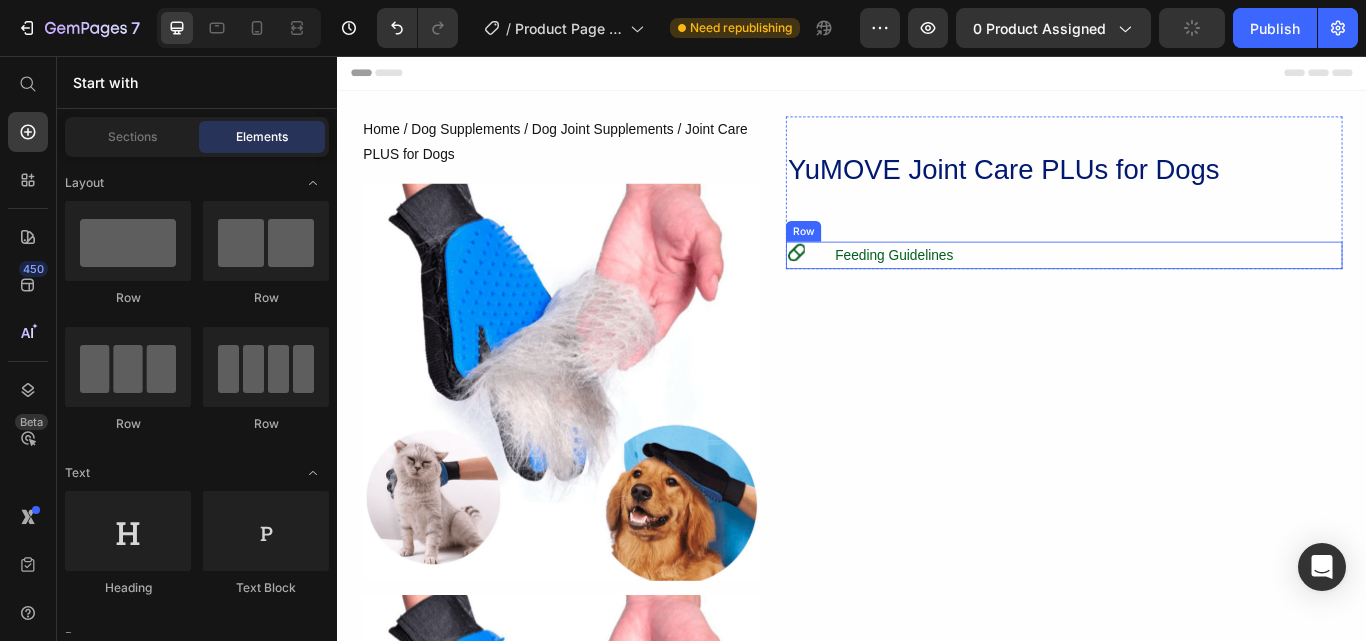 click on "Icon Feeding Guidelines Text Block Row" at bounding box center (1184, 289) 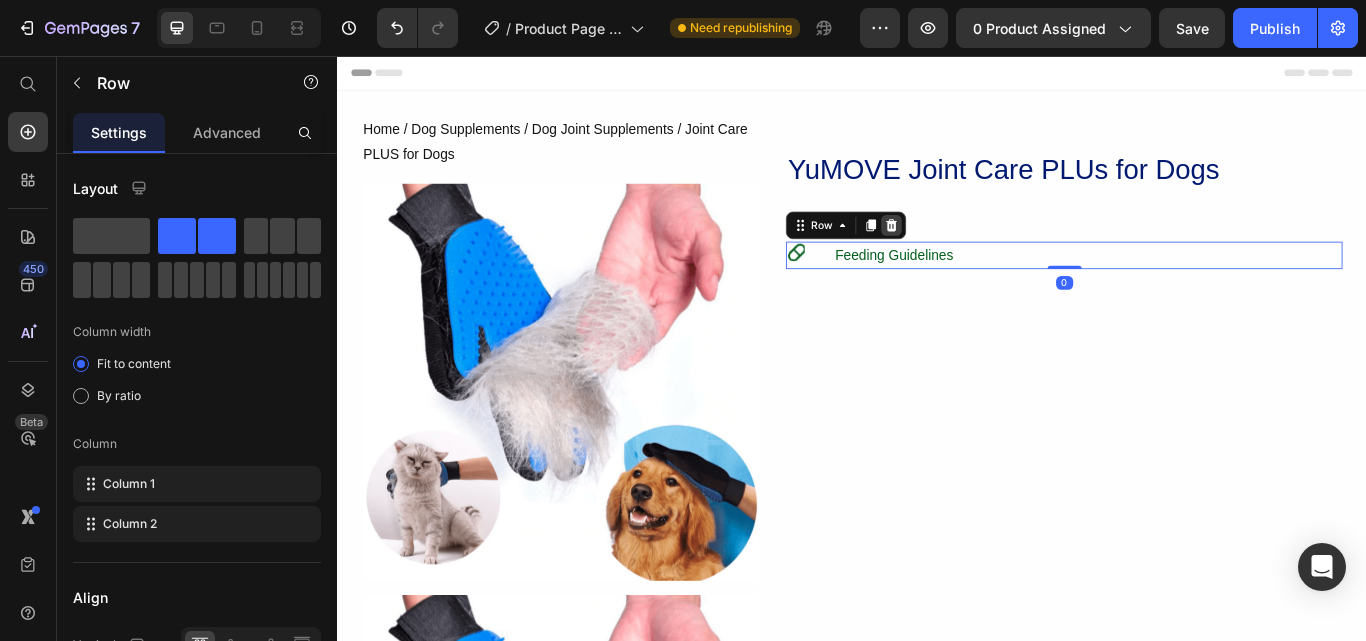 click 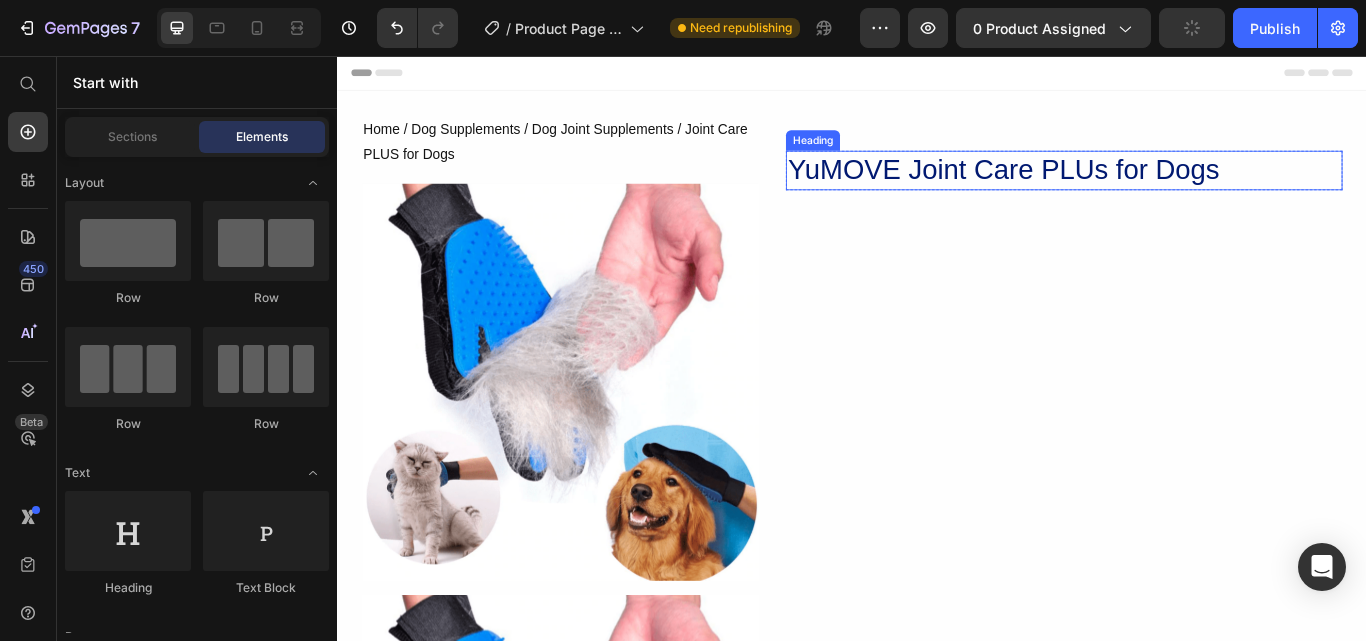 click on "YuMOVE Joint Care PLUs for Dogs" at bounding box center (1184, 190) 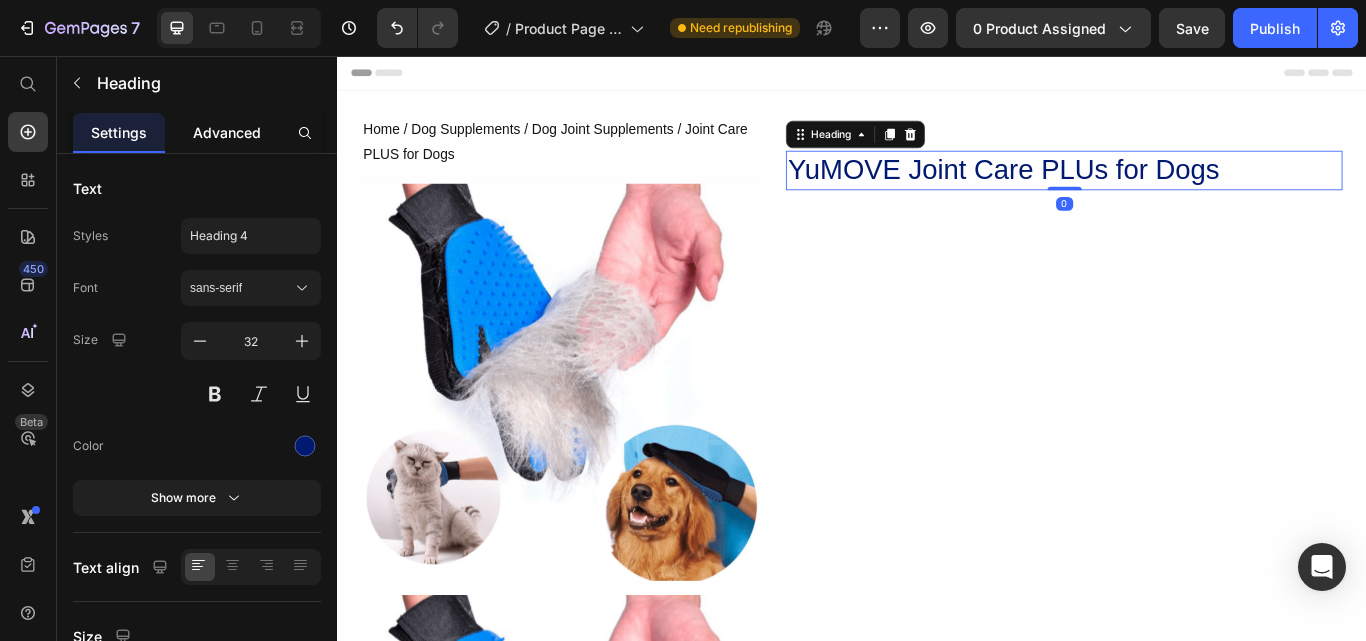 click on "Advanced" at bounding box center (227, 132) 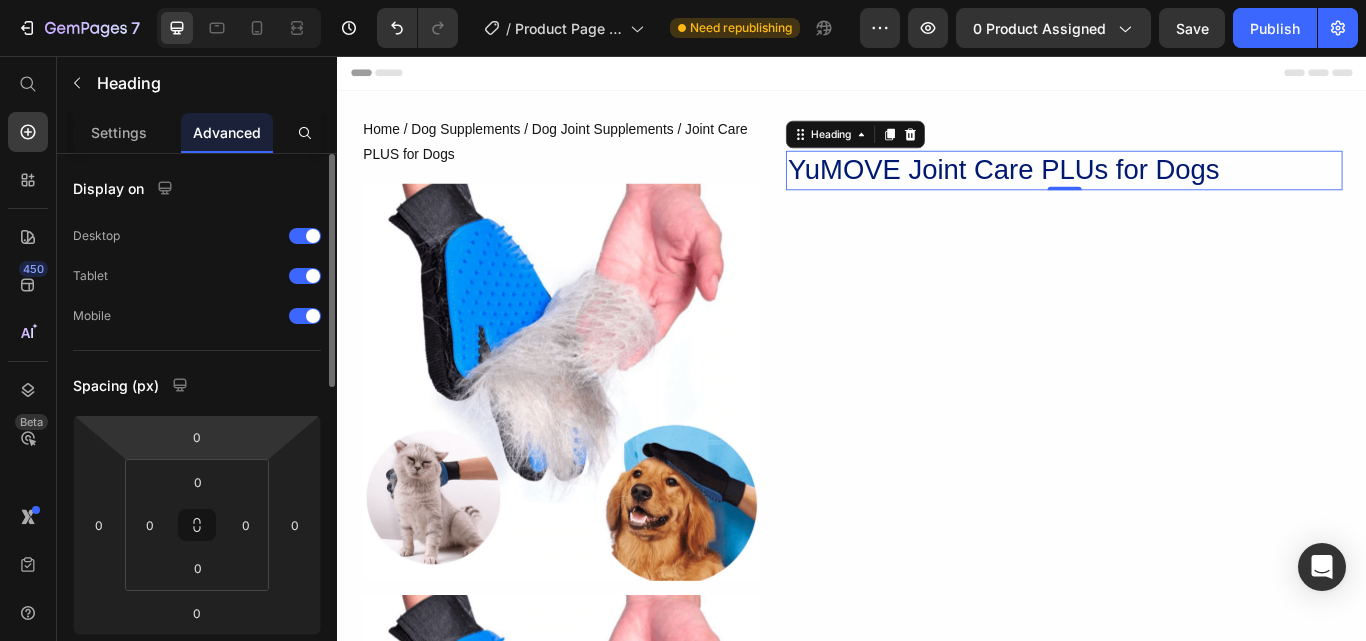 scroll, scrollTop: 500, scrollLeft: 0, axis: vertical 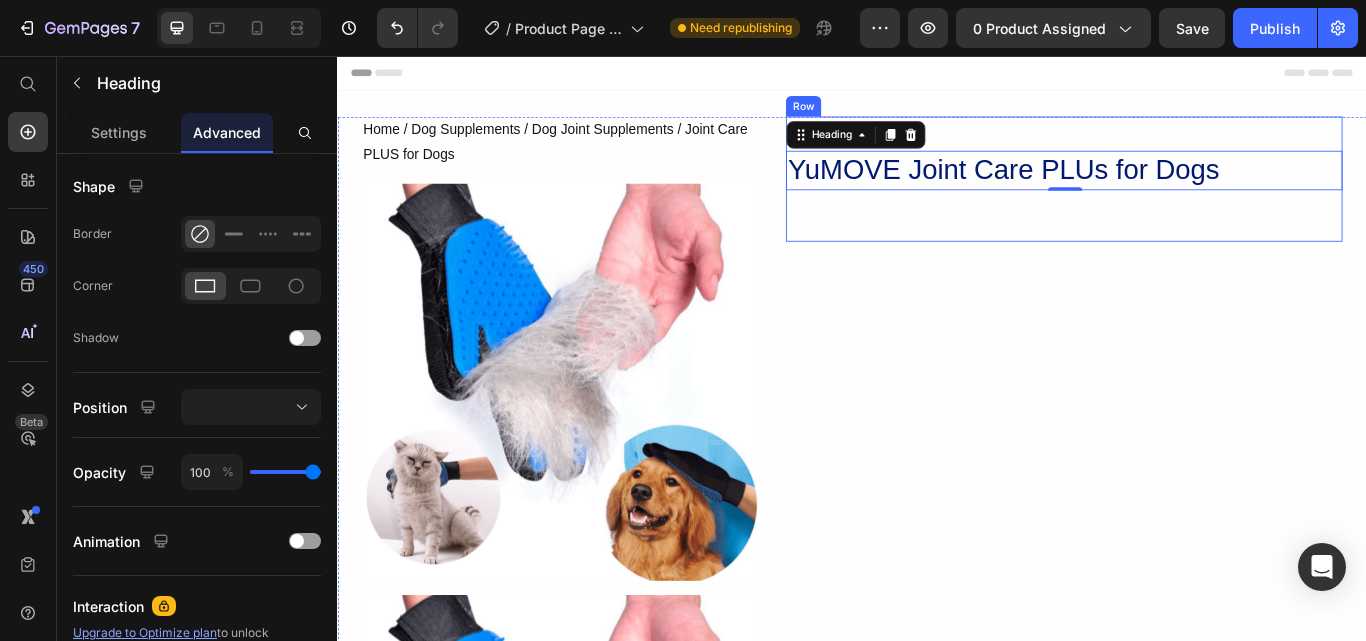 click on "YuMOVE Joint Care PLUs for Dogs Heading 0 Row" at bounding box center (1184, 220) 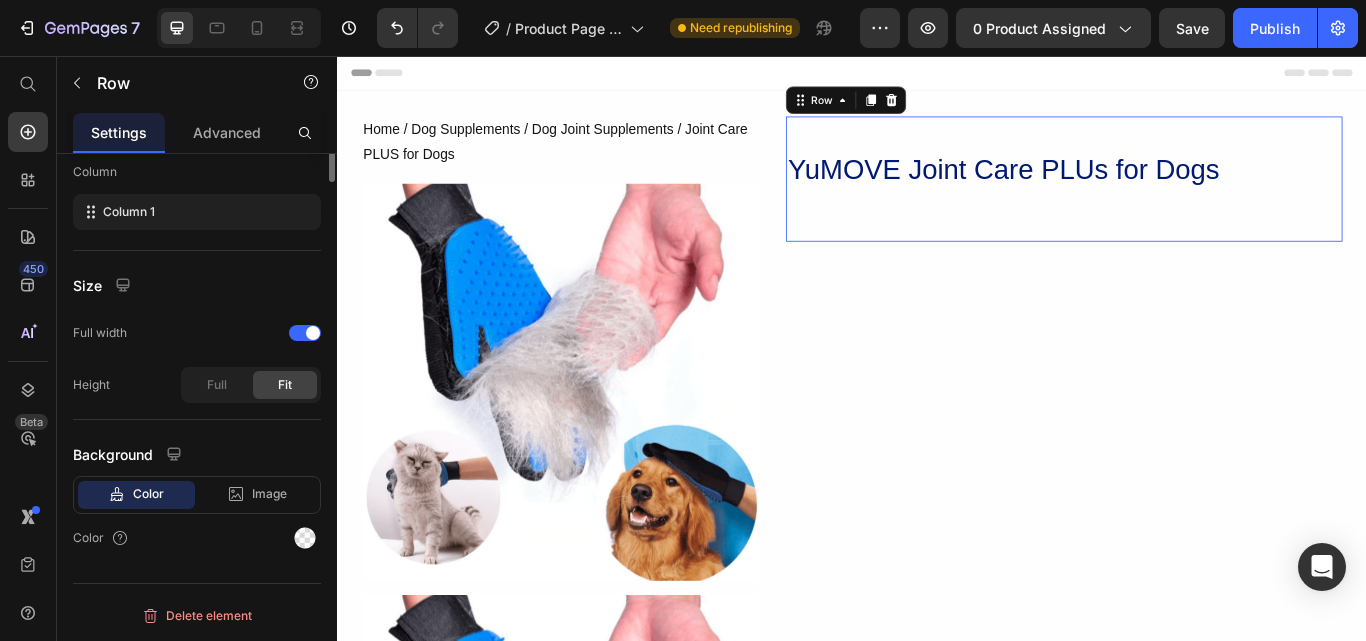scroll, scrollTop: 0, scrollLeft: 0, axis: both 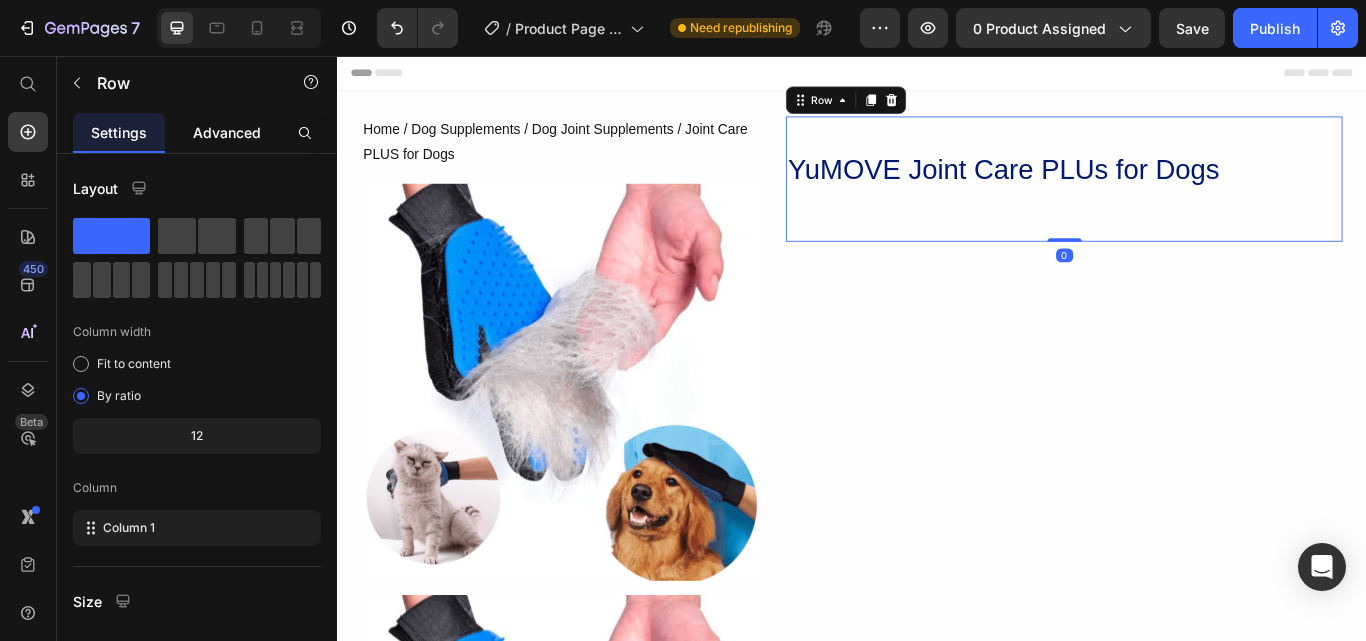 click on "Advanced" at bounding box center [227, 132] 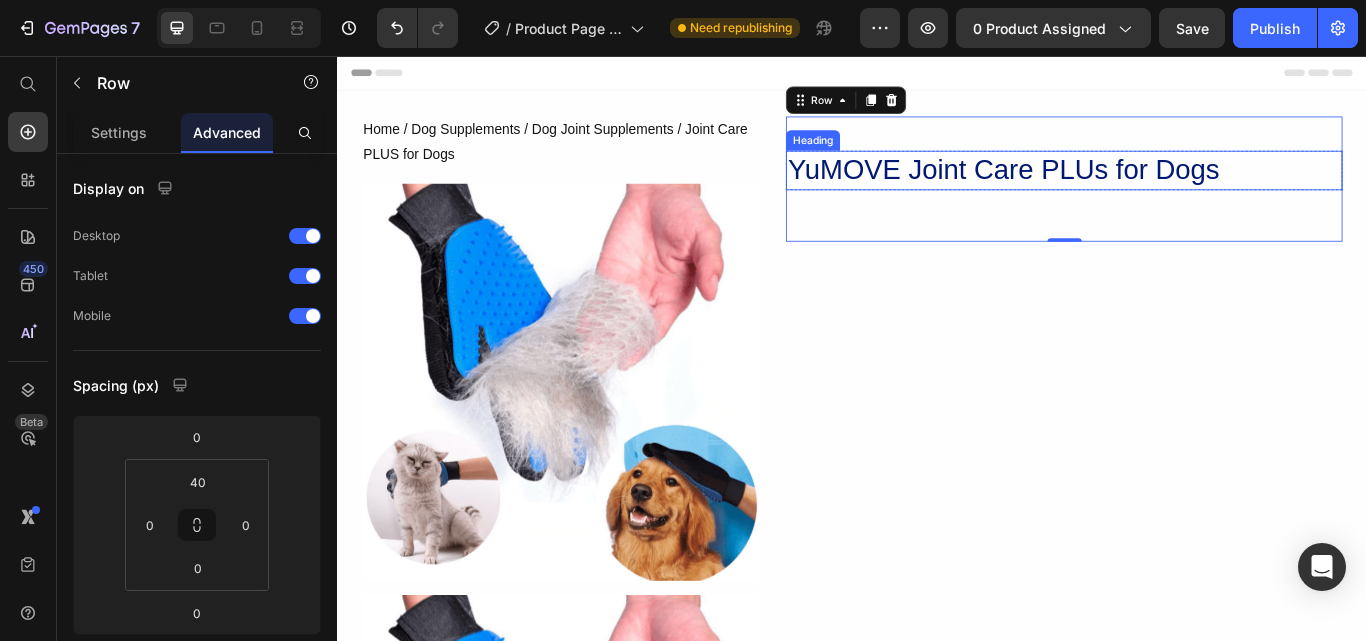 click on "YuMOVE Joint Care PLUs for Dogs" at bounding box center [1184, 190] 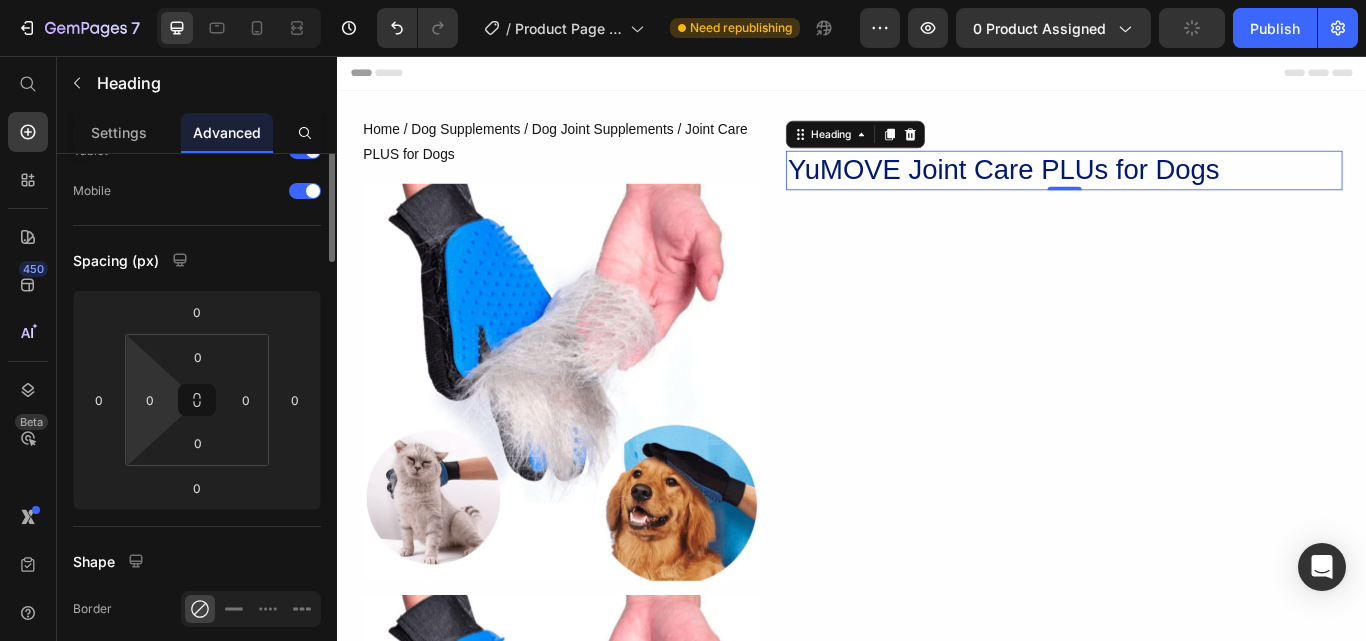 scroll, scrollTop: 0, scrollLeft: 0, axis: both 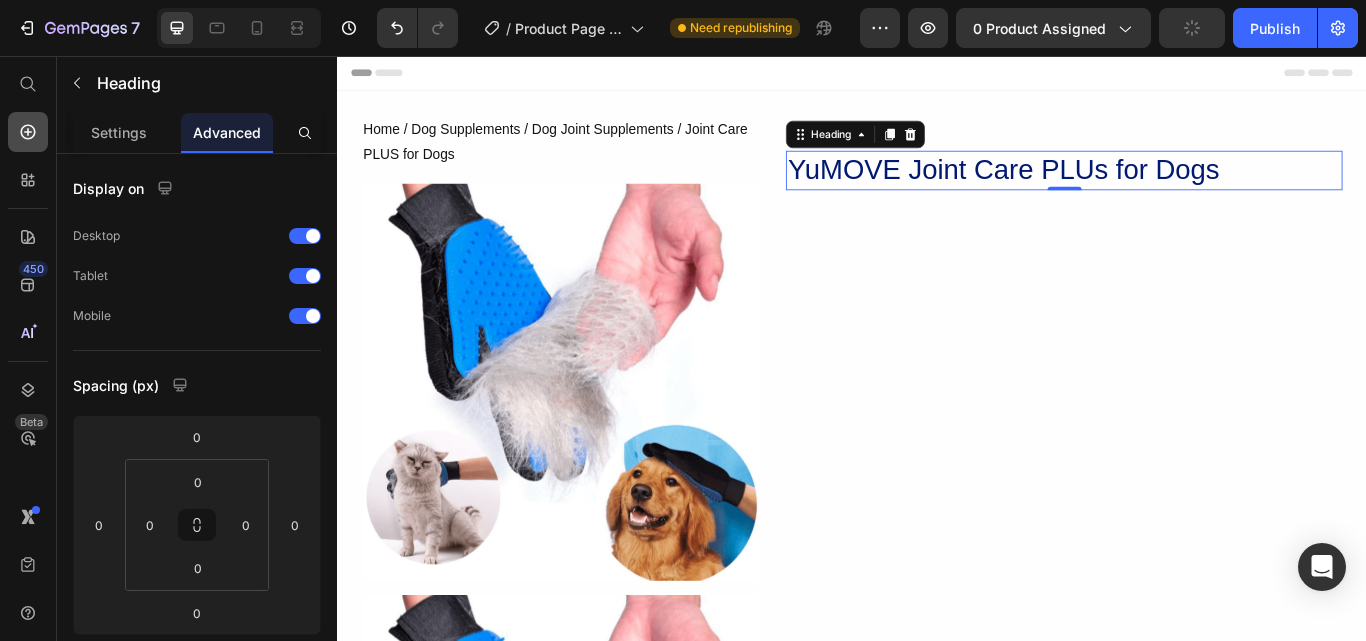 click 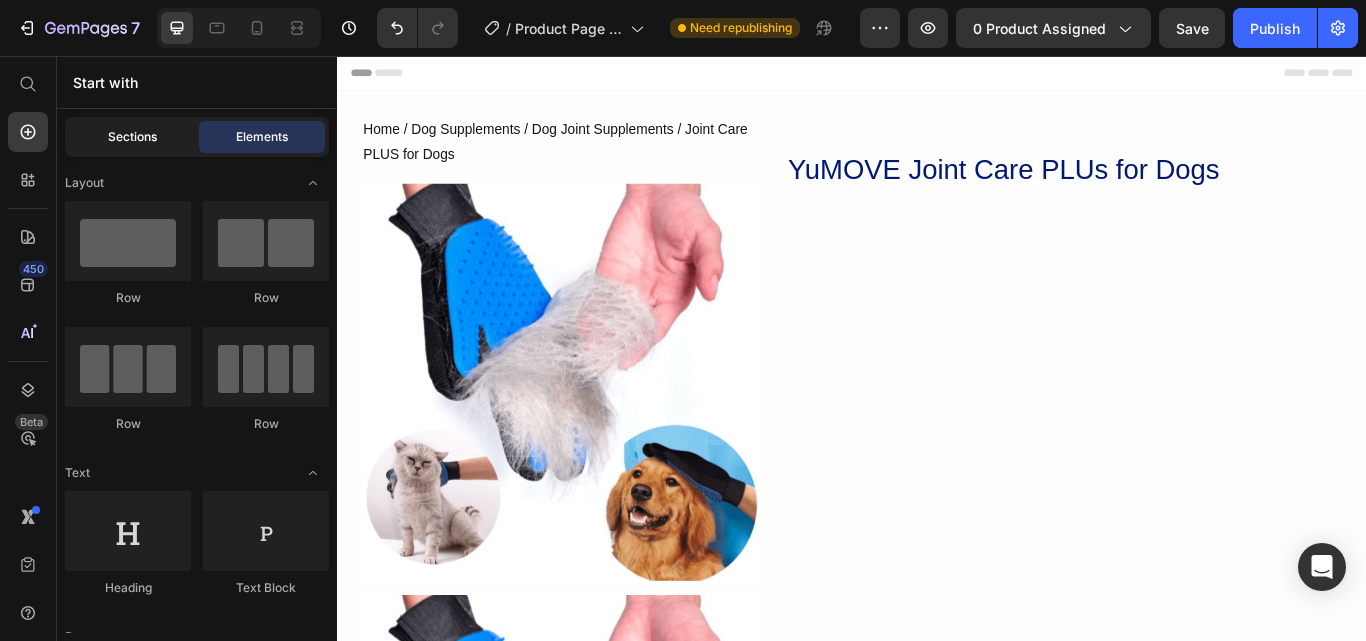click on "Sections" 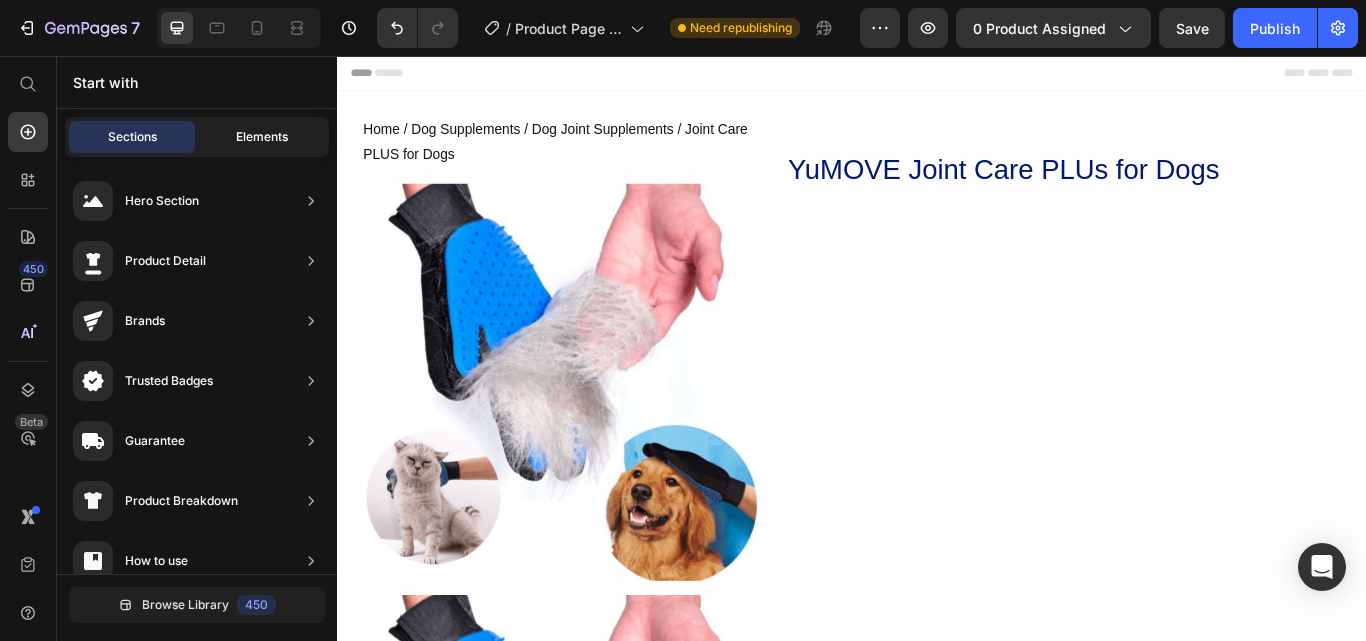 click on "Elements" at bounding box center [262, 137] 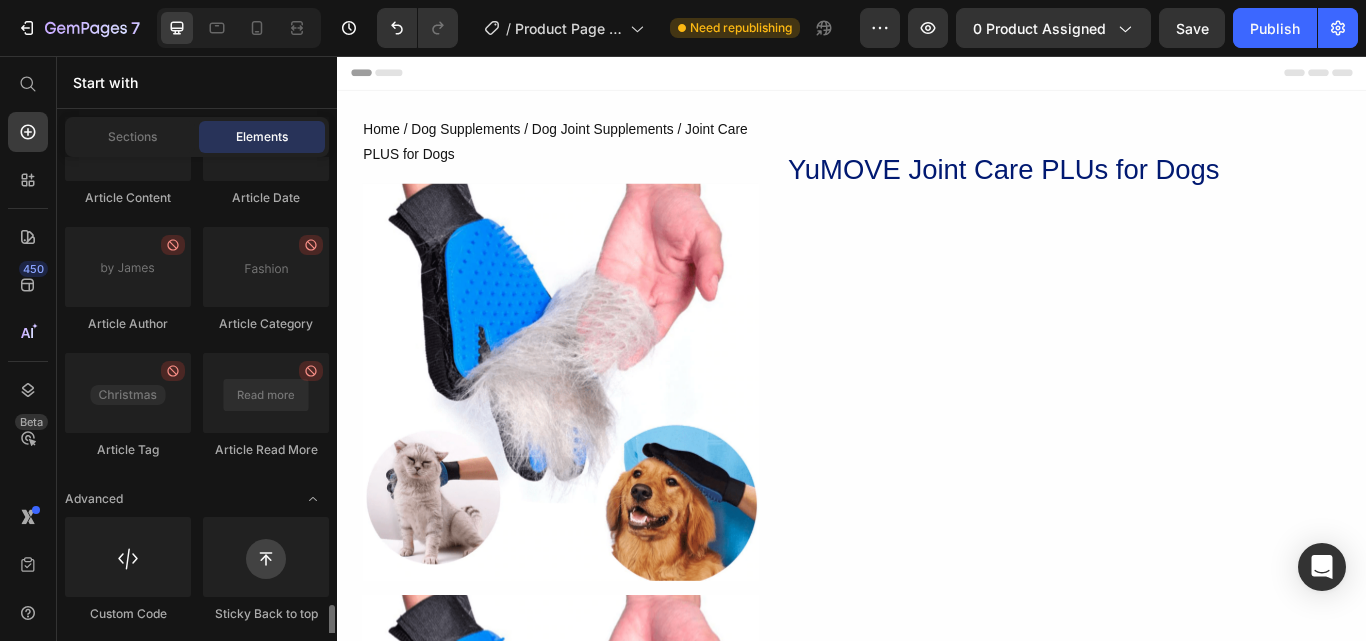 scroll, scrollTop: 5708, scrollLeft: 0, axis: vertical 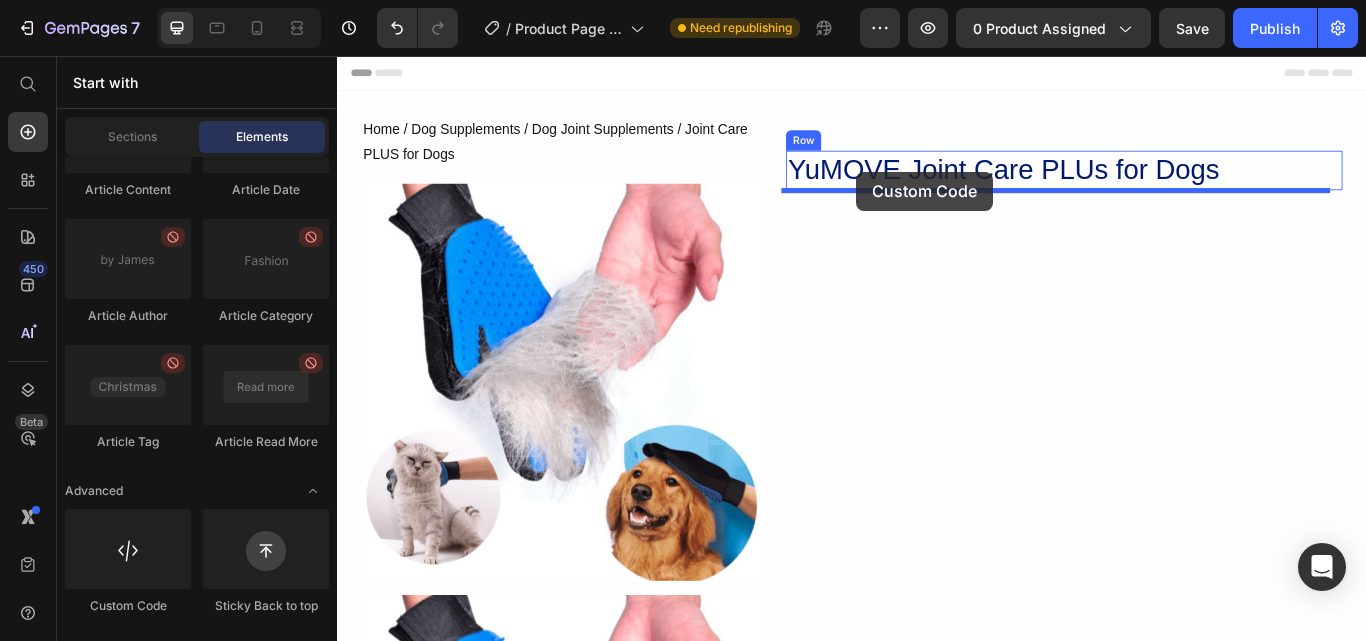 drag, startPoint x: 464, startPoint y: 619, endPoint x: 942, endPoint y: 191, distance: 641.6136 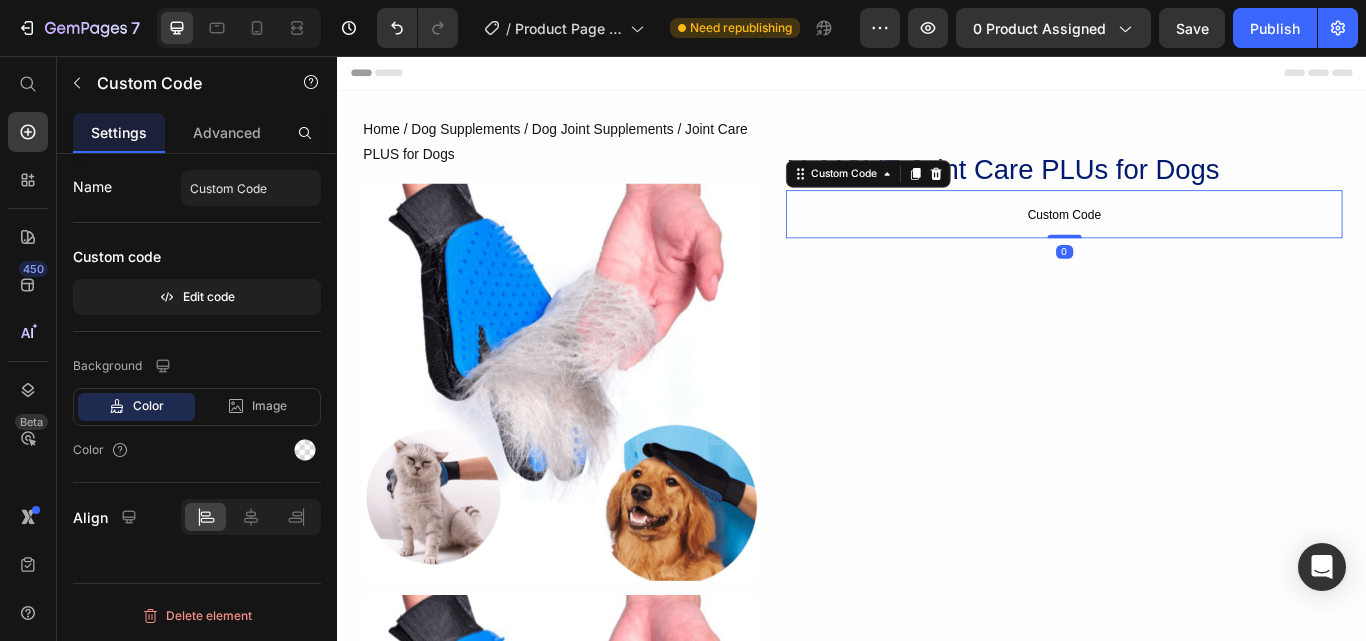 click on "Custom Code" at bounding box center [1184, 241] 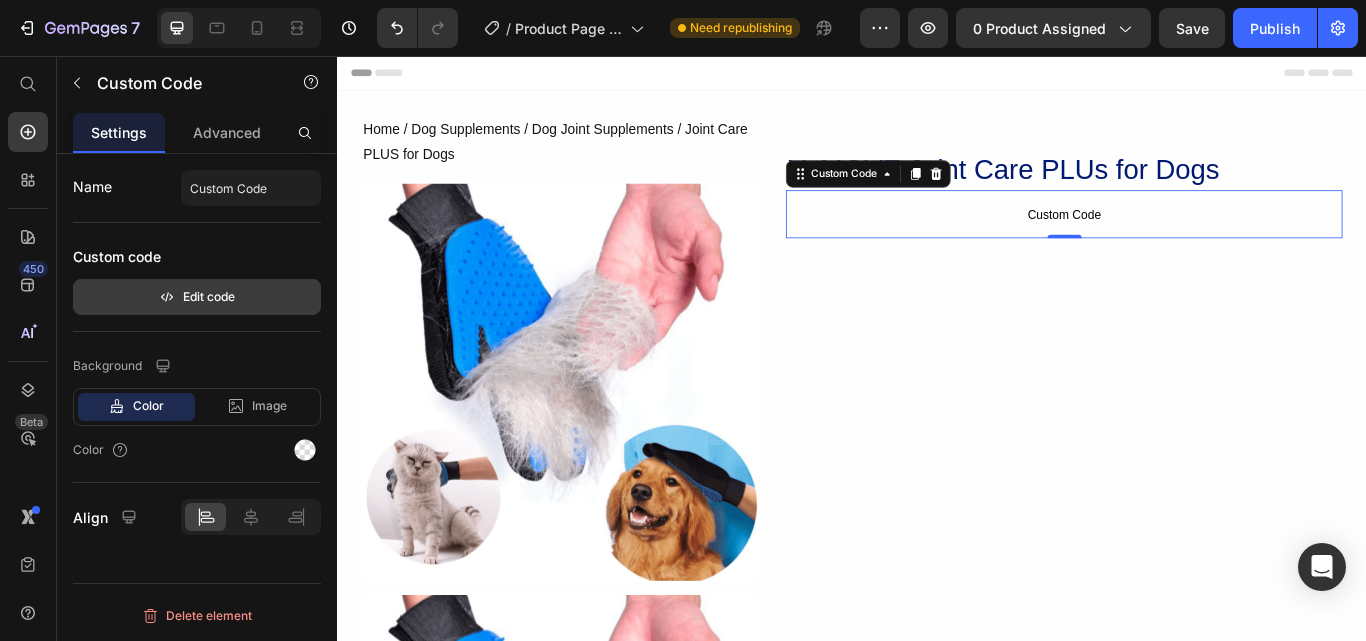 click on "Edit code" at bounding box center (197, 297) 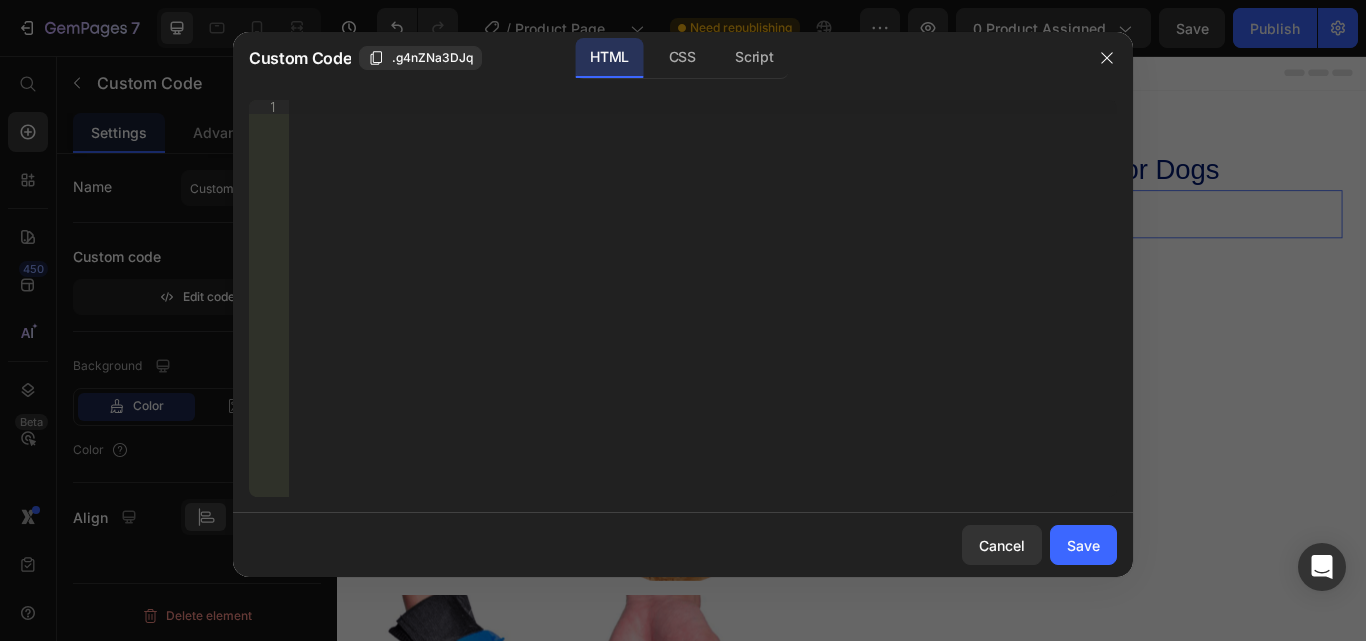 type 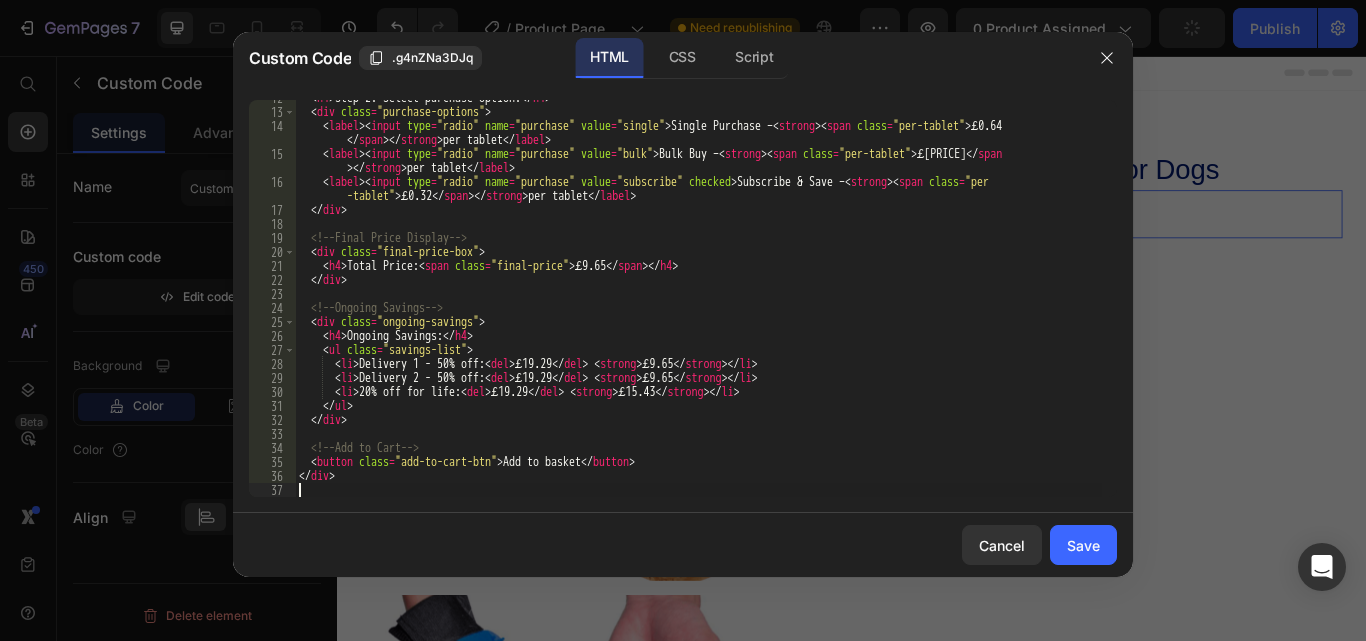 scroll, scrollTop: 163, scrollLeft: 0, axis: vertical 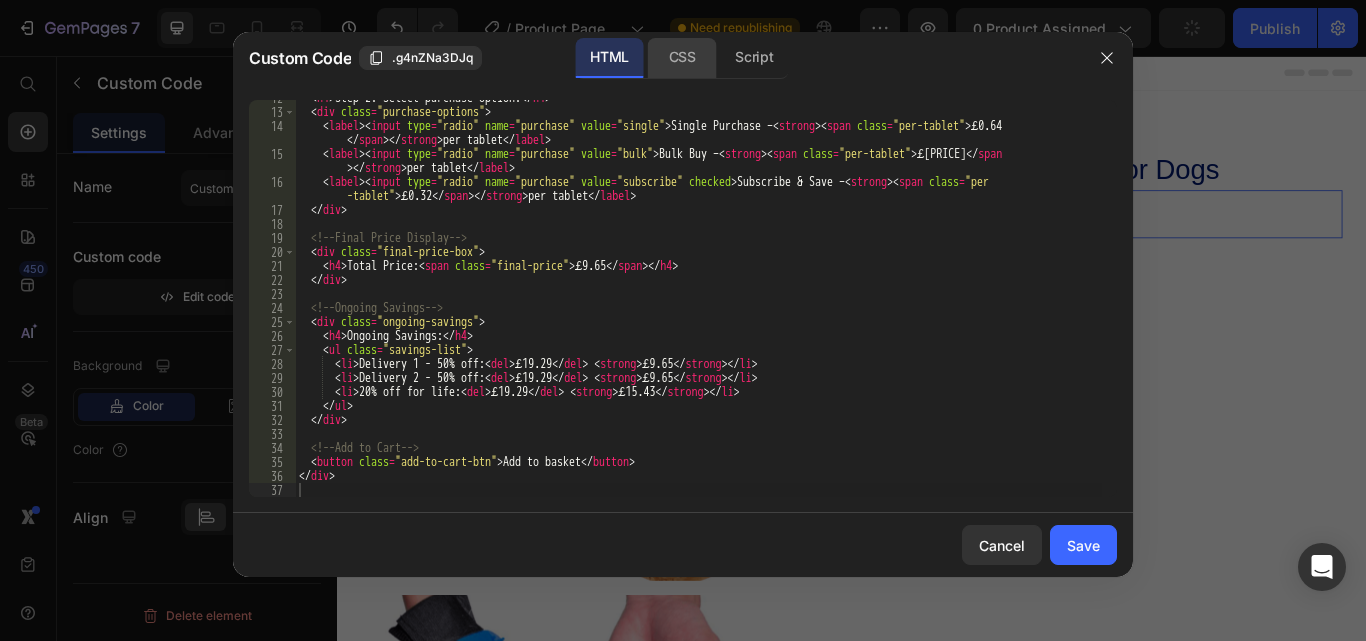 click on "CSS" 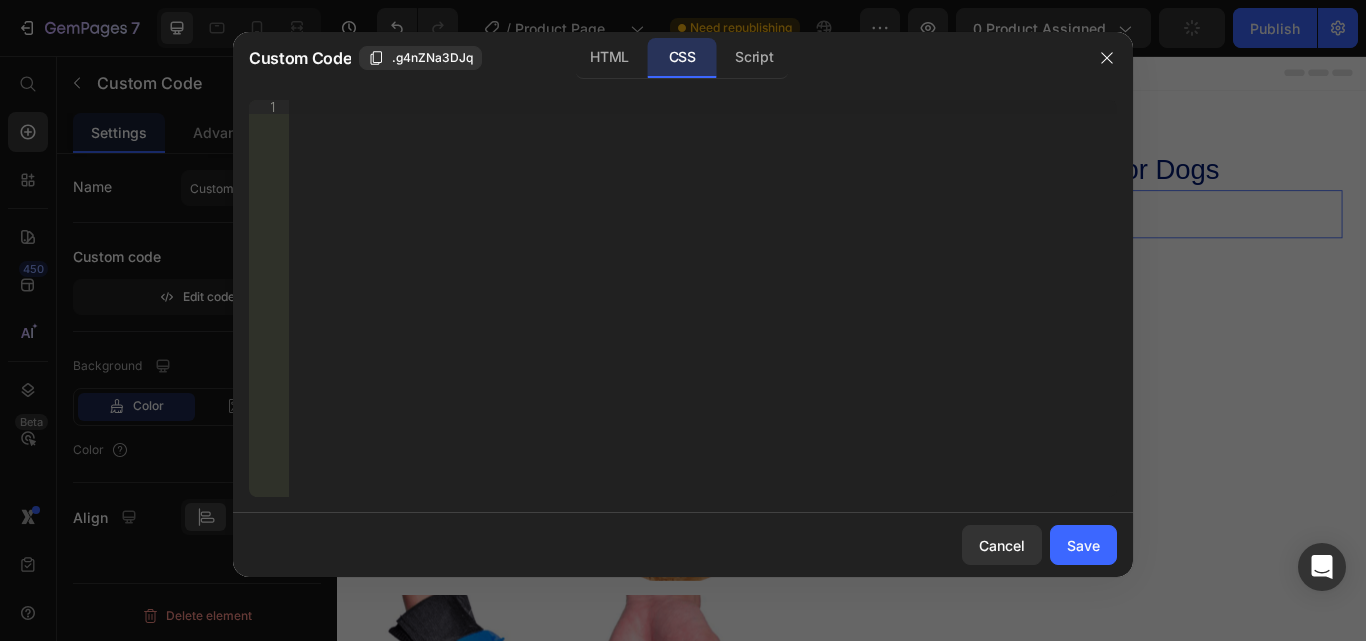 click on "Insert the CSS code to style your content right here." at bounding box center [703, 312] 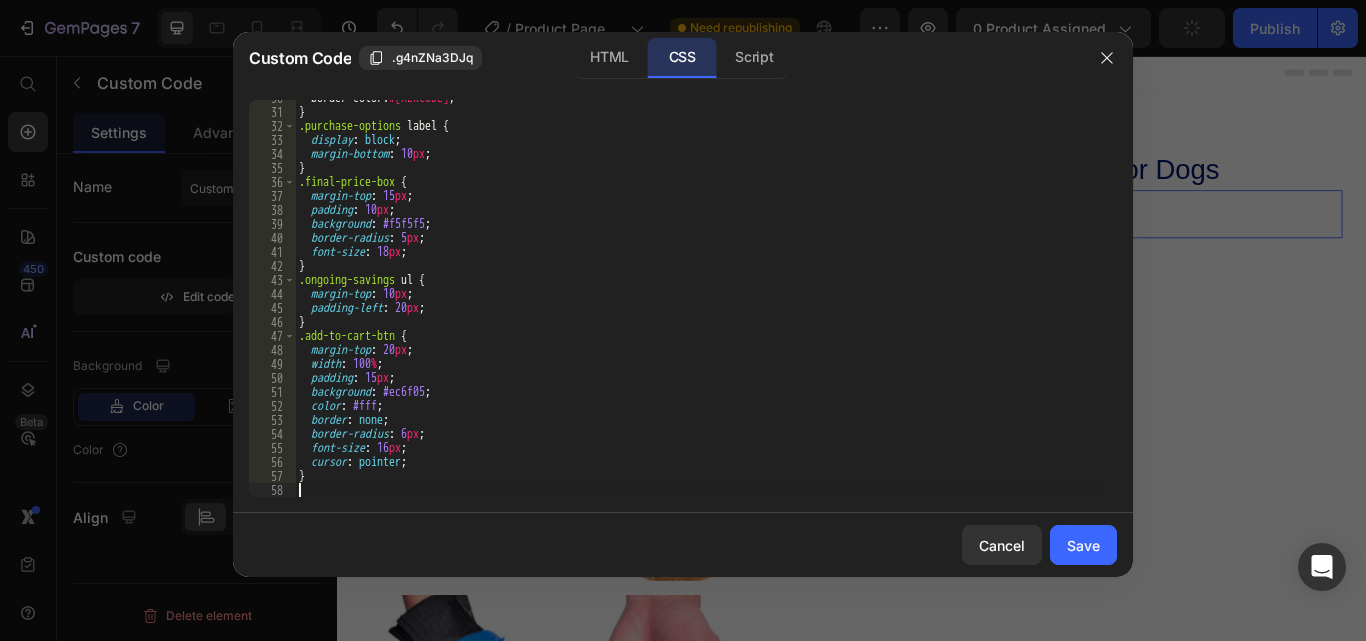 scroll, scrollTop: 415, scrollLeft: 0, axis: vertical 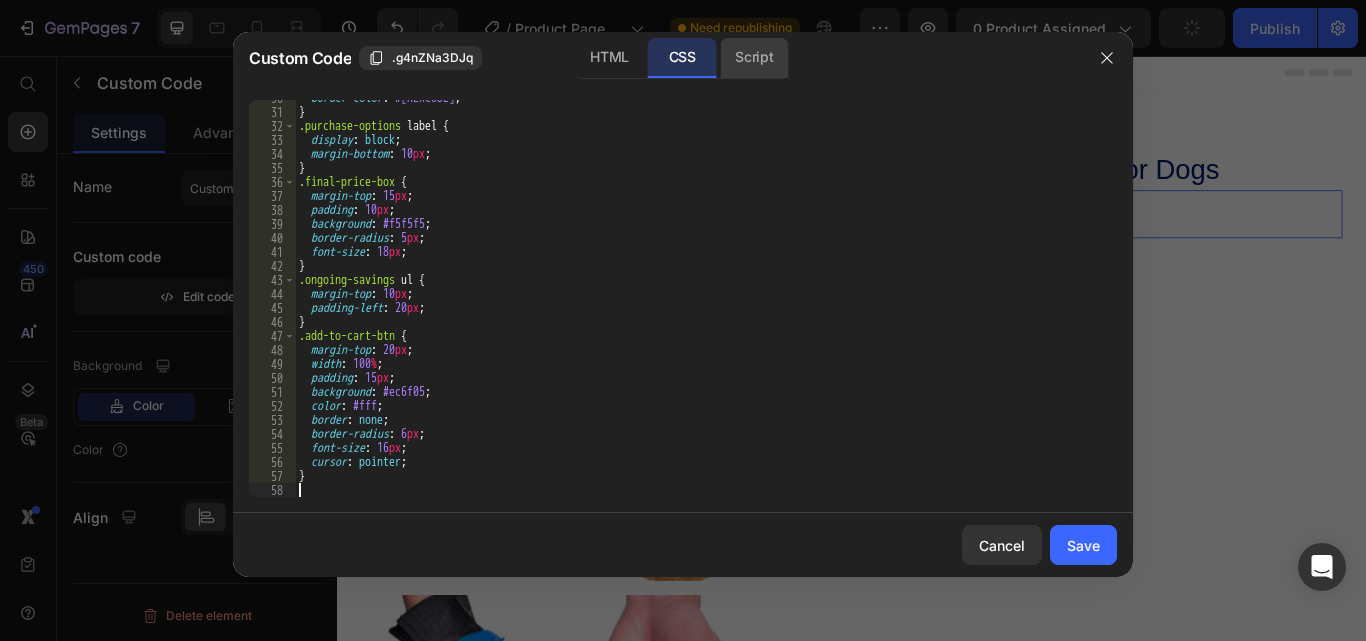 click on "Script" 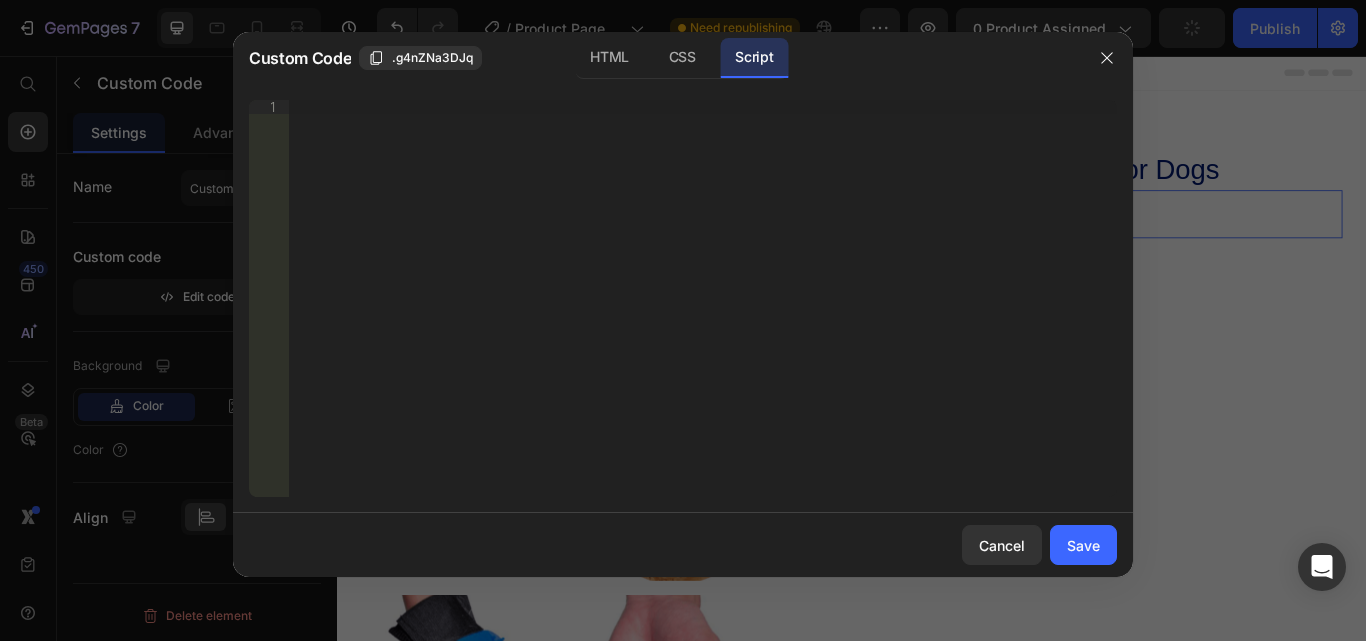 click on "Insert the Javascript code to add interaction and animation to your content right here." at bounding box center [703, 312] 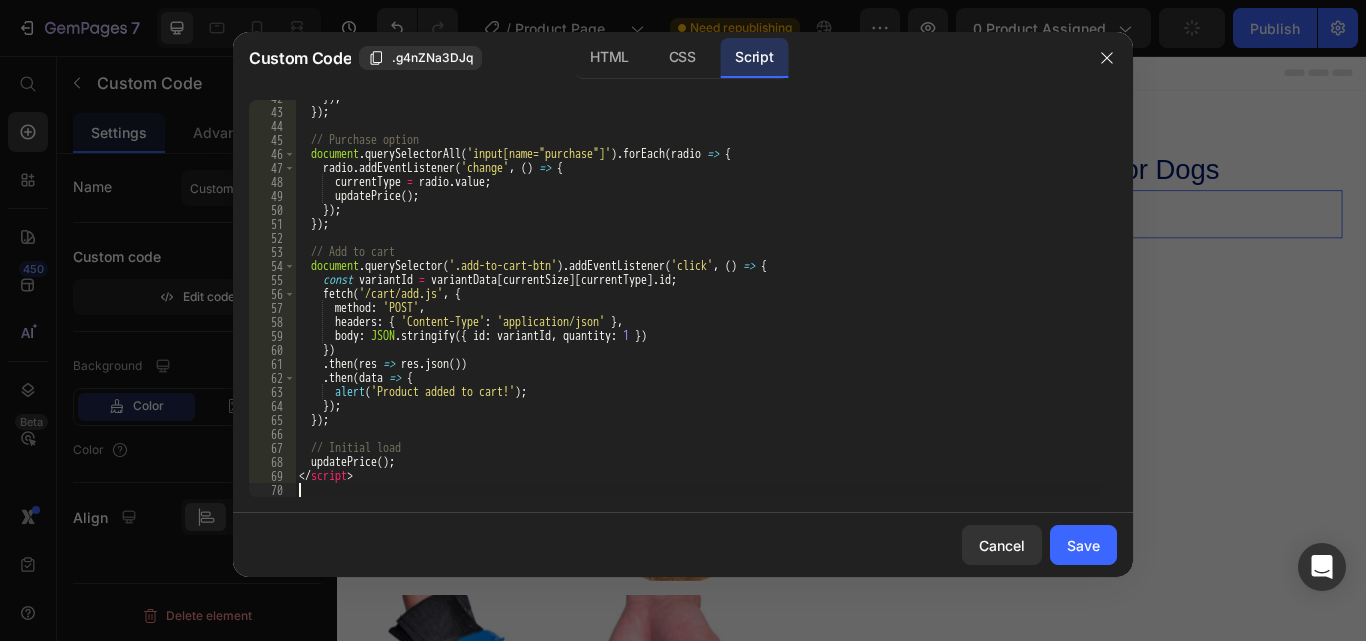 scroll, scrollTop: 583, scrollLeft: 0, axis: vertical 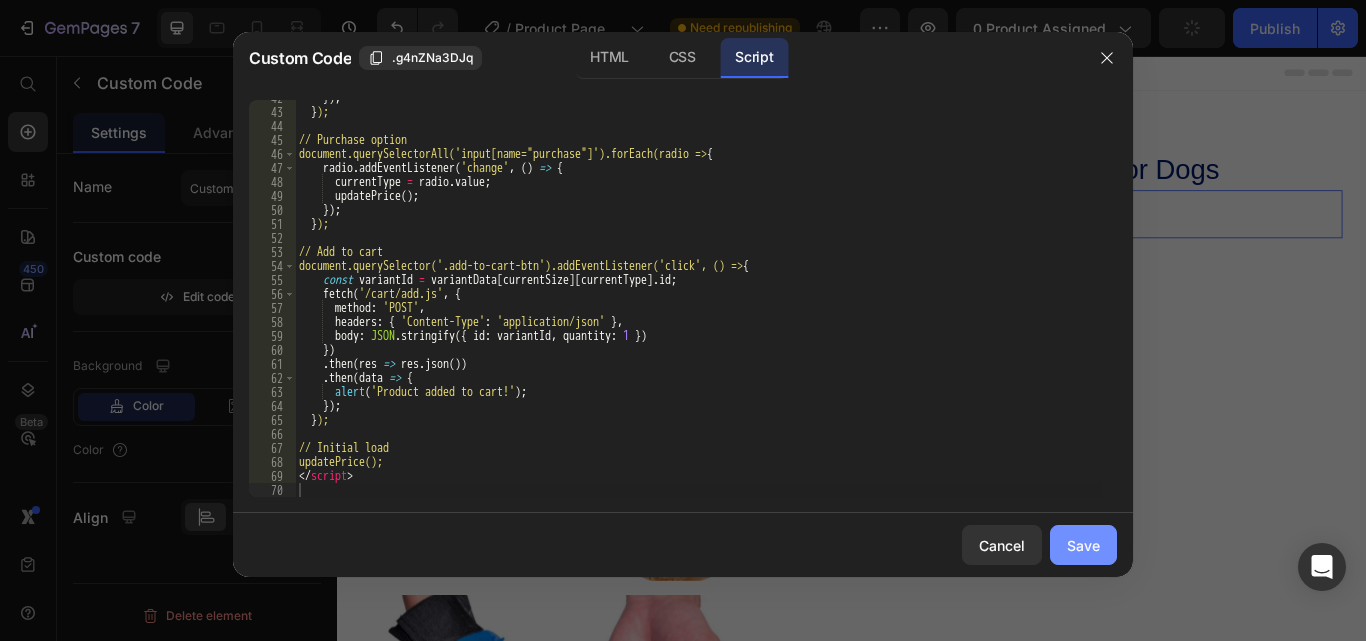 drag, startPoint x: 1073, startPoint y: 543, endPoint x: 858, endPoint y: 567, distance: 216.33539 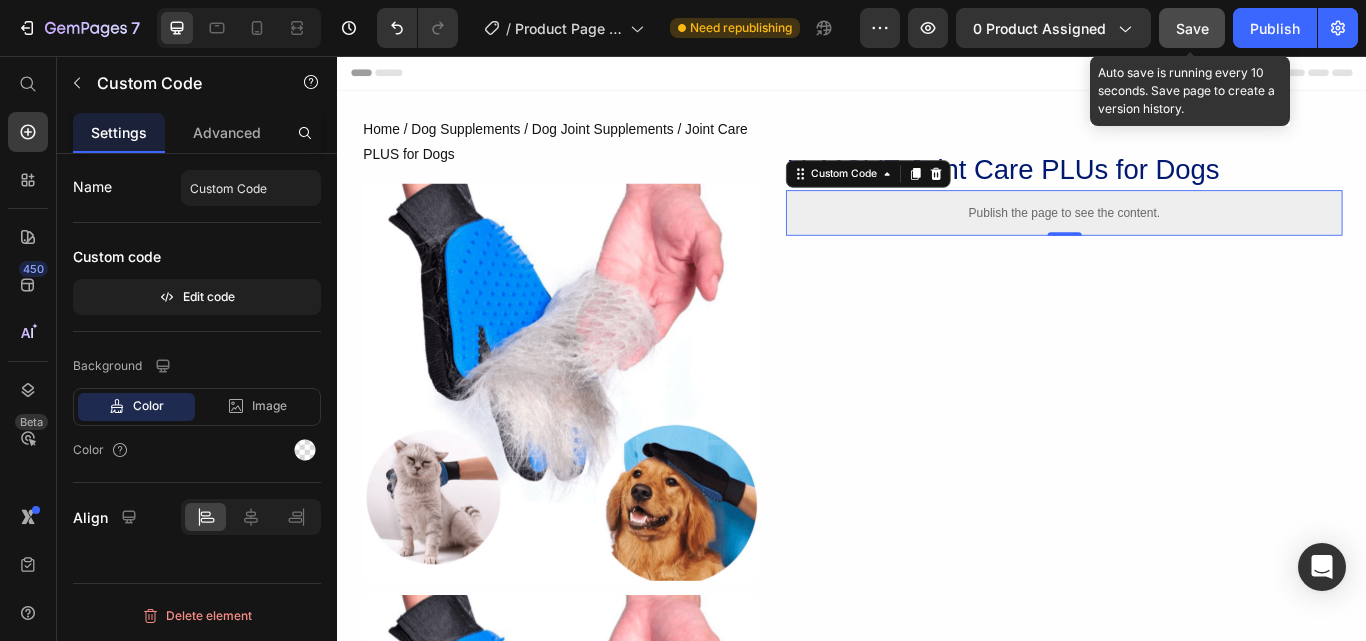 click on "Save" at bounding box center [1192, 28] 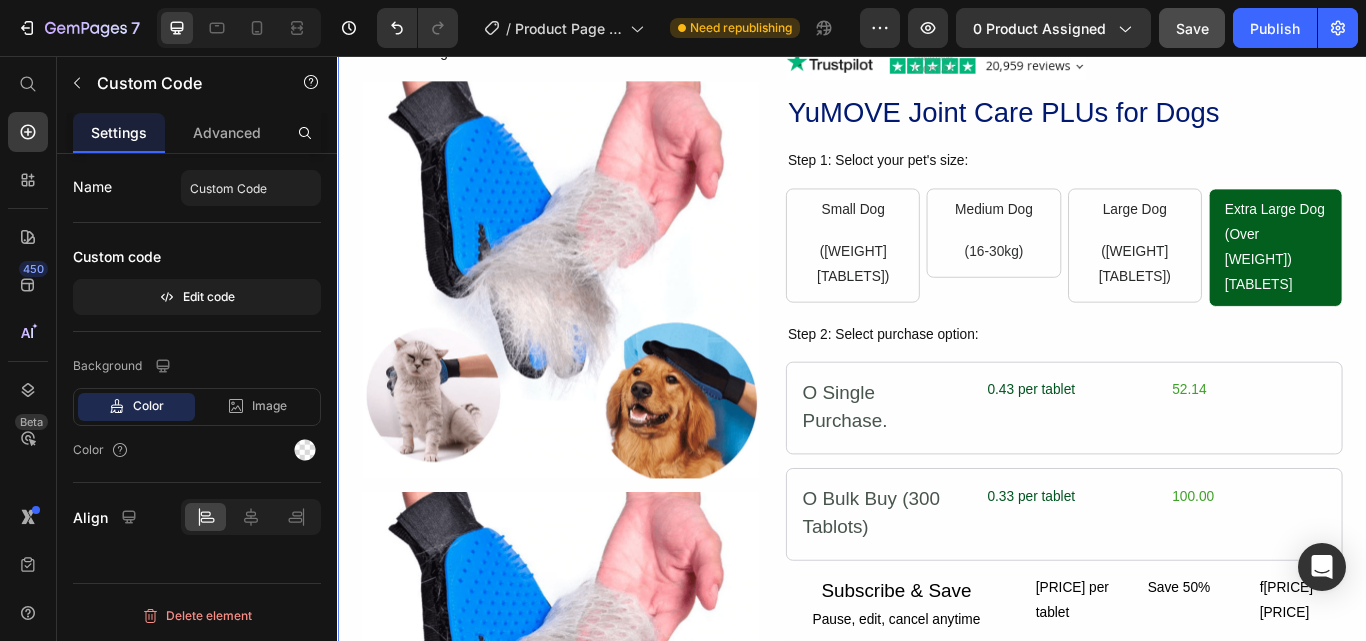 scroll, scrollTop: 3764, scrollLeft: 0, axis: vertical 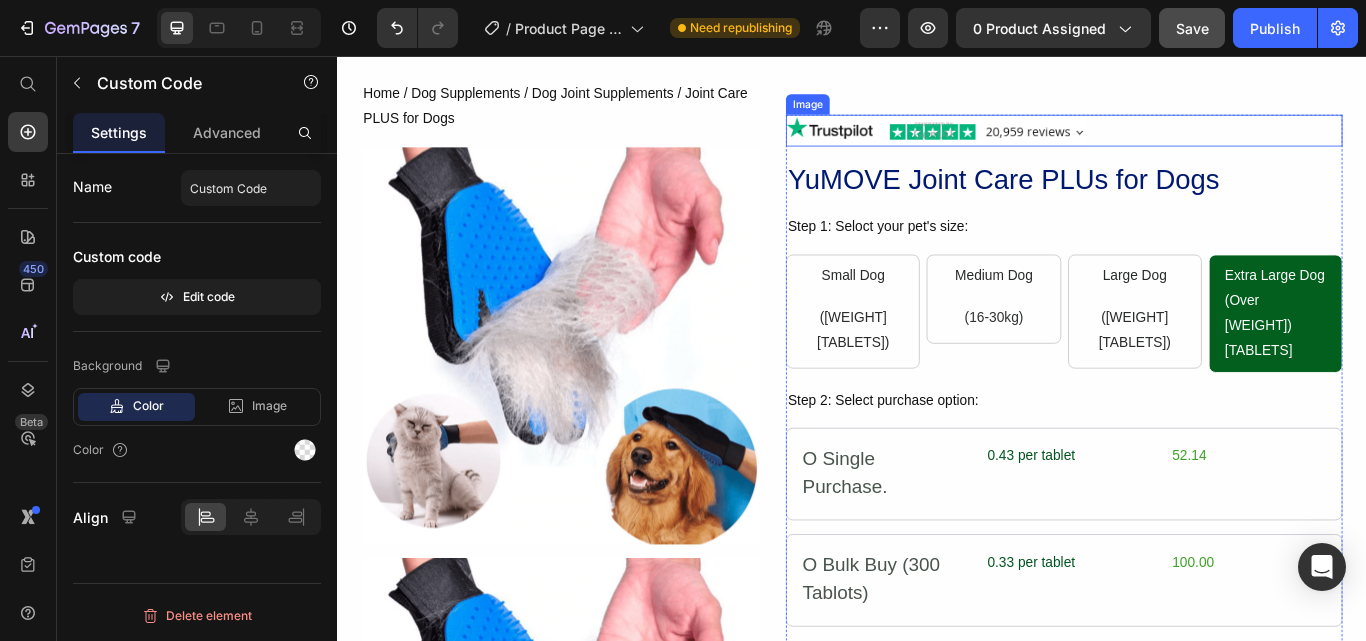 click at bounding box center [1184, 143] 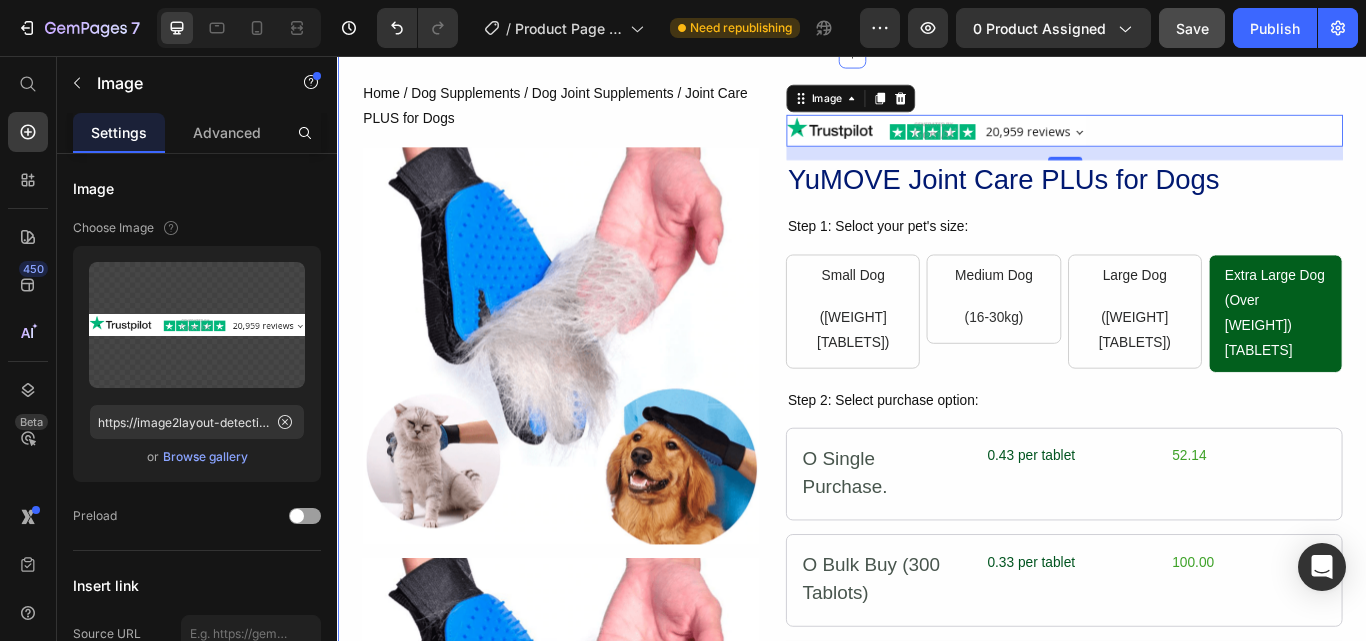 click on "Section 7" at bounding box center [1502, 43] 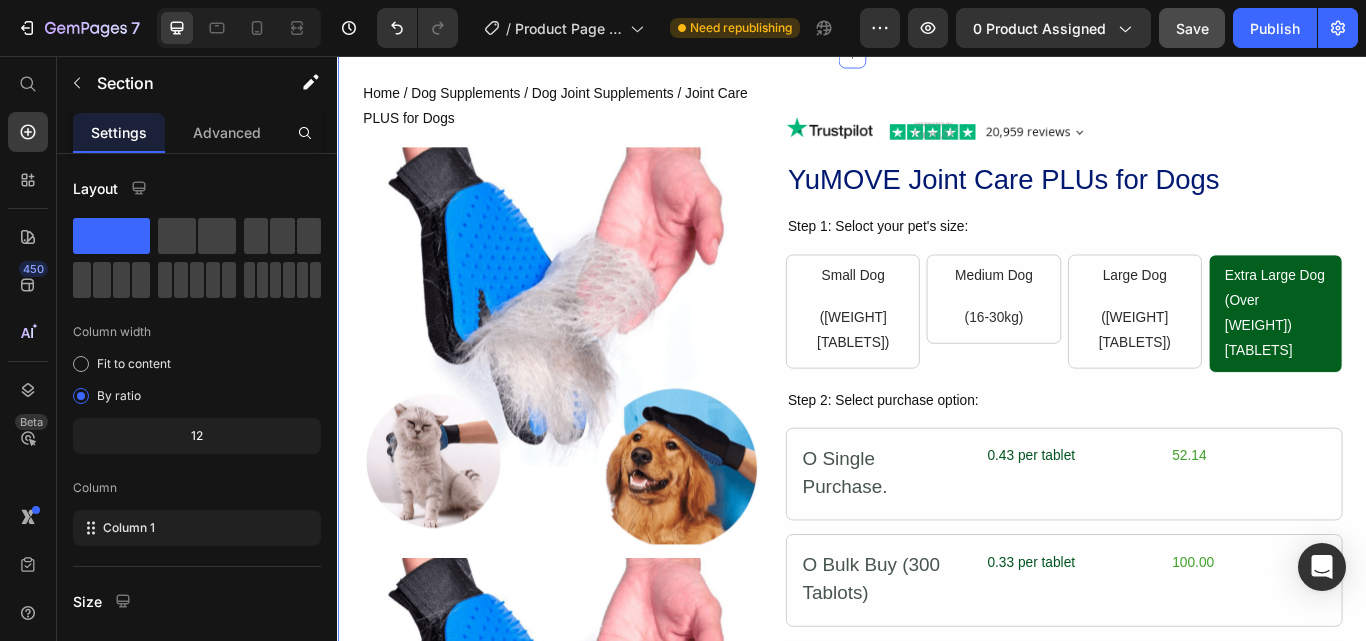click 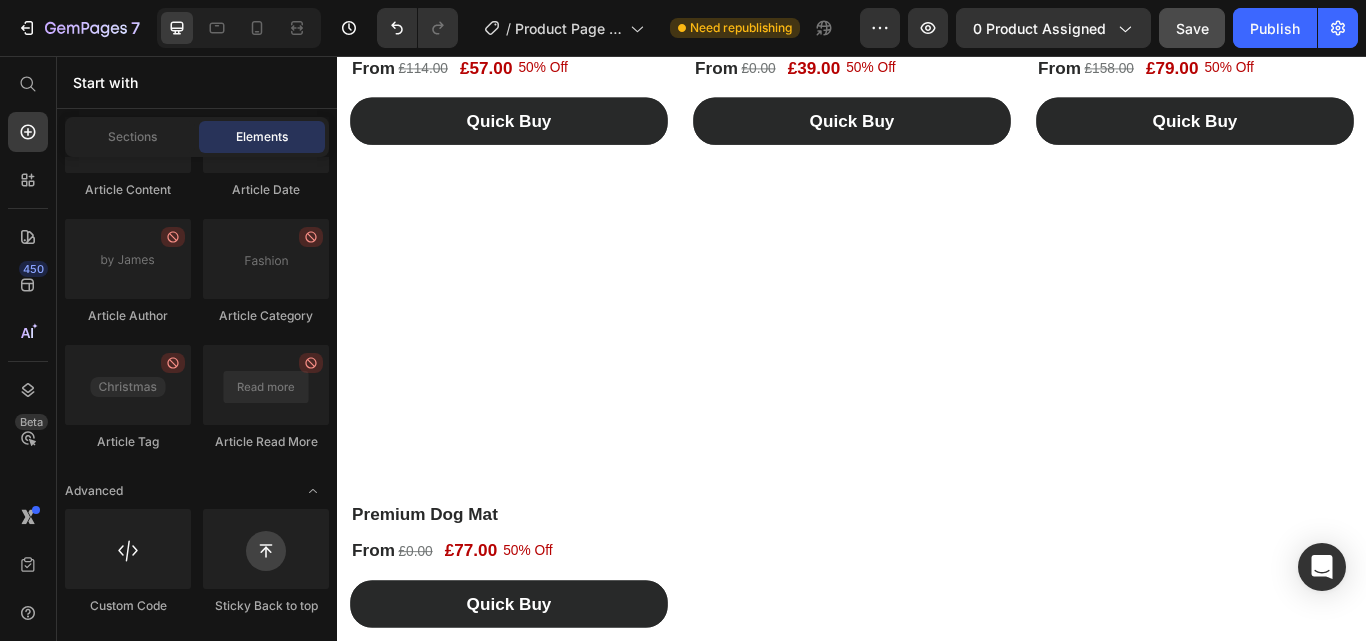 scroll, scrollTop: 3304, scrollLeft: 0, axis: vertical 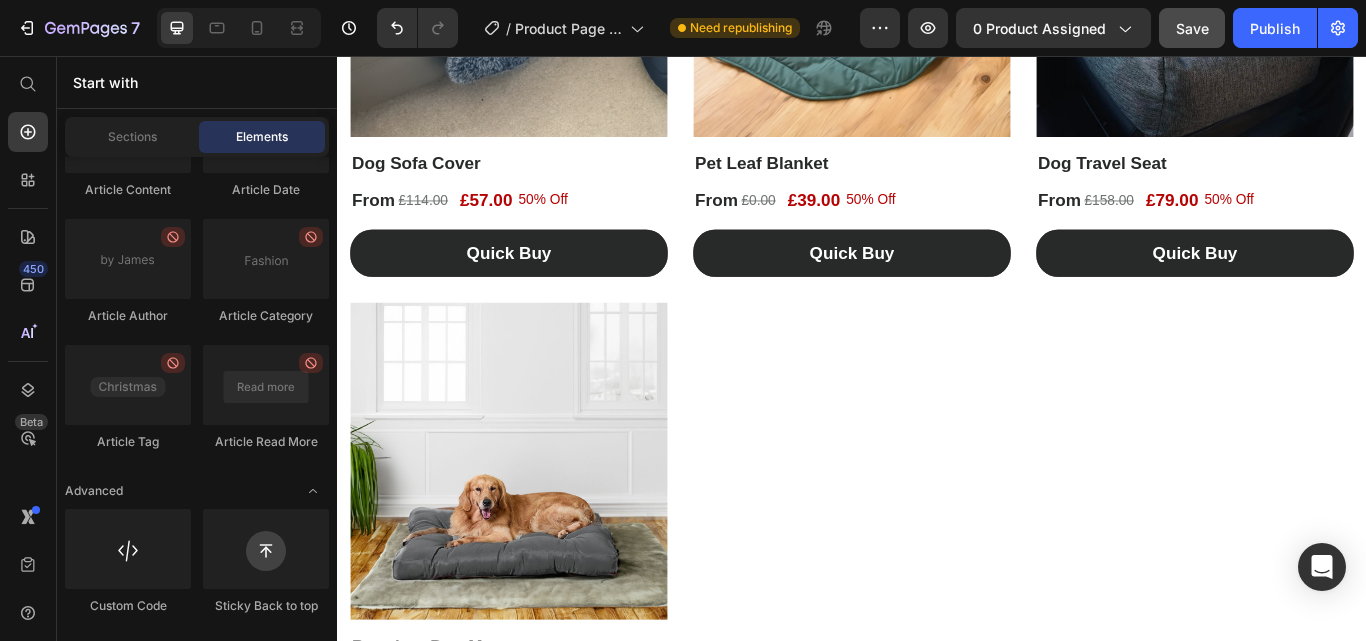 click on "(P) Images Row Dog Sofa Cover (P) Title From Heading £114.00 (P) Price Row 50% Off Heading £57.00 (P) Price Row Row quick buy (P) Cart Button Row (P) Images Row Pet Leaf Blanket (P) Title From Heading £0.00 (P) Price Row 50% Off Heading £39.00 (P) Price Row Row quick buy (P) Cart Button Row (P) Images Row Dog Travel Seat (P) Title From Heading £158.00 (P) Price Row 50% Off Heading £79.00 (P) Price Row Row quick buy (P) Cart Button Row (P) Images Row Premium Dog Mat (P) Title From Heading £0.00 (P) Price Row 50% Off Heading £77.00 (P) Price Row Row quick buy (P) Cart Button Row" at bounding box center (937, 329) 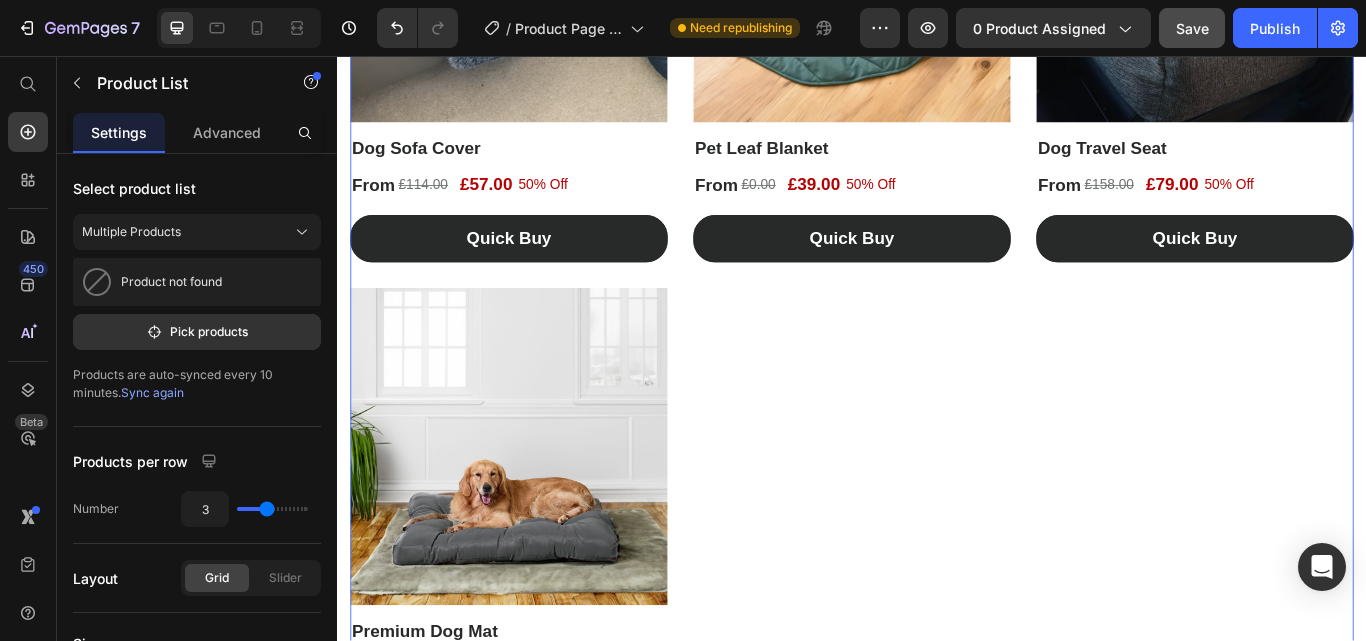 scroll, scrollTop: 3058, scrollLeft: 0, axis: vertical 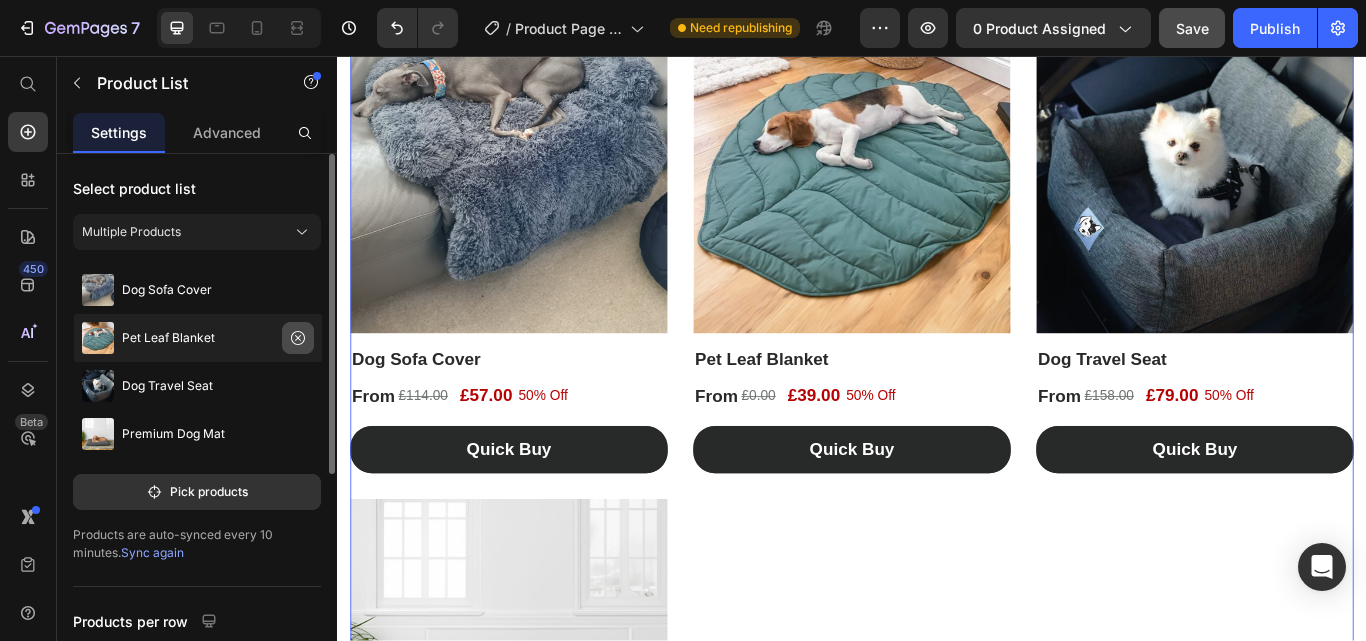 click 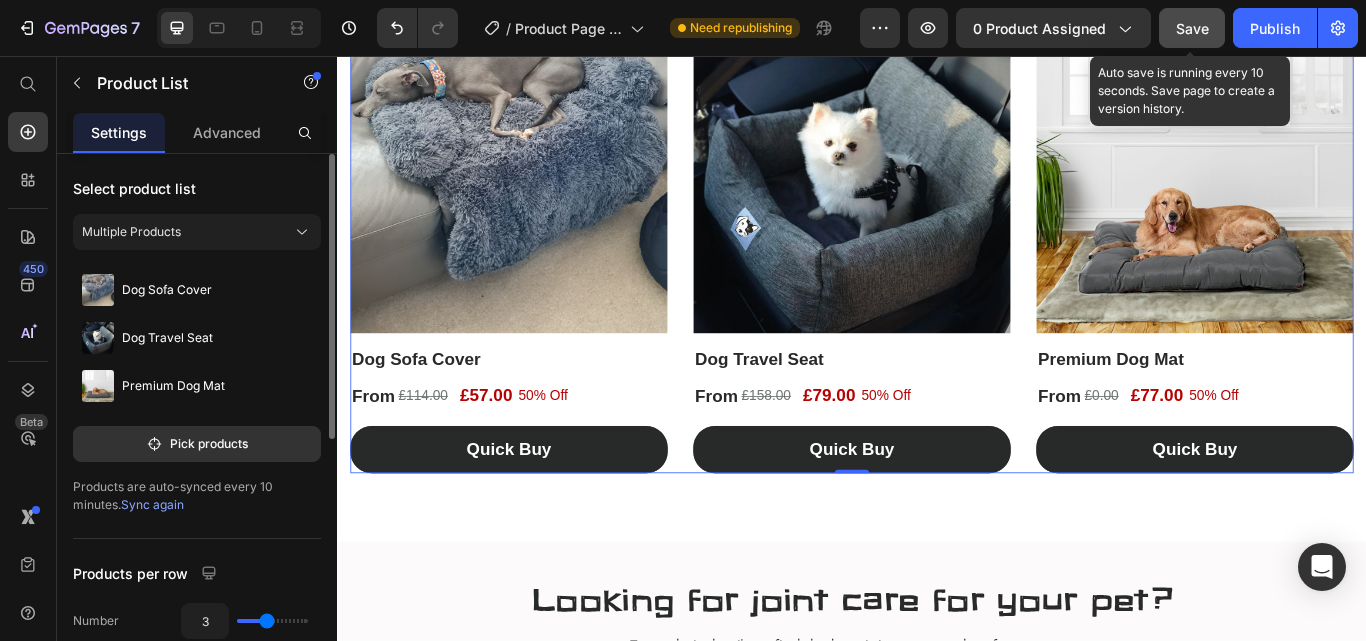 click on "Save" at bounding box center (1192, 28) 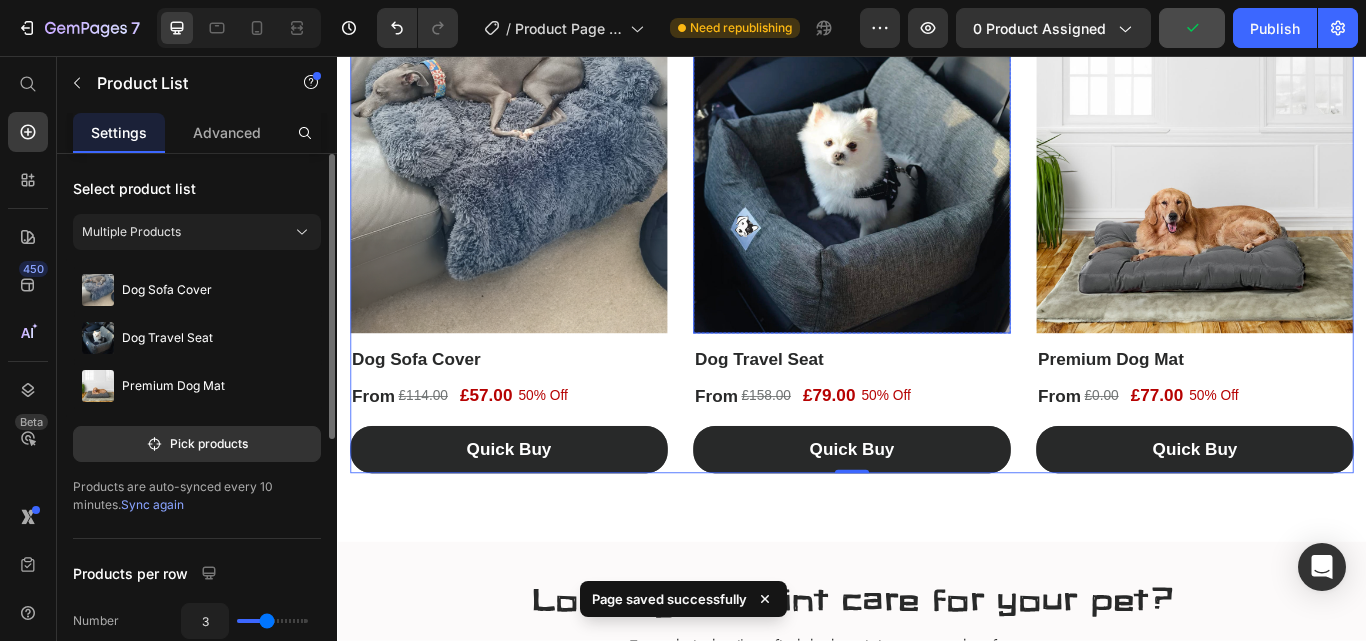 scroll, scrollTop: 2858, scrollLeft: 0, axis: vertical 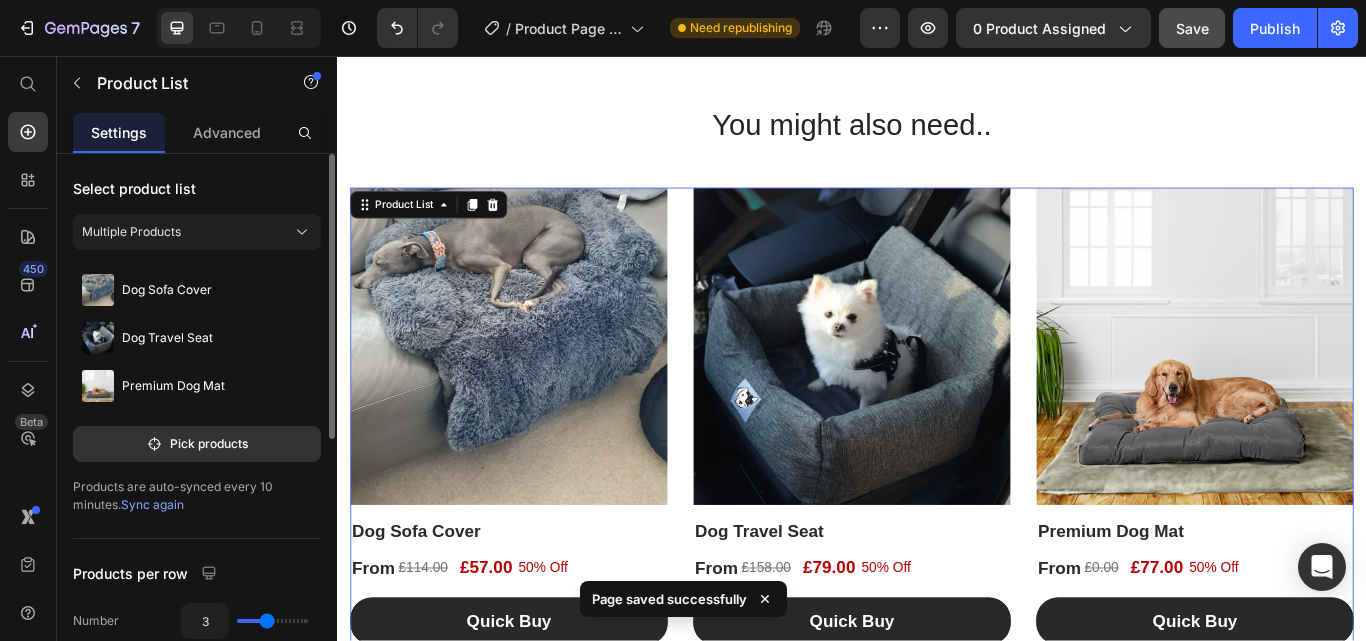 click on "(P) Images Row Dog Sofa Cover (P) Title From  Heading £114.00 (P) Price Row 50% Off Heading £57.00 (P) Price Row Row quick buy (P) Cart Button Row (P) Images Row Dog Travel Seat (P) Title From  Heading £158.00 (P) Price Row 50% Off Heading £79.00 (P) Price Row Row quick buy (P) Cart Button Row (P) Images Row Premium Dog Mat (P) Title From  Heading £0.00 (P) Price Row 50% Off Heading £77.00 (P) Price Row Row quick buy (P) Cart Button Row" at bounding box center (937, 476) 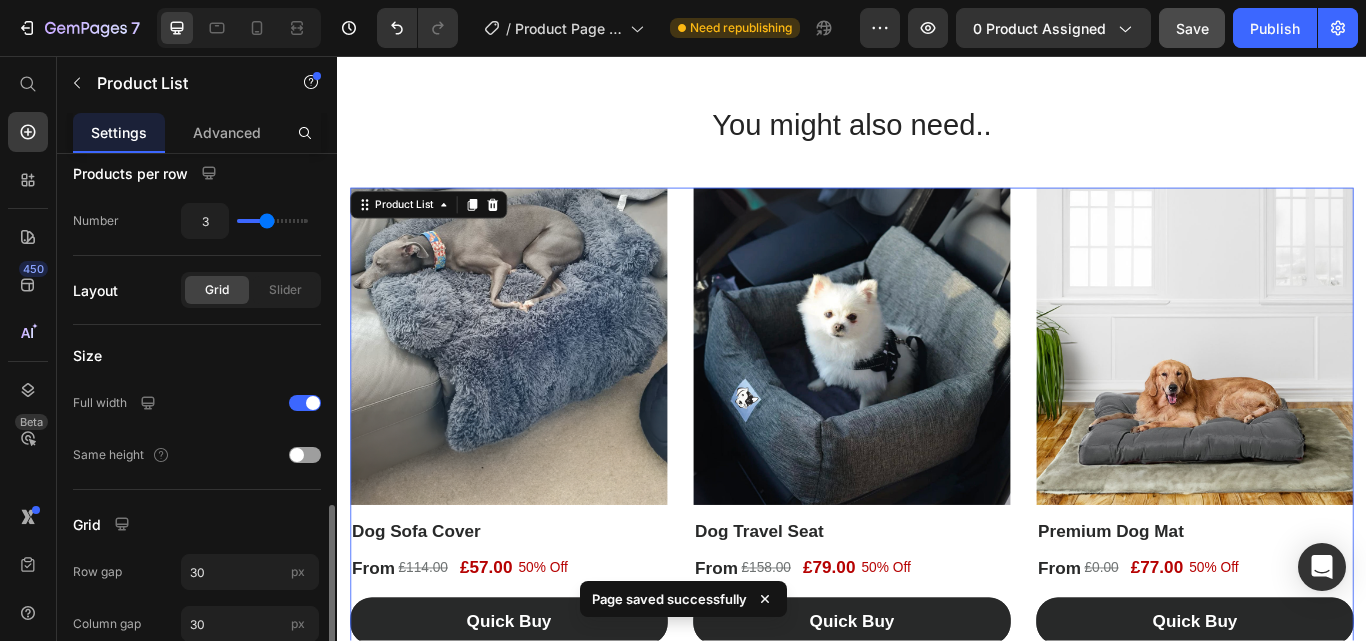 scroll, scrollTop: 492, scrollLeft: 0, axis: vertical 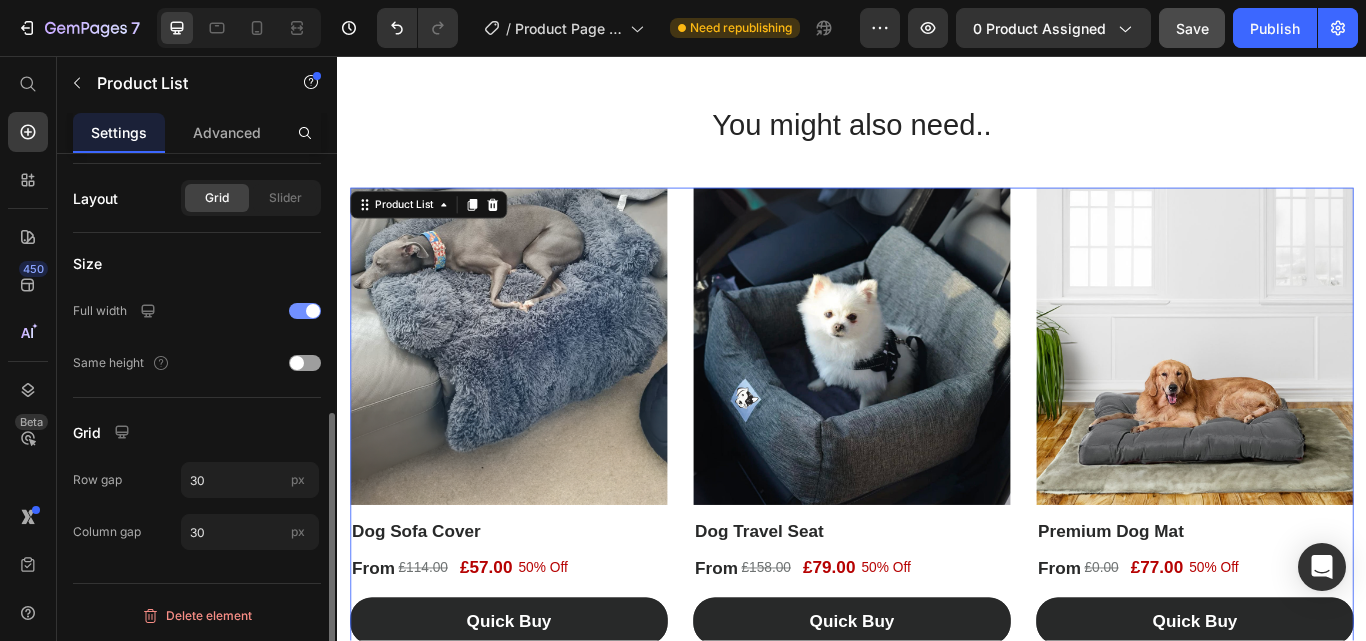 click at bounding box center (305, 311) 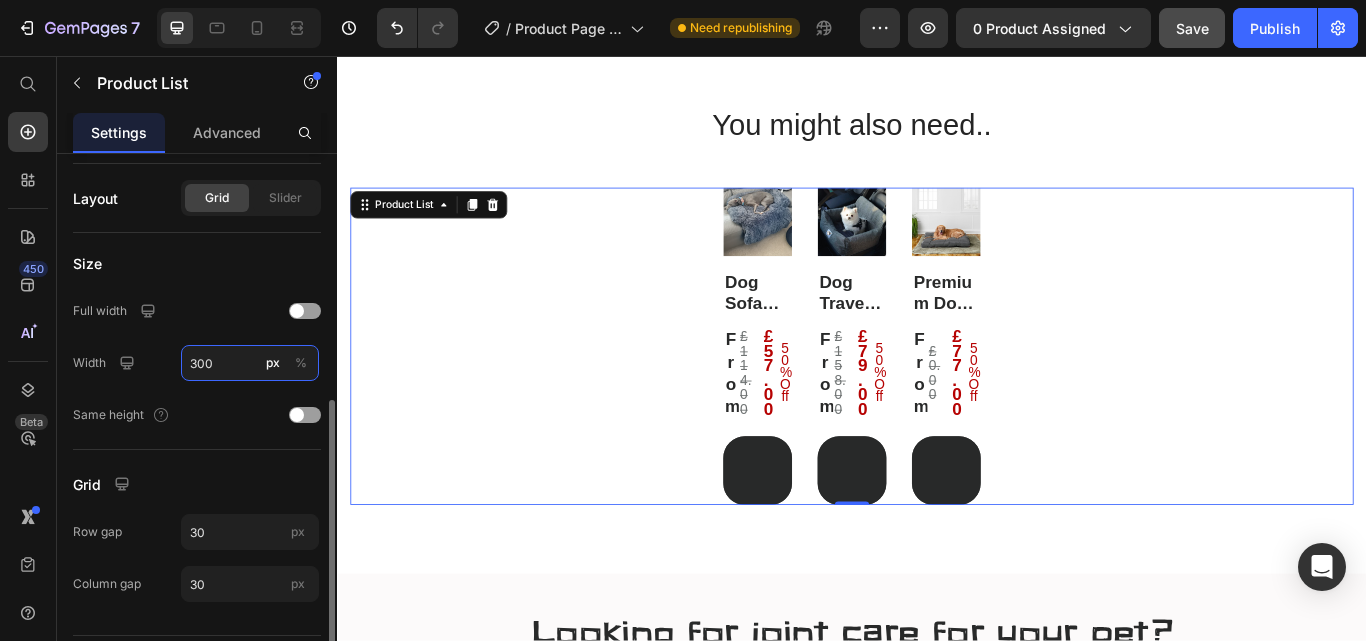 click on "300" at bounding box center [250, 363] 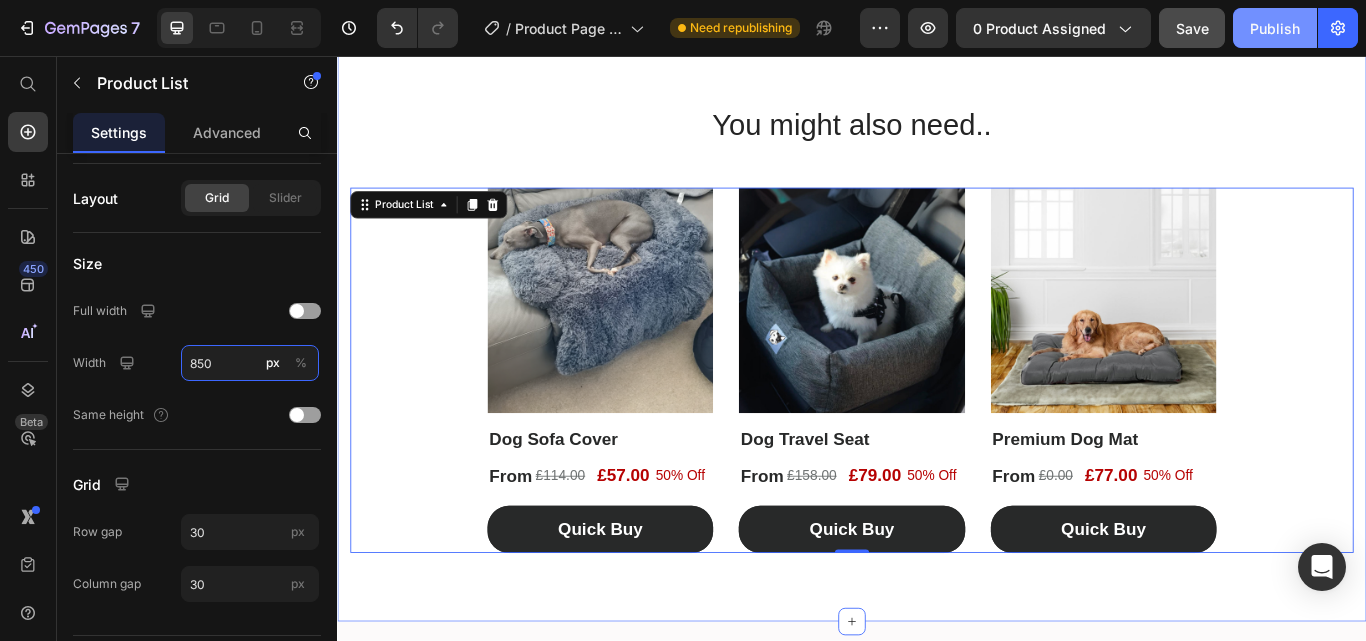 type on "850" 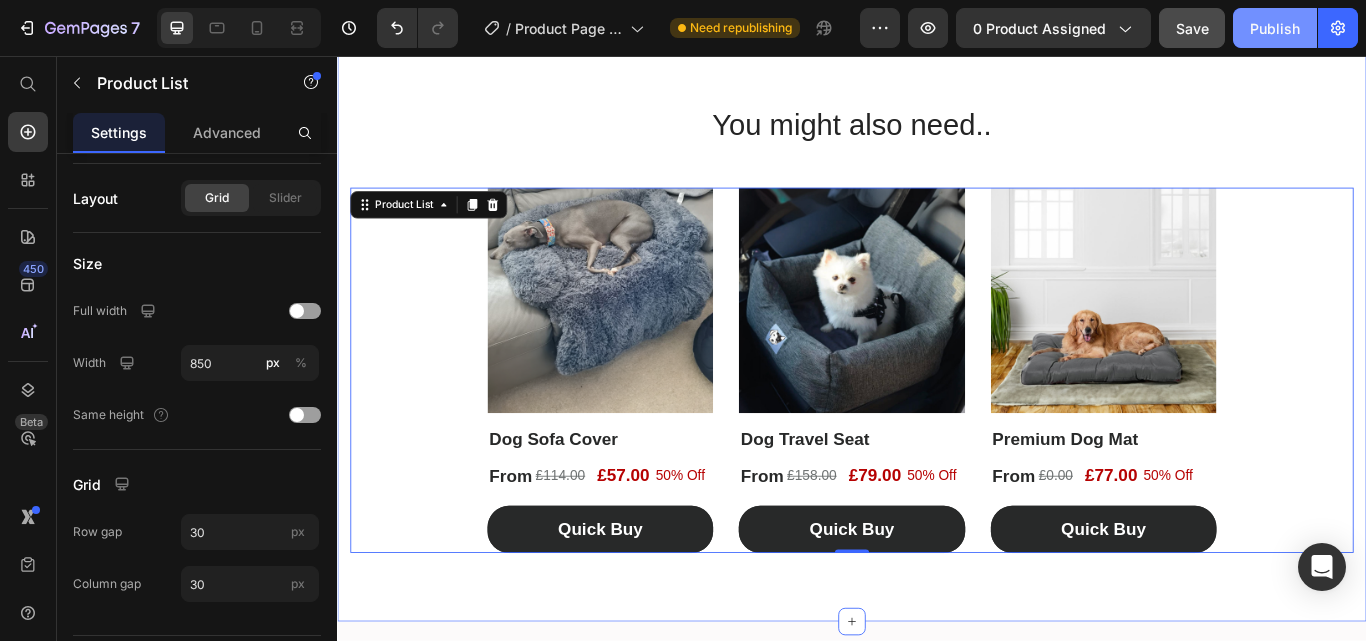 click on "Publish" 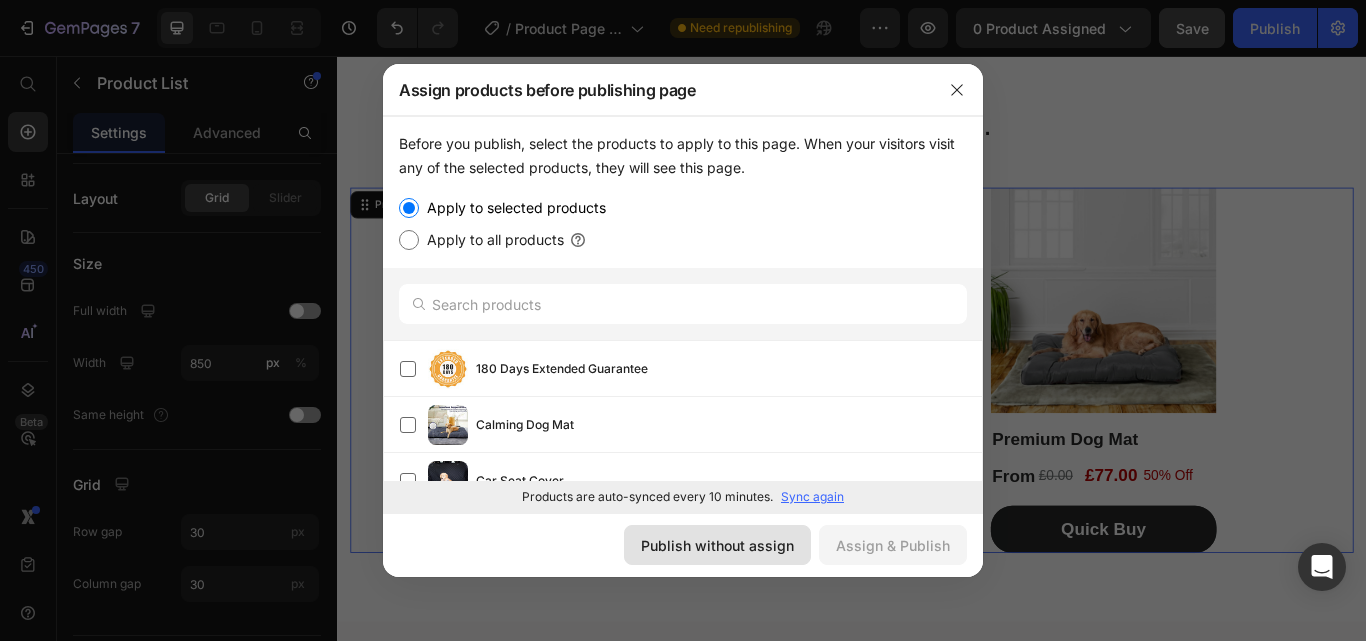 click on "Publish without assign" at bounding box center (717, 545) 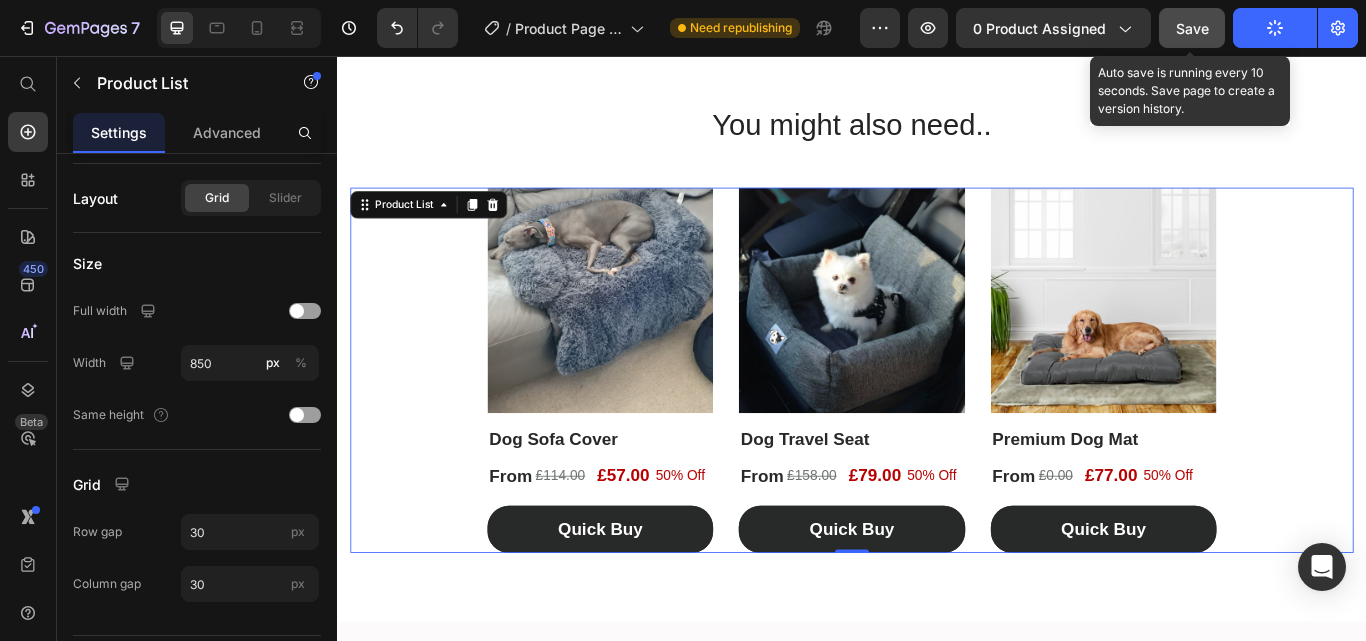 click on "Save" at bounding box center [1192, 28] 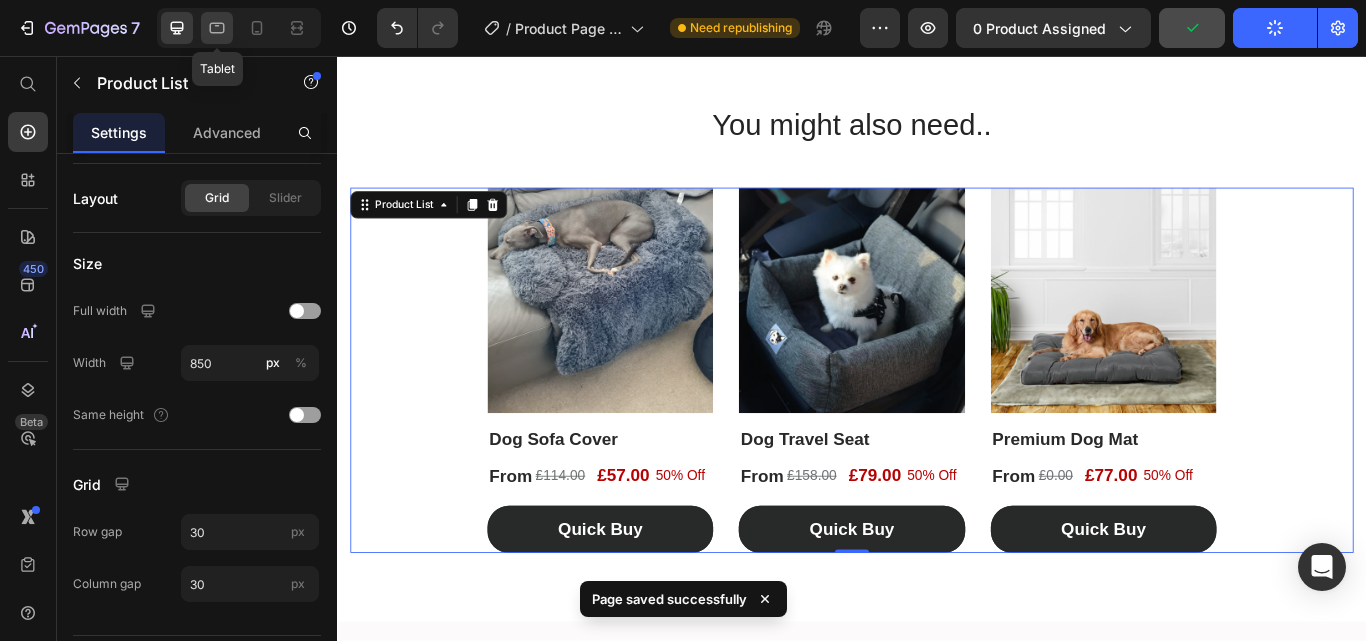 click 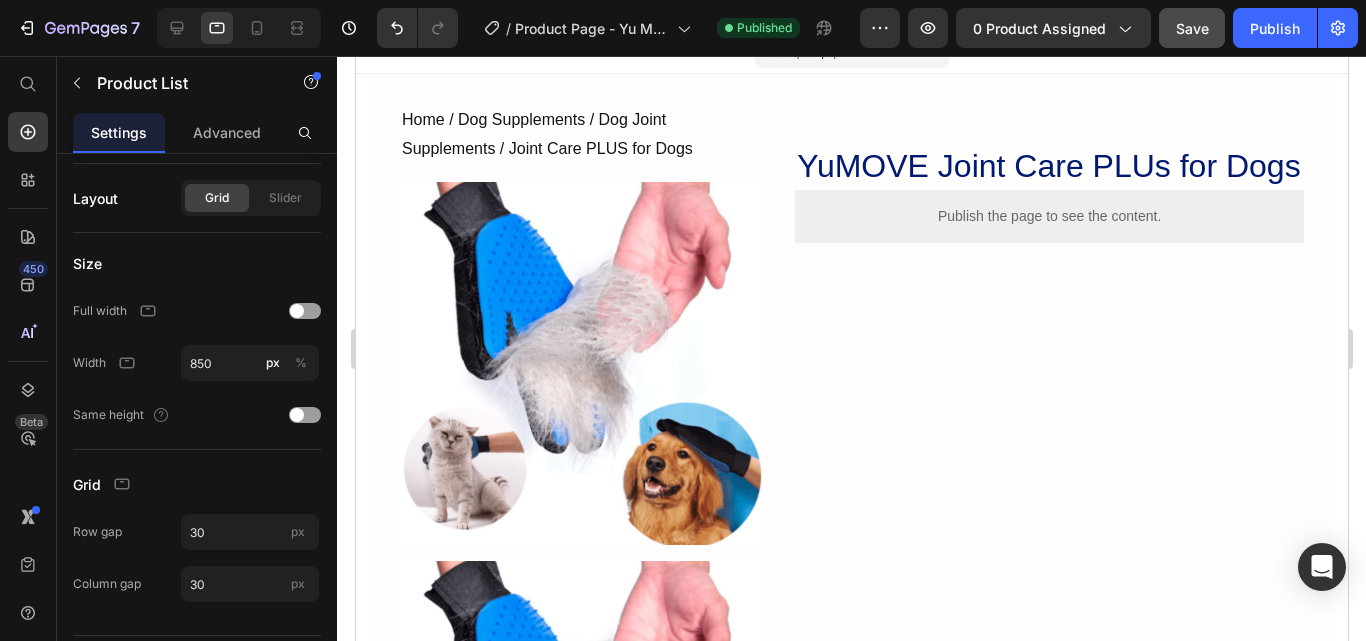 scroll, scrollTop: 0, scrollLeft: 0, axis: both 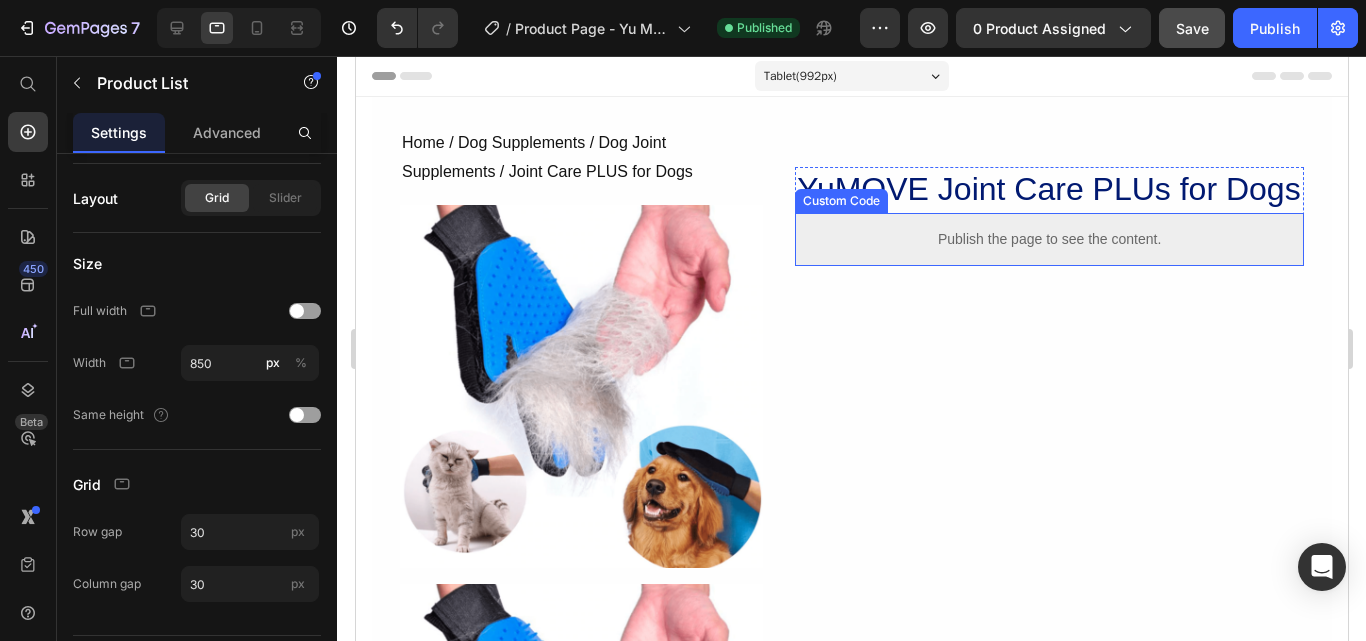 click on "Publish the page to see the content." at bounding box center (1048, 239) 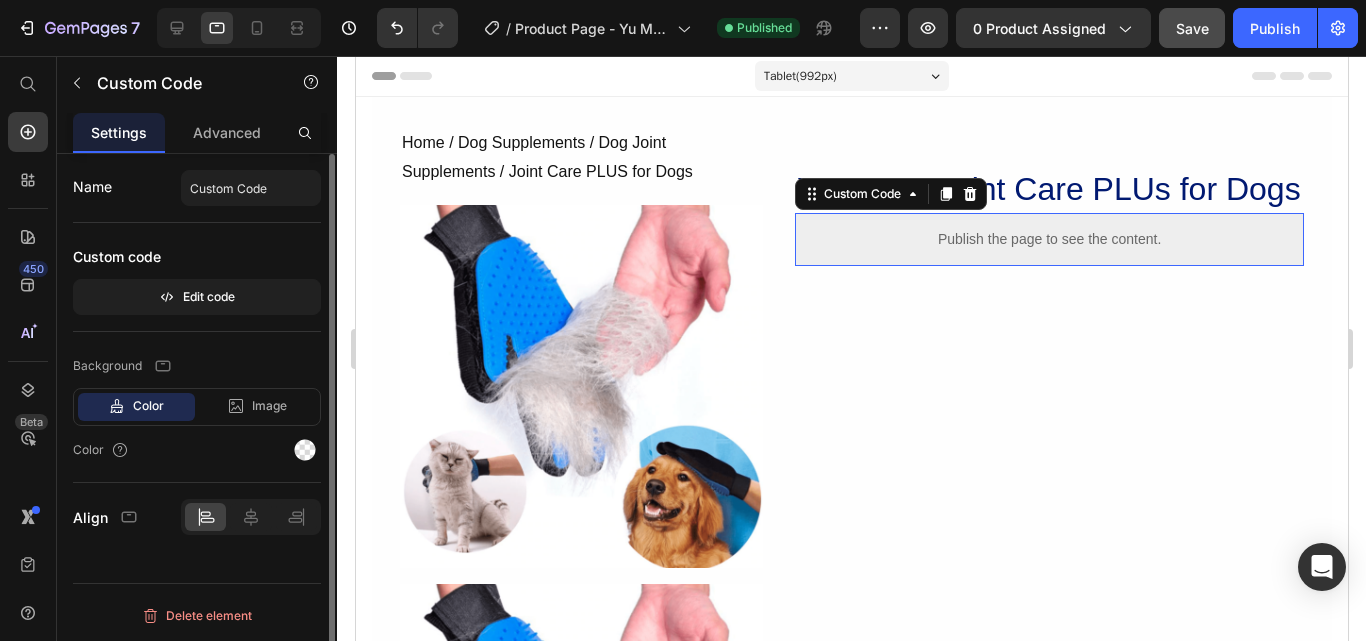 scroll, scrollTop: 0, scrollLeft: 0, axis: both 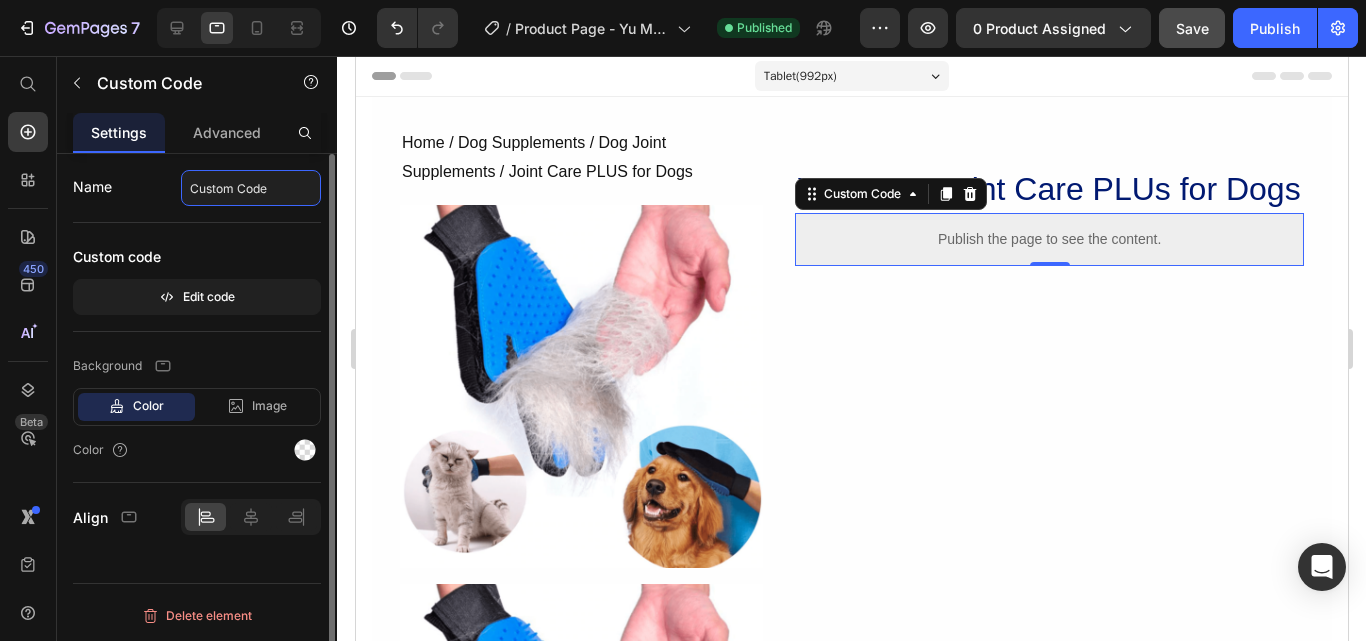 click on "Custom Code" 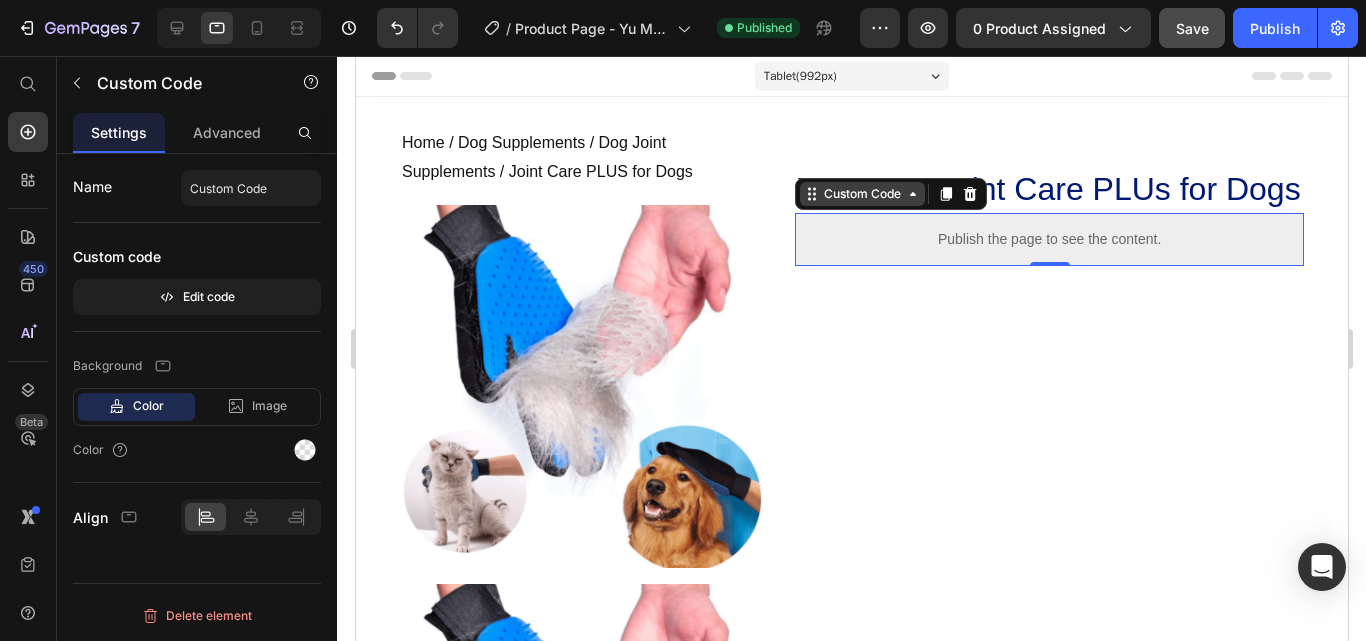 click on "Custom Code" at bounding box center [861, 194] 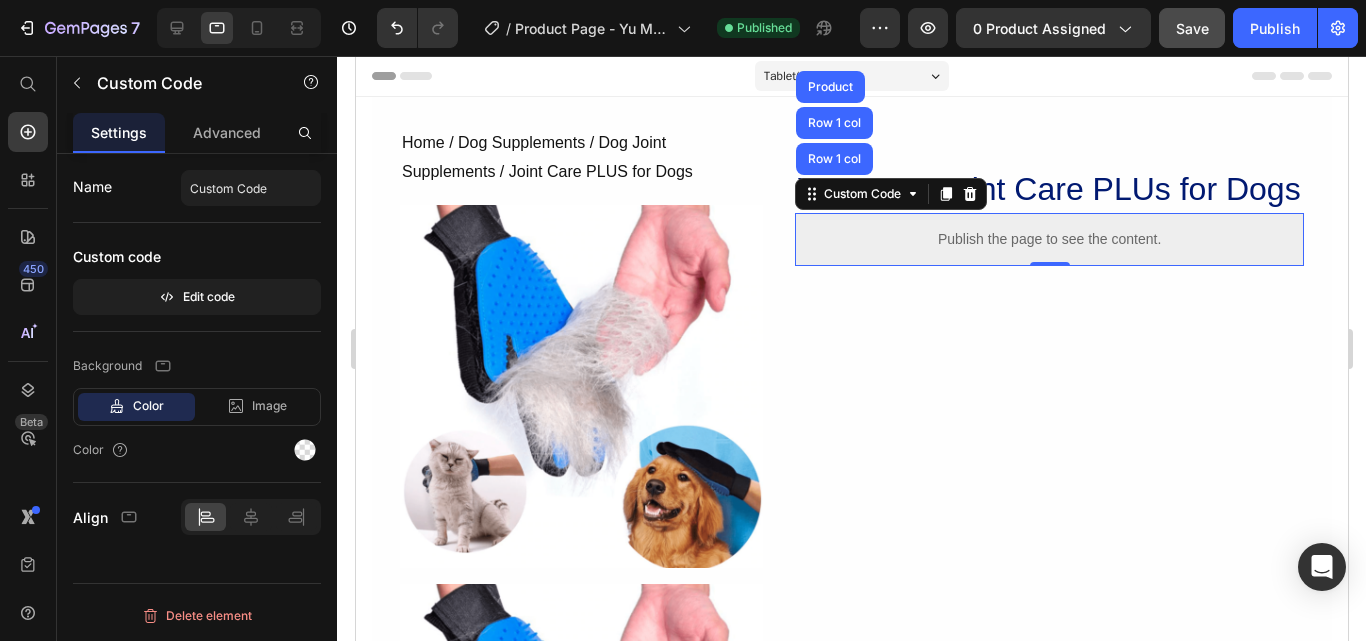 click on "Publish the page to see the content." at bounding box center [1048, 239] 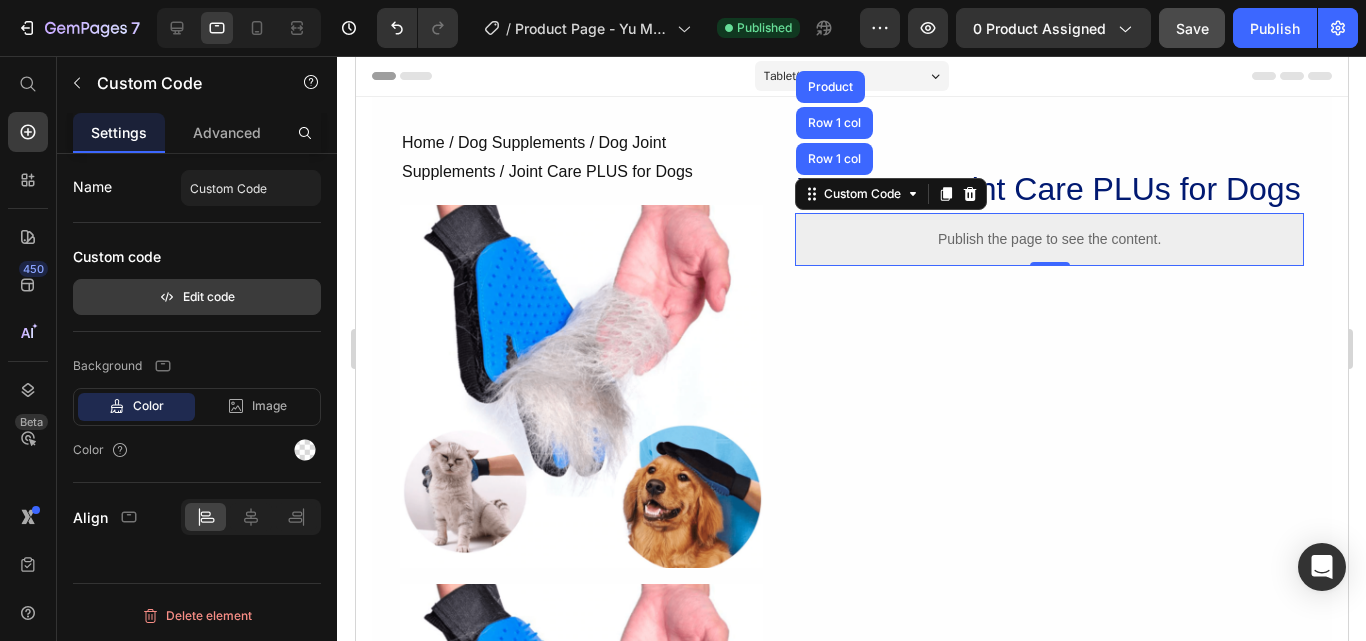 click 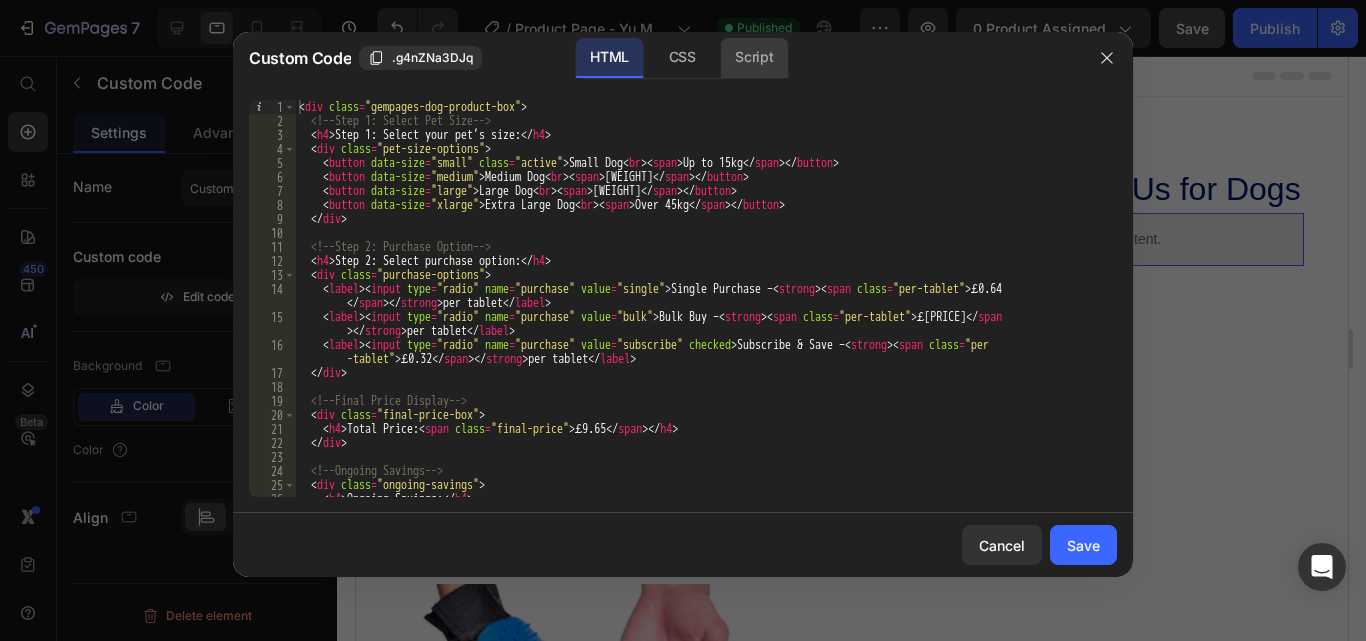 click on "Script" 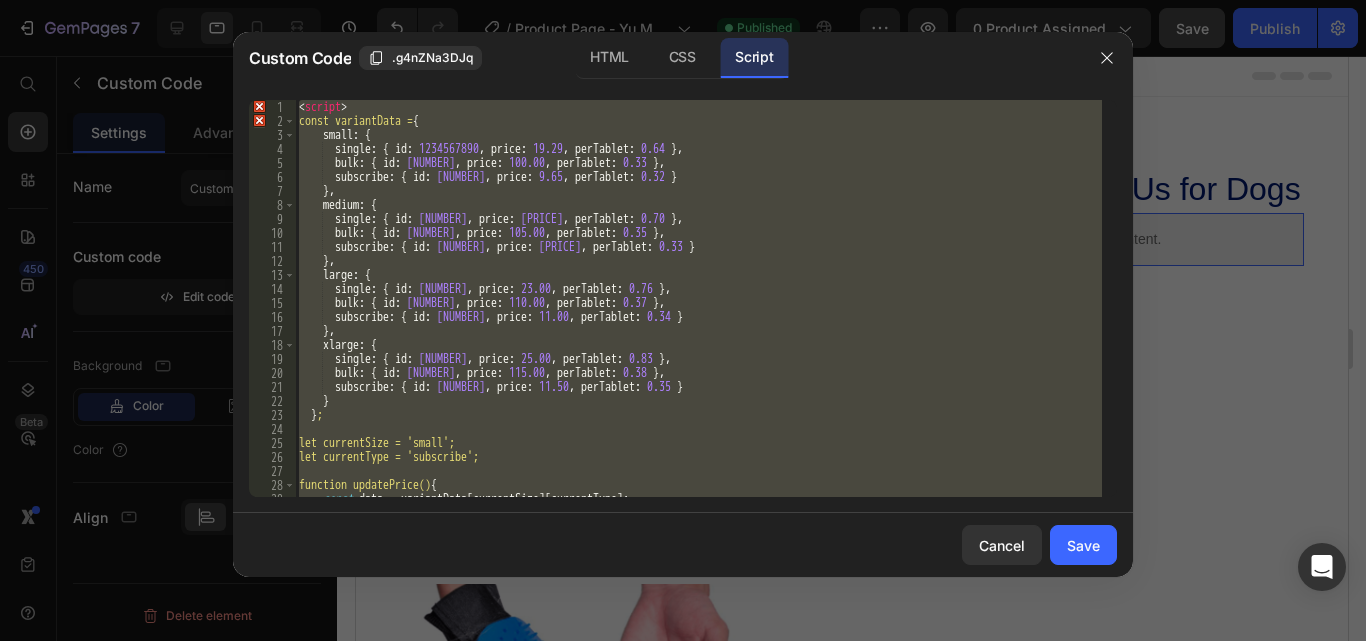 click on "script
const variantData = {
small :   {
single :   {   id :   [NUMBER] ,   price :   19.29 ,   perTablet :   0.64   }
},
medium :   {
single :   {   id :   [NUMBER] ,   price :   21.00 ,   perTablet :   0.70   }
},
large :   {
single :   {   id :   [NUMBER] ,   price :   23.00 ,   perTablet :   0.76   }
},
xlarge :   {
single :   {   id :   [NUMBER] ,   price :   25.00 ,   perTablet :" at bounding box center (698, 298) 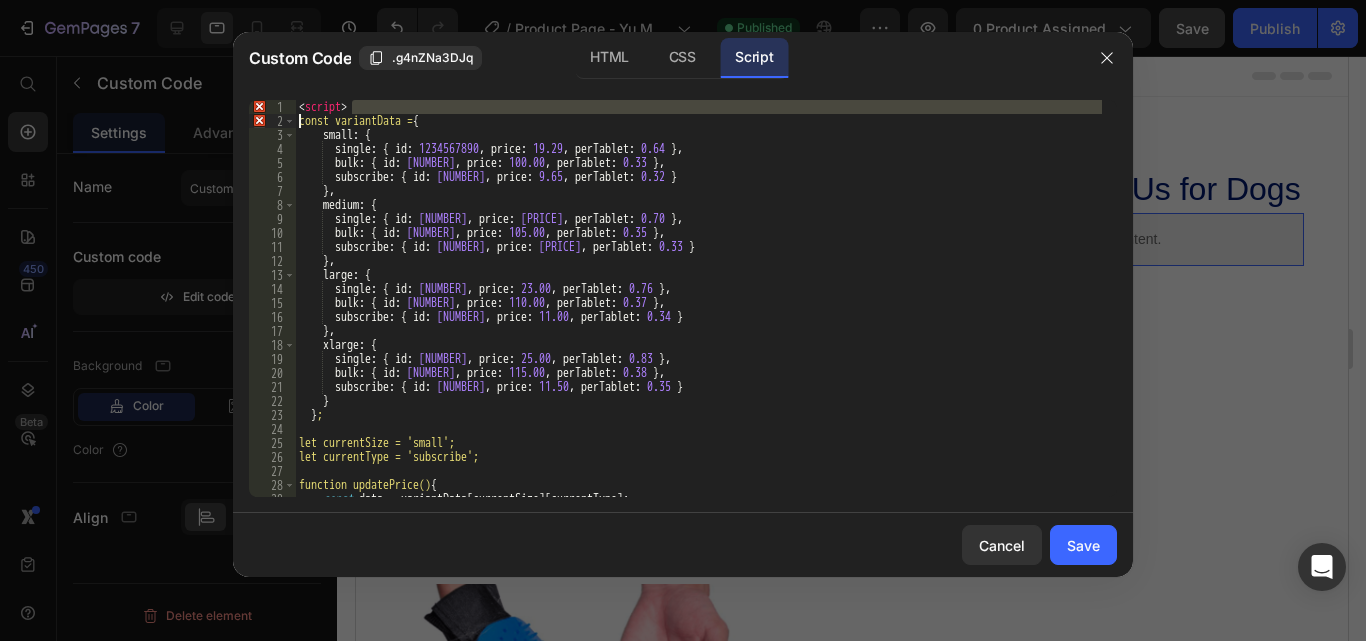 drag, startPoint x: 352, startPoint y: 110, endPoint x: 277, endPoint y: 118, distance: 75.42546 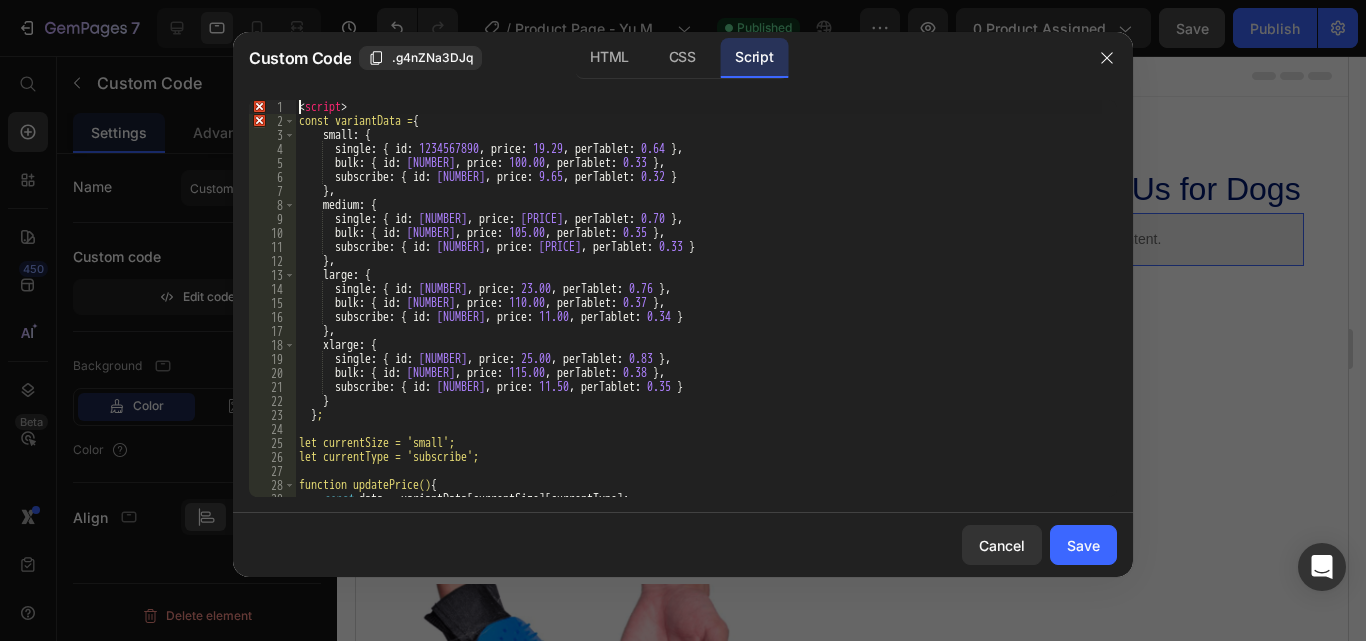 click on "script
const variantData = {
small :   {
single :   {   id :   [NUMBER] ,   price :   19.29 ,   perTablet :   0.64   }
},
medium :   {
single :   {   id :   [NUMBER] ,   price :   21.00 ,   perTablet :   0.70   }
},
large :   {
single :   {   id :   [NUMBER] ,   price :   23.00 ,   perTablet :   0.76   }
},
xlarge :   {
single :   {   id :   [NUMBER] ,   price :   25.00 ,   perTablet :" at bounding box center (698, 312) 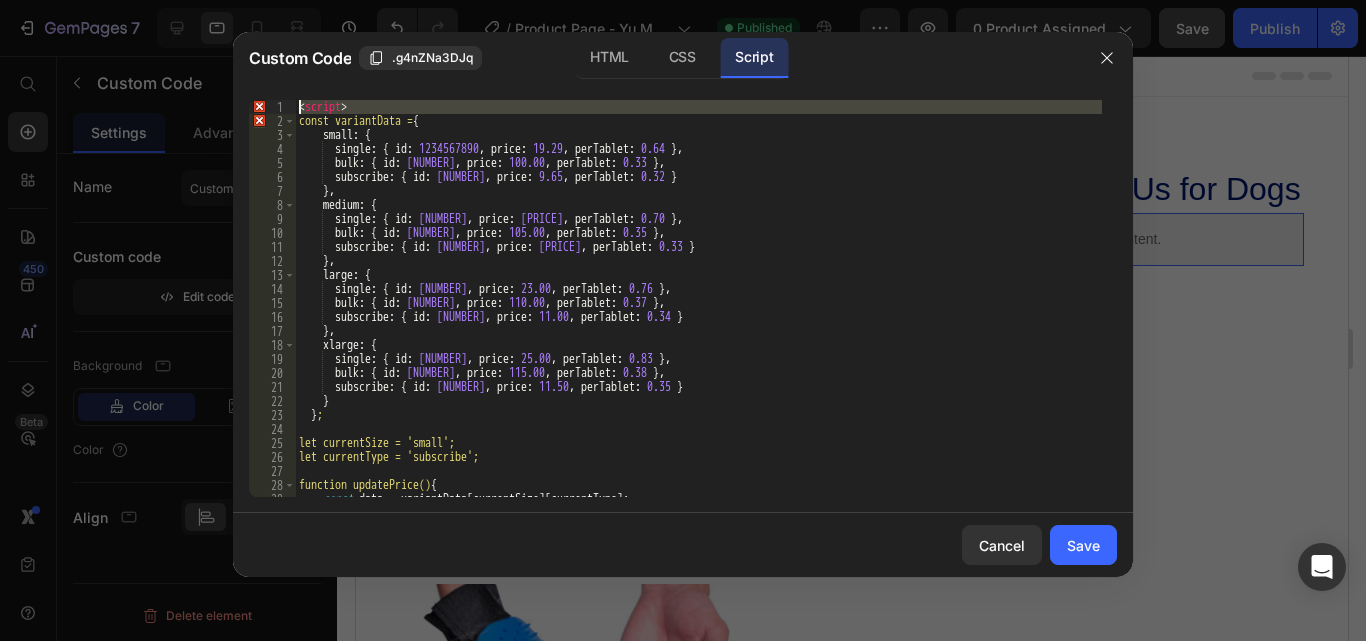 click on "script
const variantData = {
small :   {
single :   {   id :   [NUMBER] ,   price :   19.29 ,   perTablet :   0.64   }
},
medium :   {
single :   {   id :   [NUMBER] ,   price :   21.00 ,   perTablet :   0.70   }
},
large :   {
single :   {   id :   [NUMBER] ,   price :   23.00 ,   perTablet :   0.76   }
},
xlarge :   {
single :   {   id :   [NUMBER] ,   price :   25.00 ,   perTablet :" at bounding box center (698, 312) 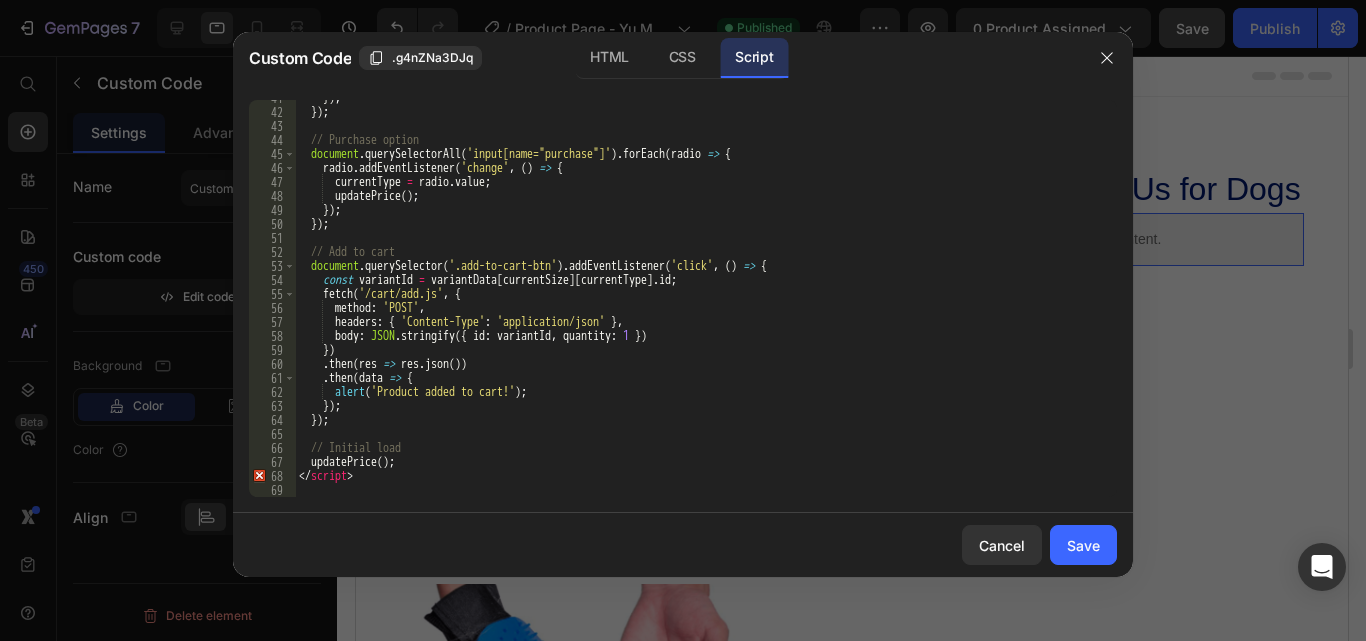 scroll, scrollTop: 569, scrollLeft: 0, axis: vertical 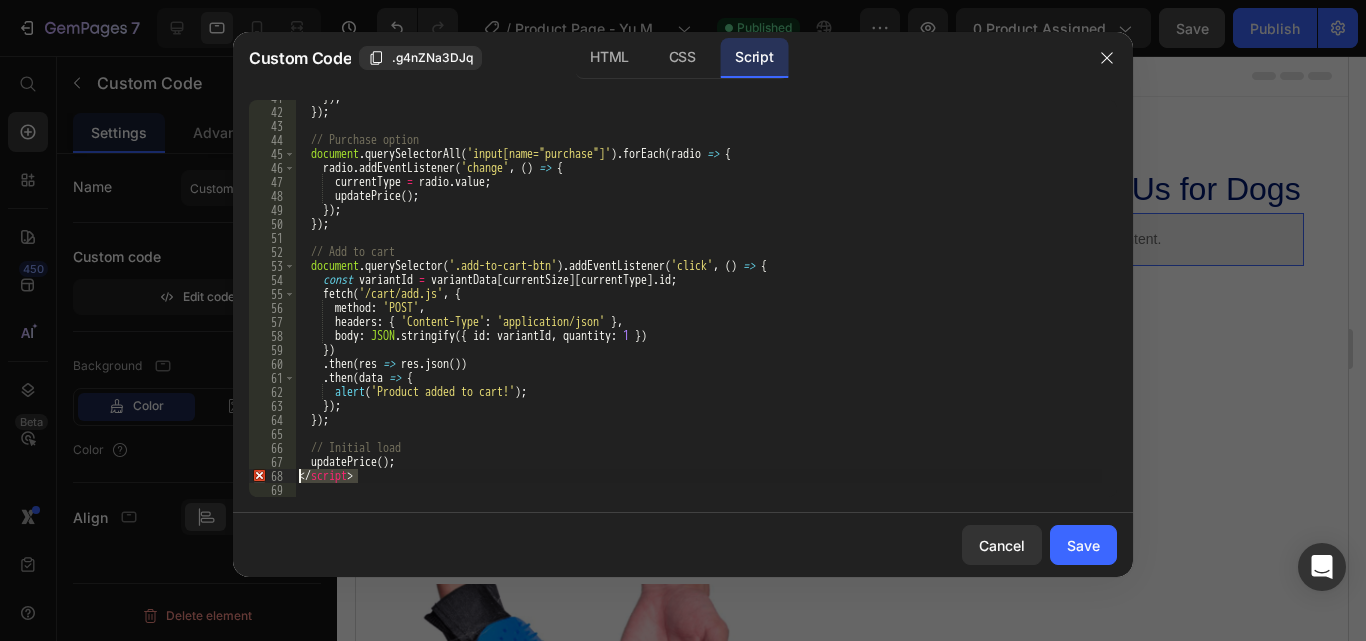 drag, startPoint x: 365, startPoint y: 482, endPoint x: 267, endPoint y: 481, distance: 98.005104 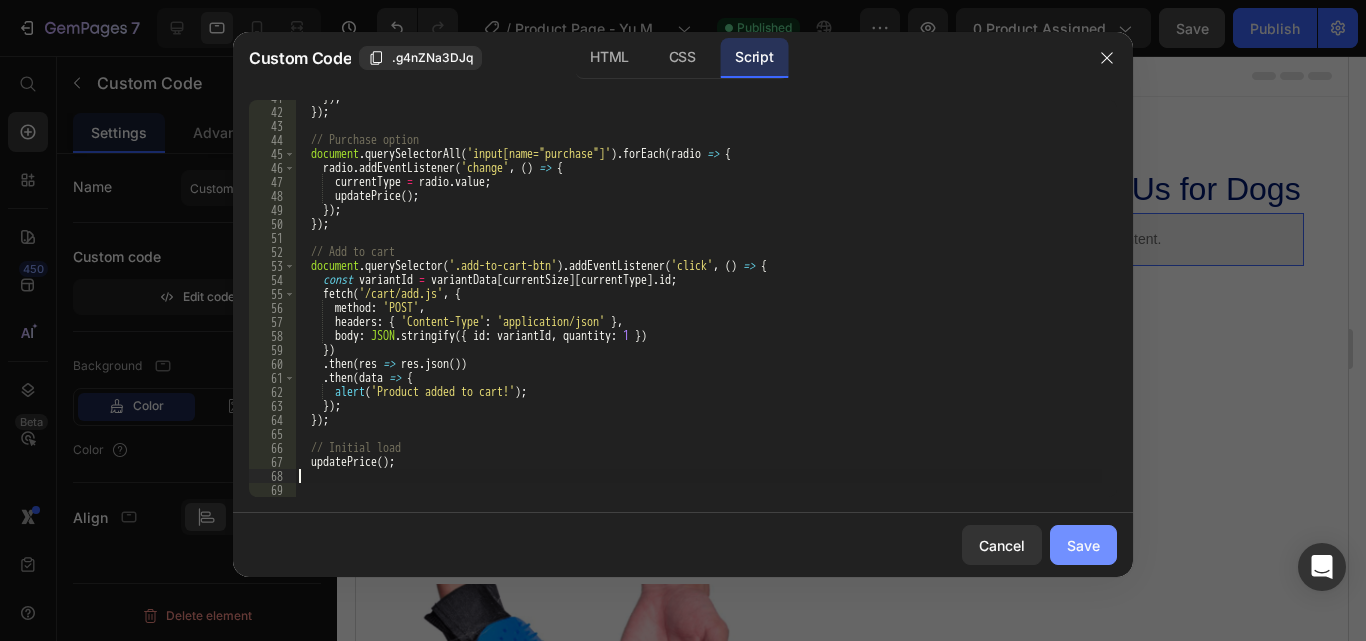 click on "Save" at bounding box center (1083, 545) 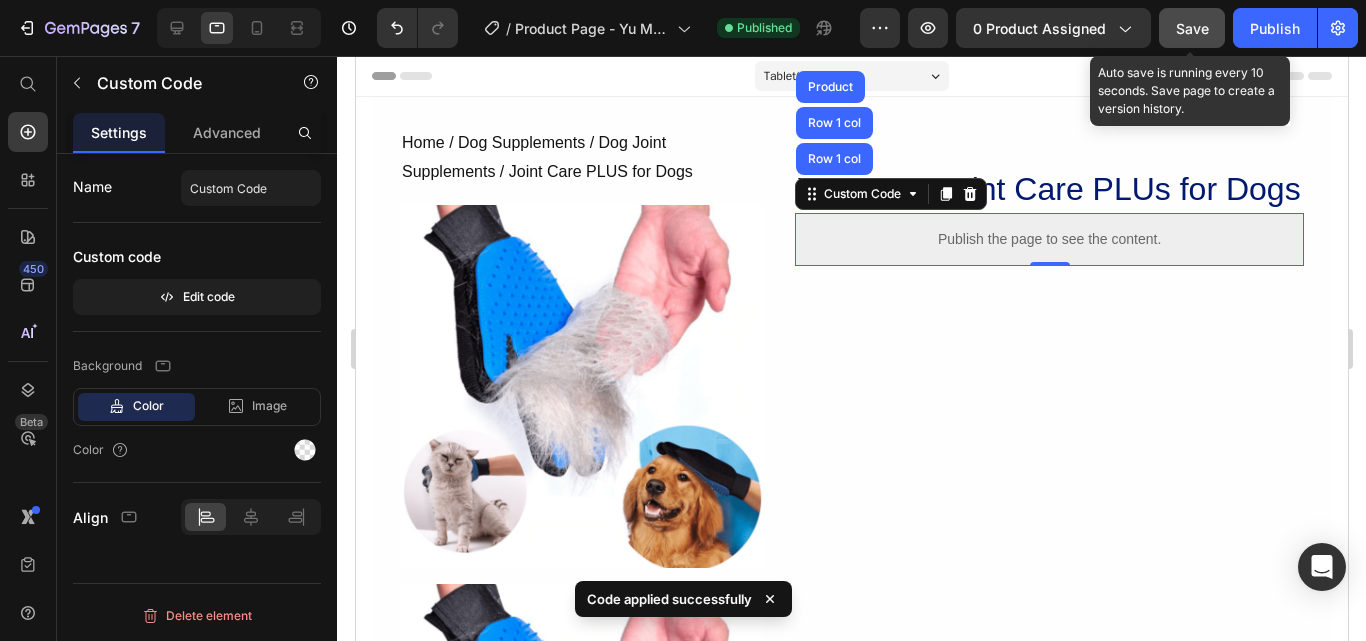 click on "Save" at bounding box center (1192, 28) 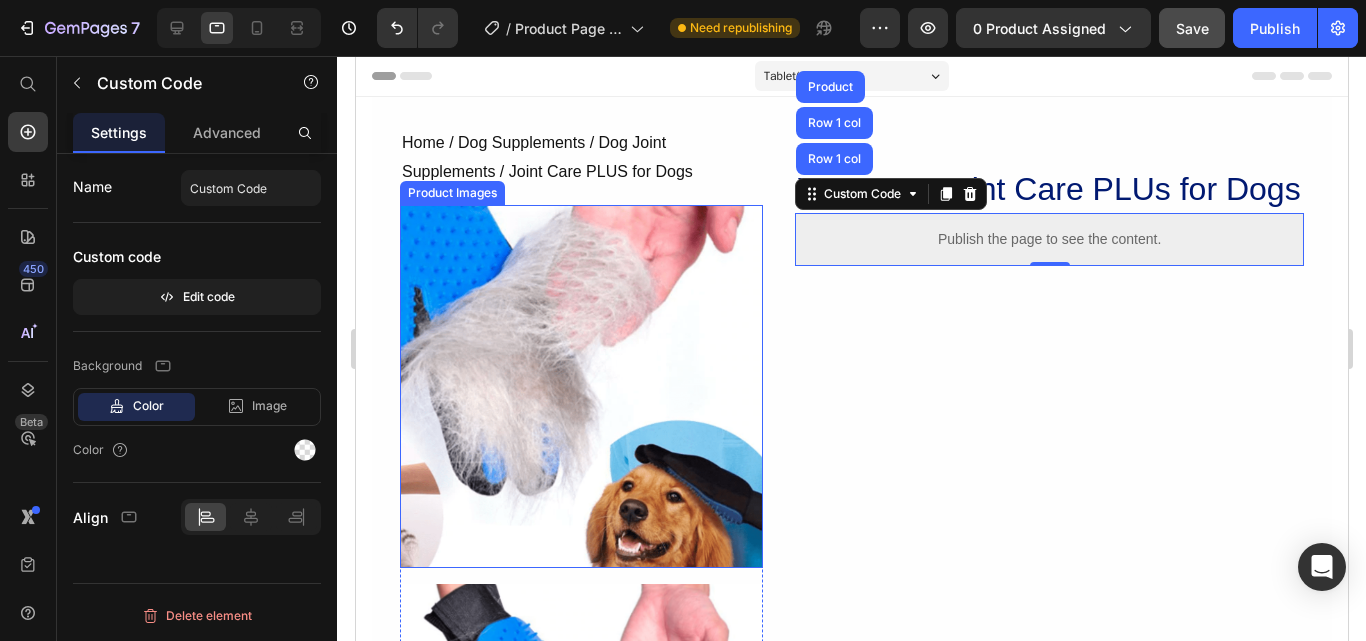 click at bounding box center (580, 386) 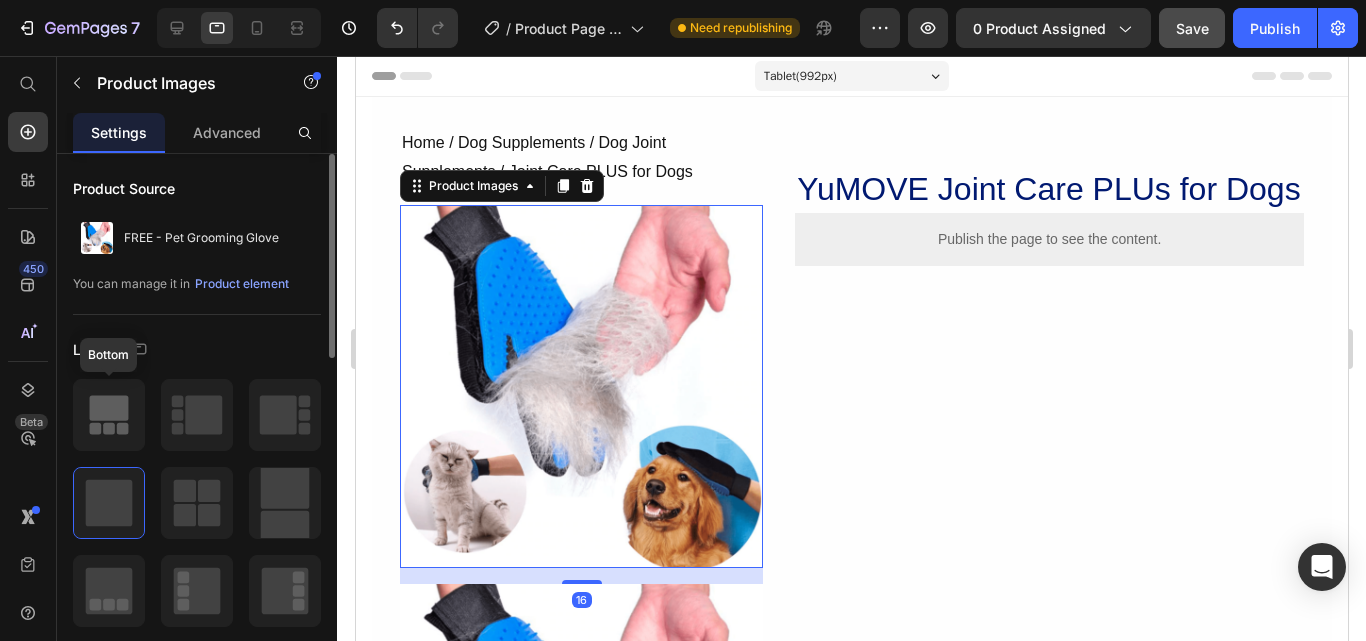 click 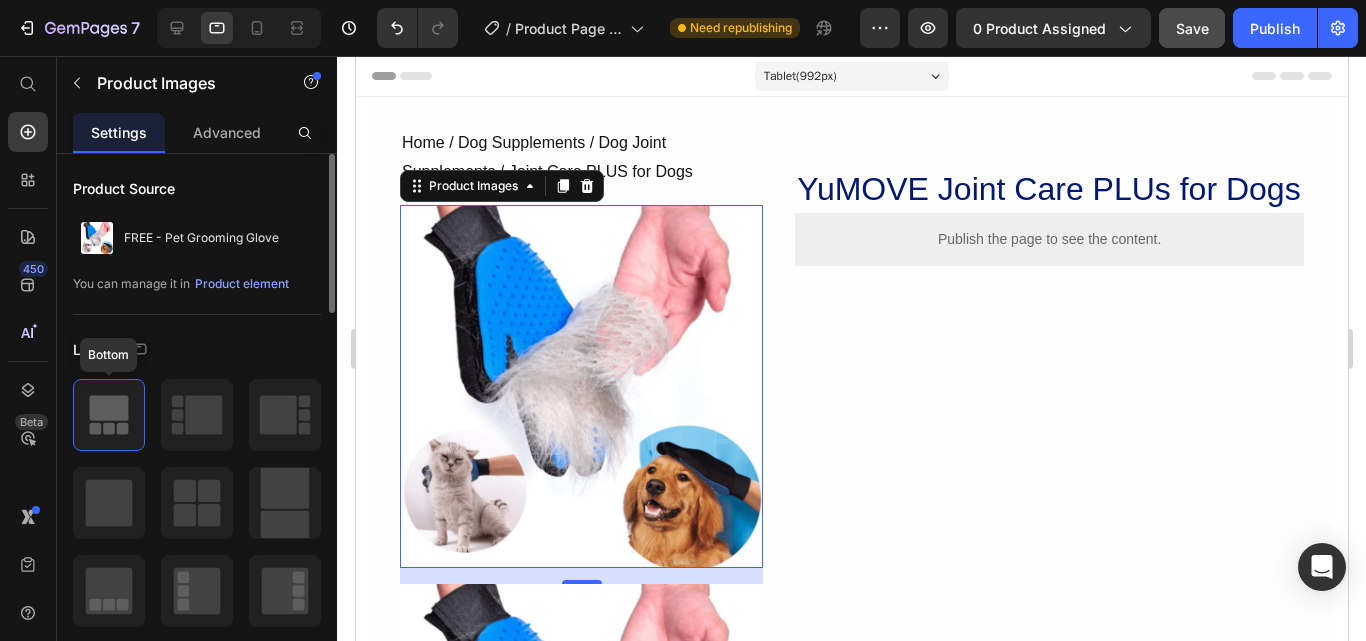 click 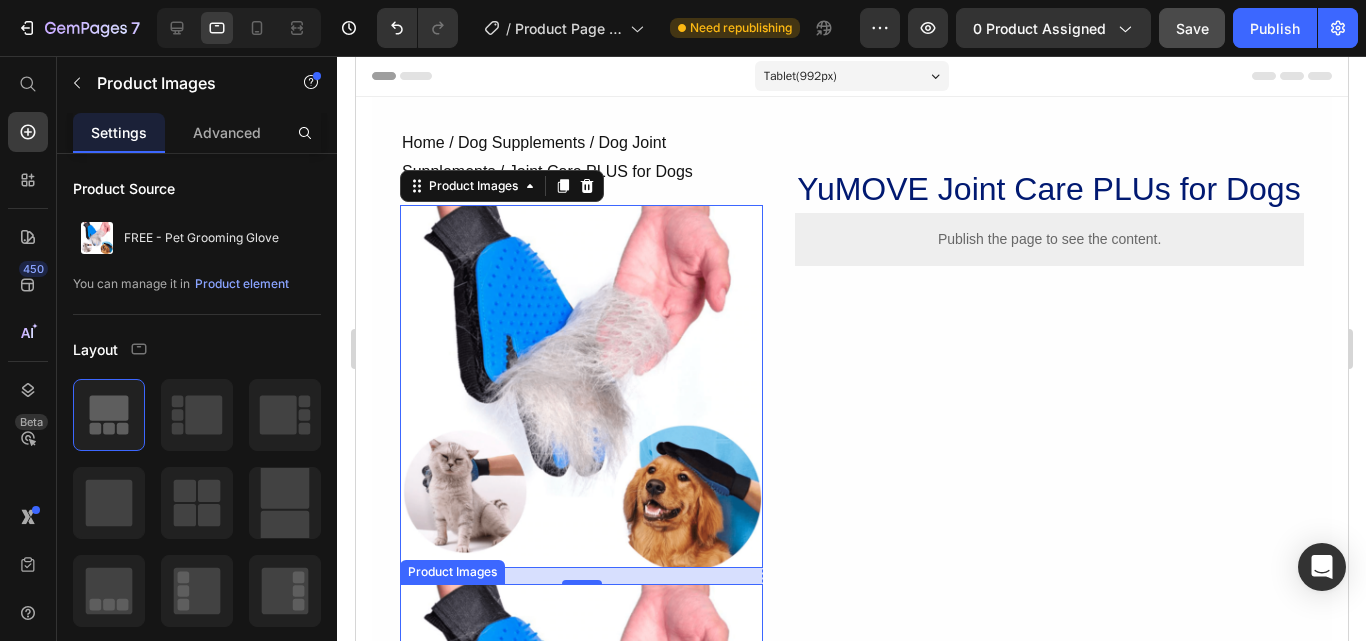 scroll, scrollTop: 400, scrollLeft: 0, axis: vertical 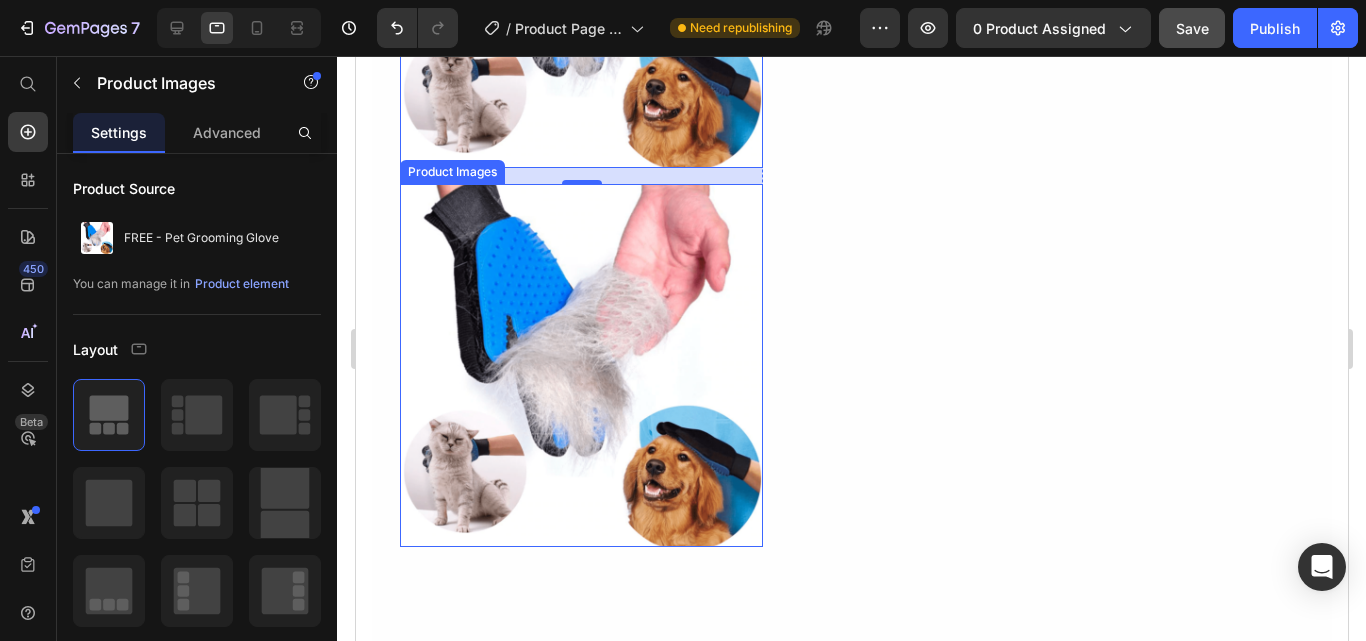 click at bounding box center (580, 365) 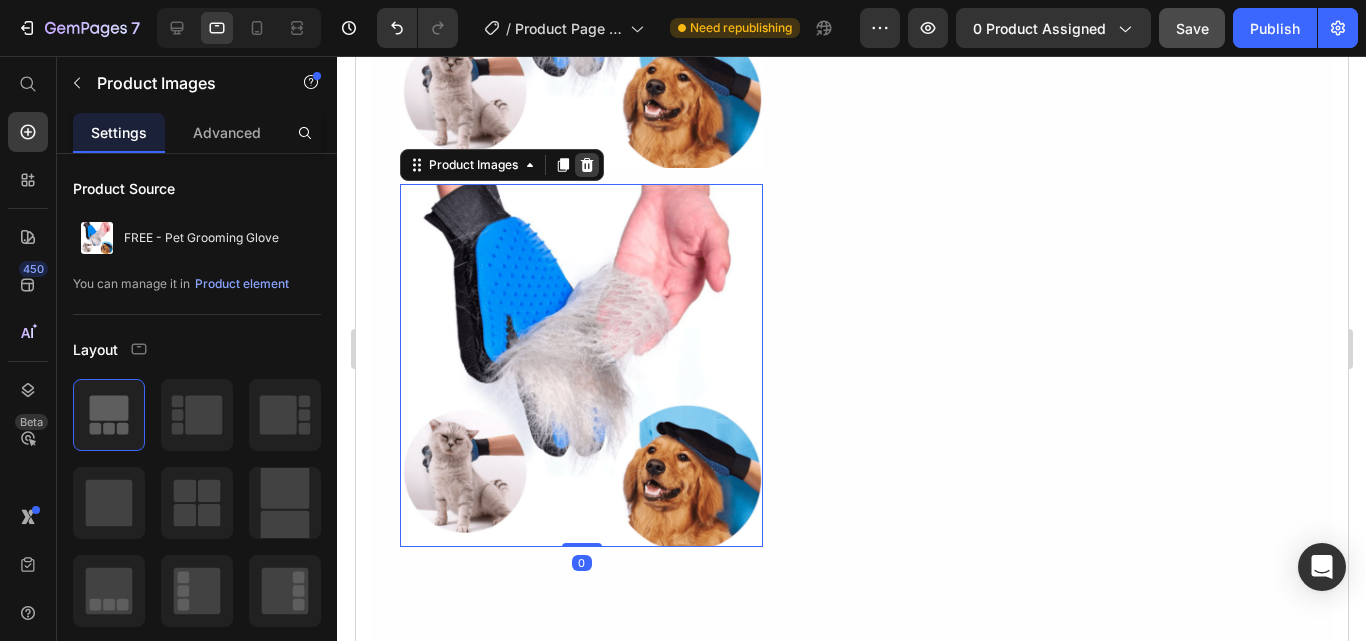 click 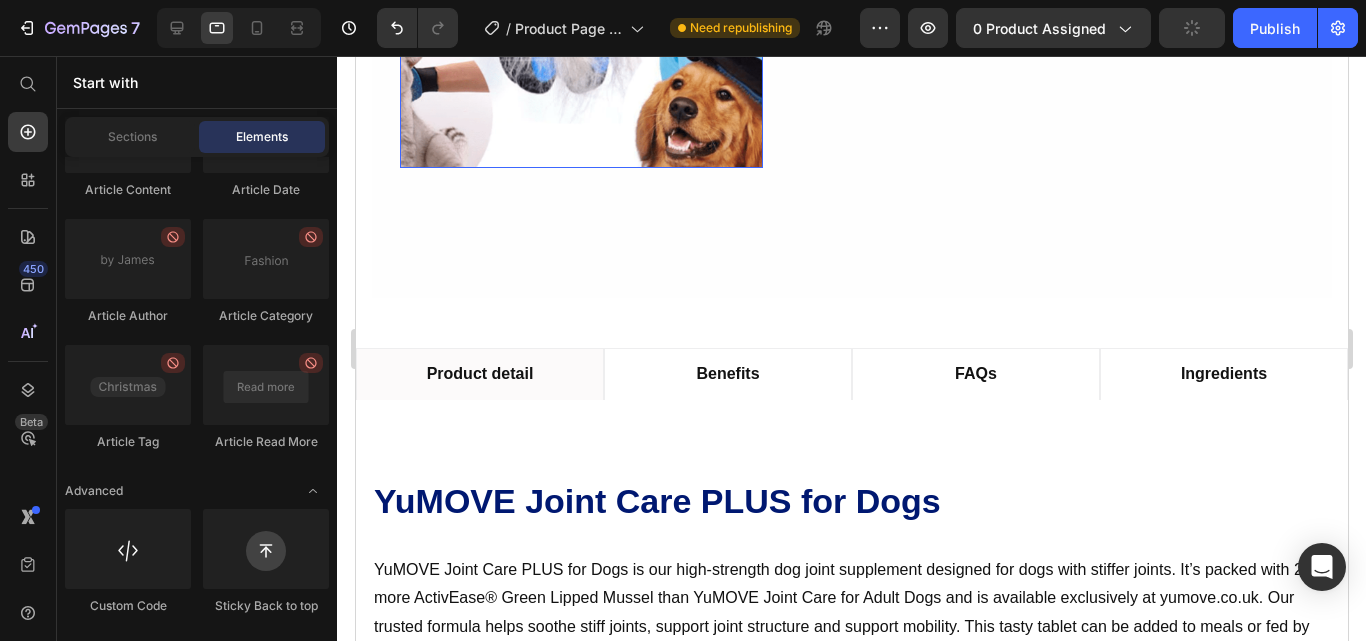 scroll, scrollTop: 100, scrollLeft: 0, axis: vertical 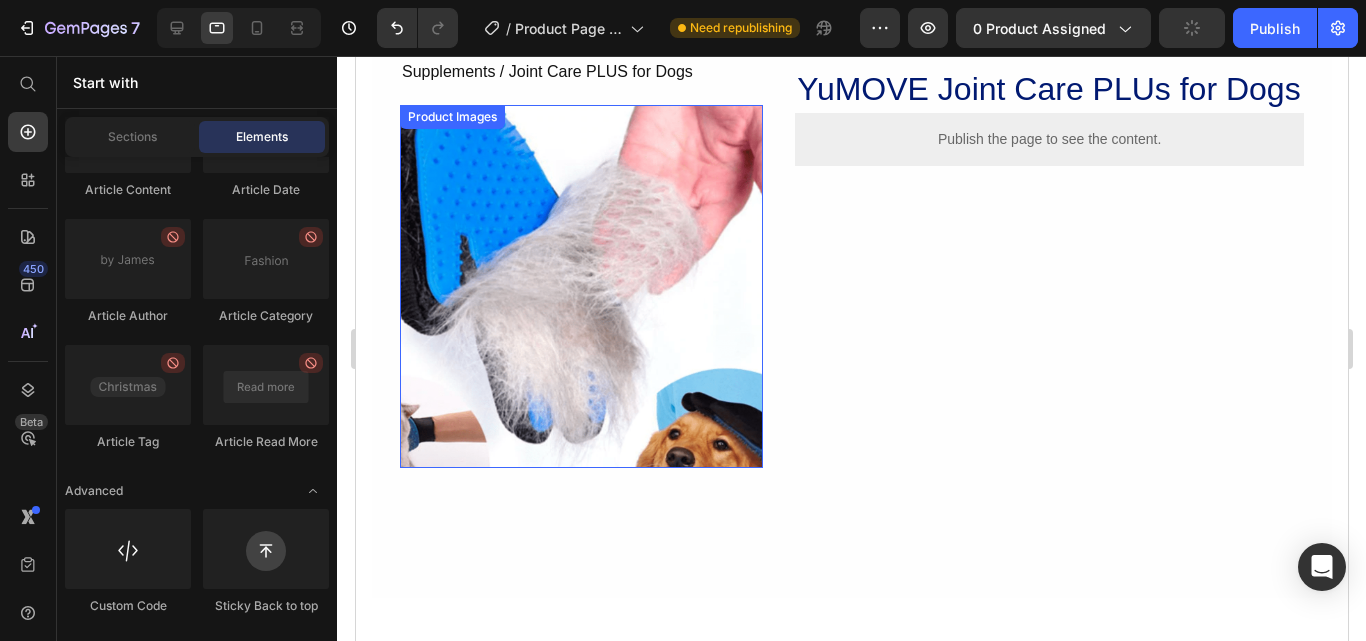 click at bounding box center [580, 286] 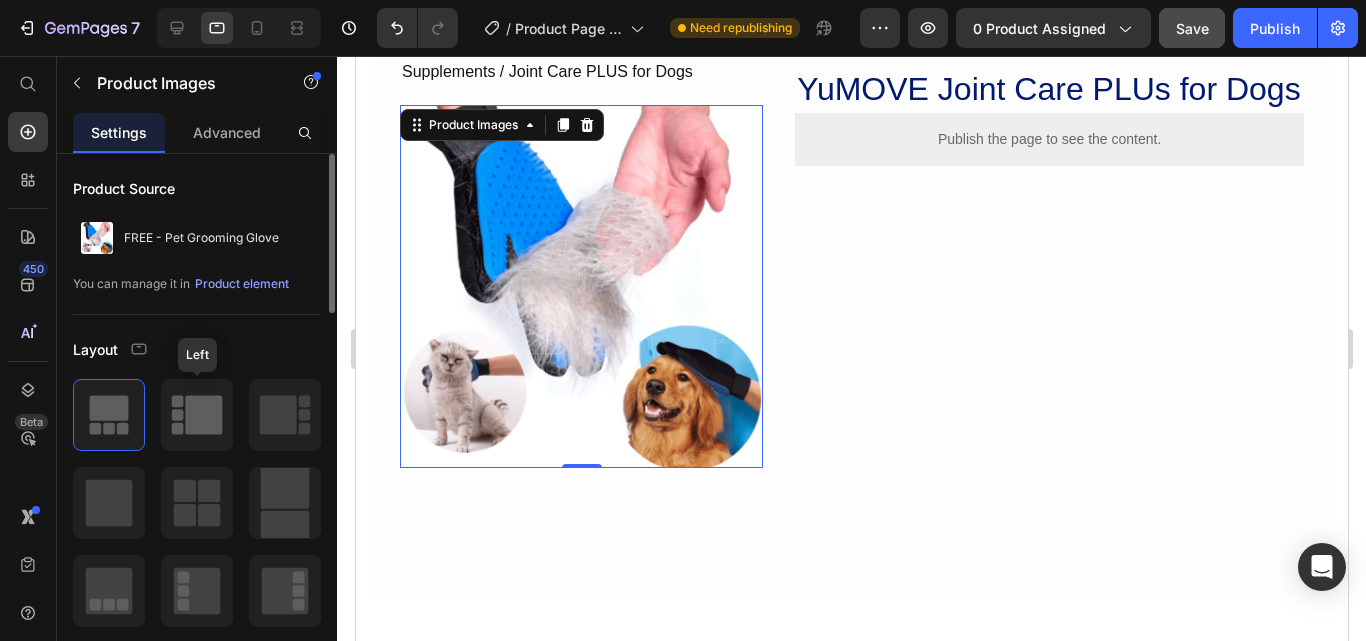 scroll, scrollTop: 100, scrollLeft: 0, axis: vertical 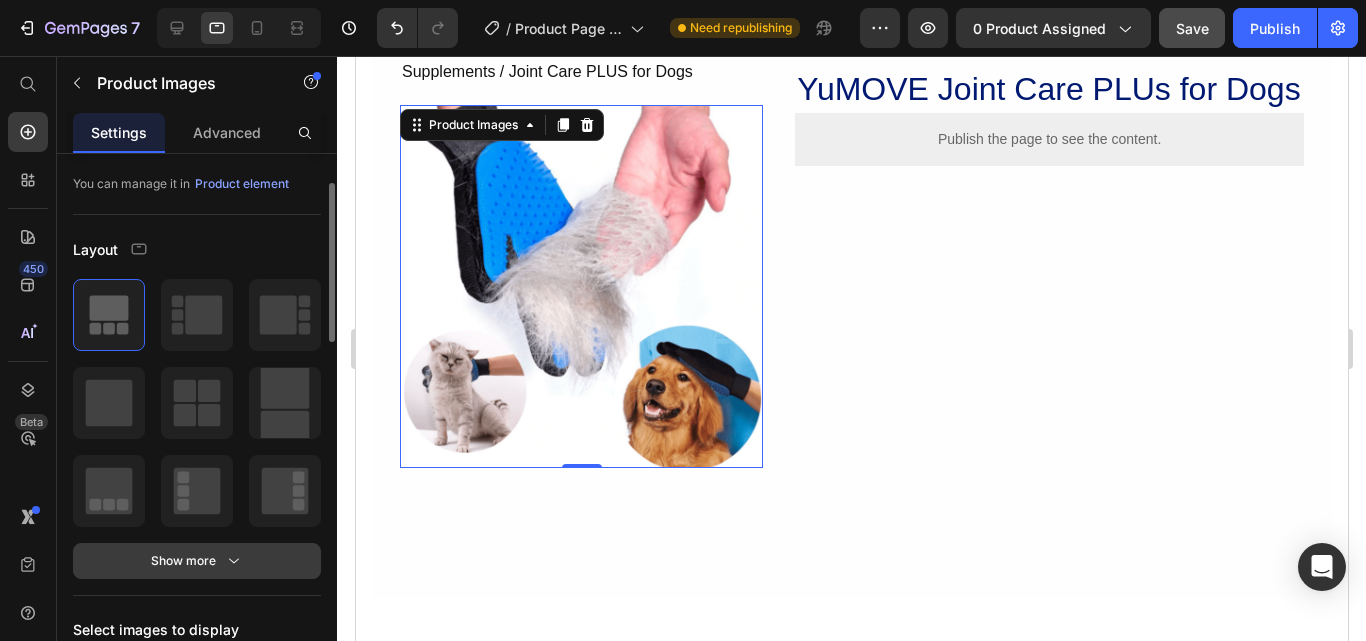 click on "Show more" at bounding box center [197, 561] 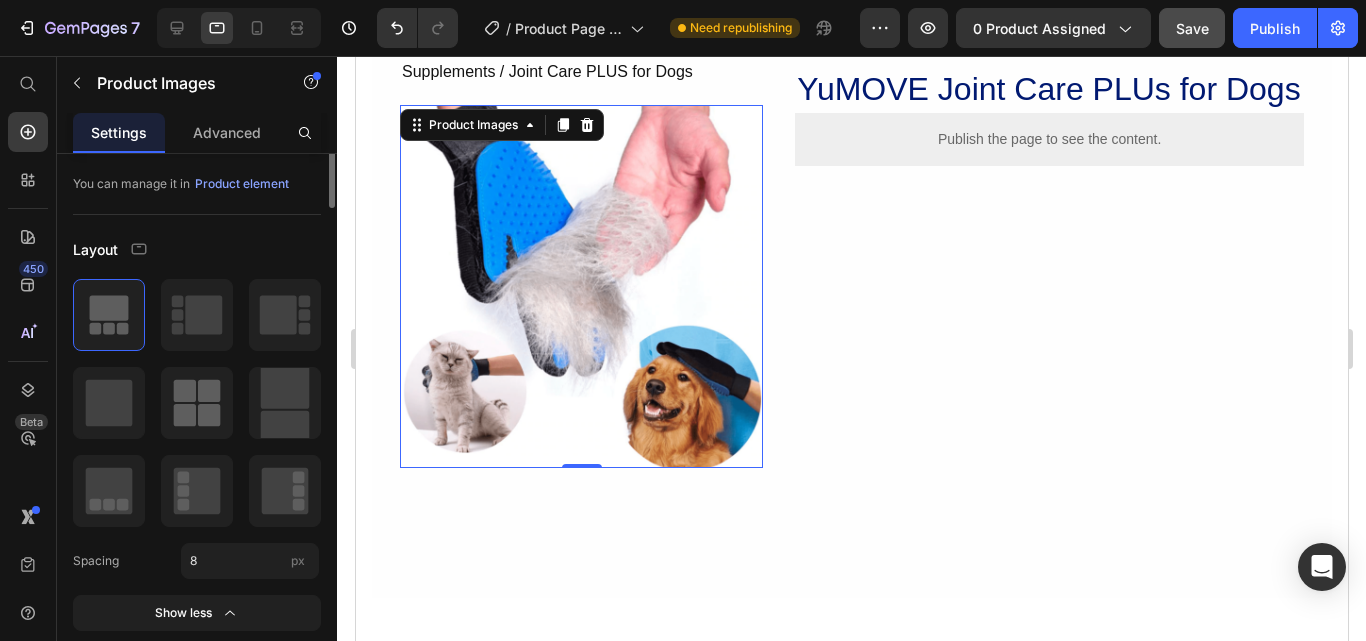 scroll, scrollTop: 0, scrollLeft: 0, axis: both 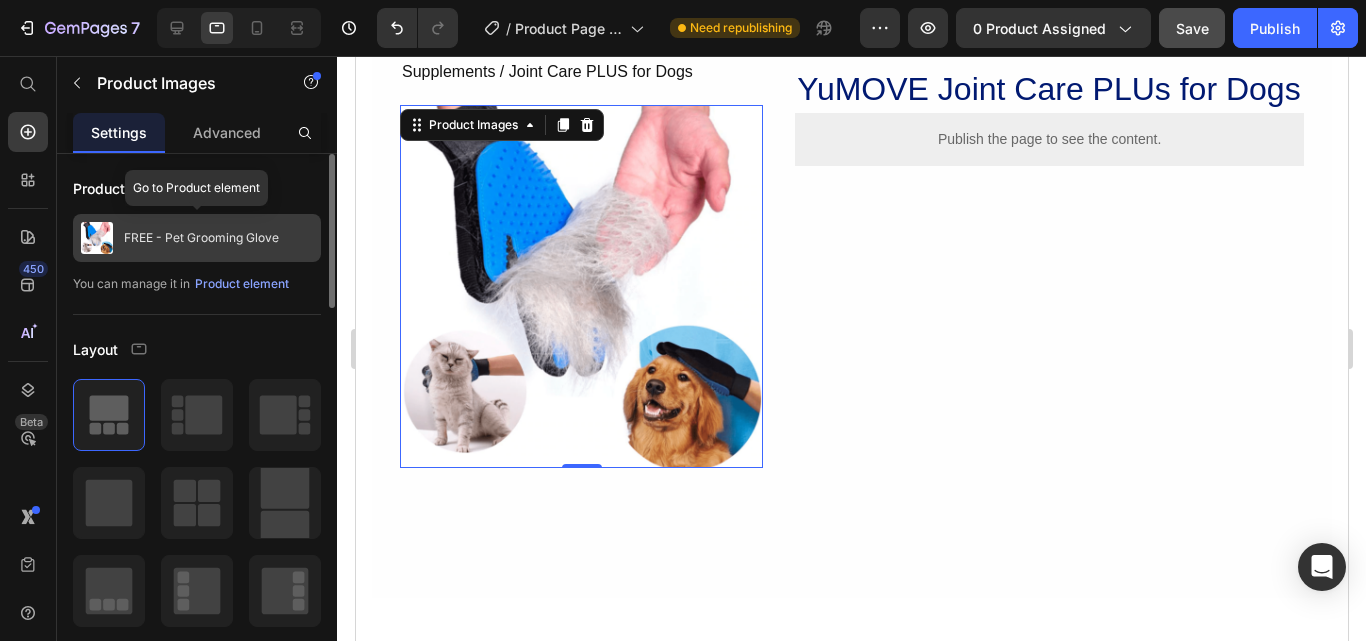 click on "FREE - Pet Grooming Glove" at bounding box center [201, 238] 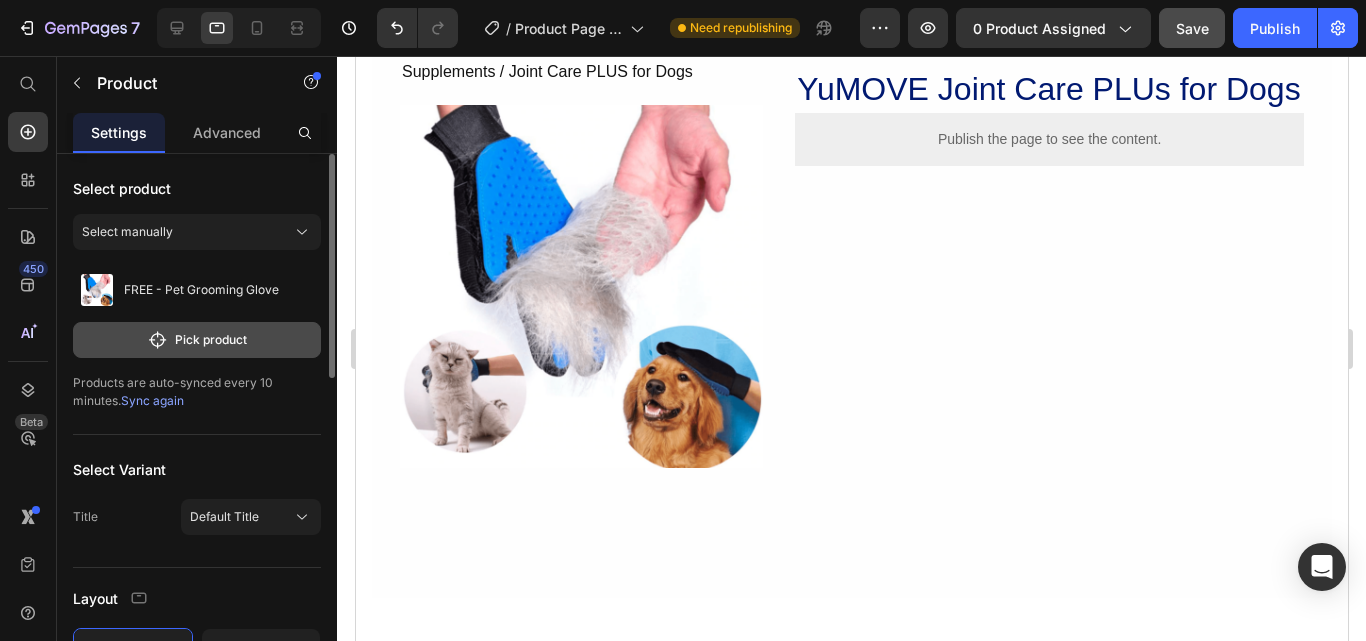 click on "Pick product" at bounding box center [197, 340] 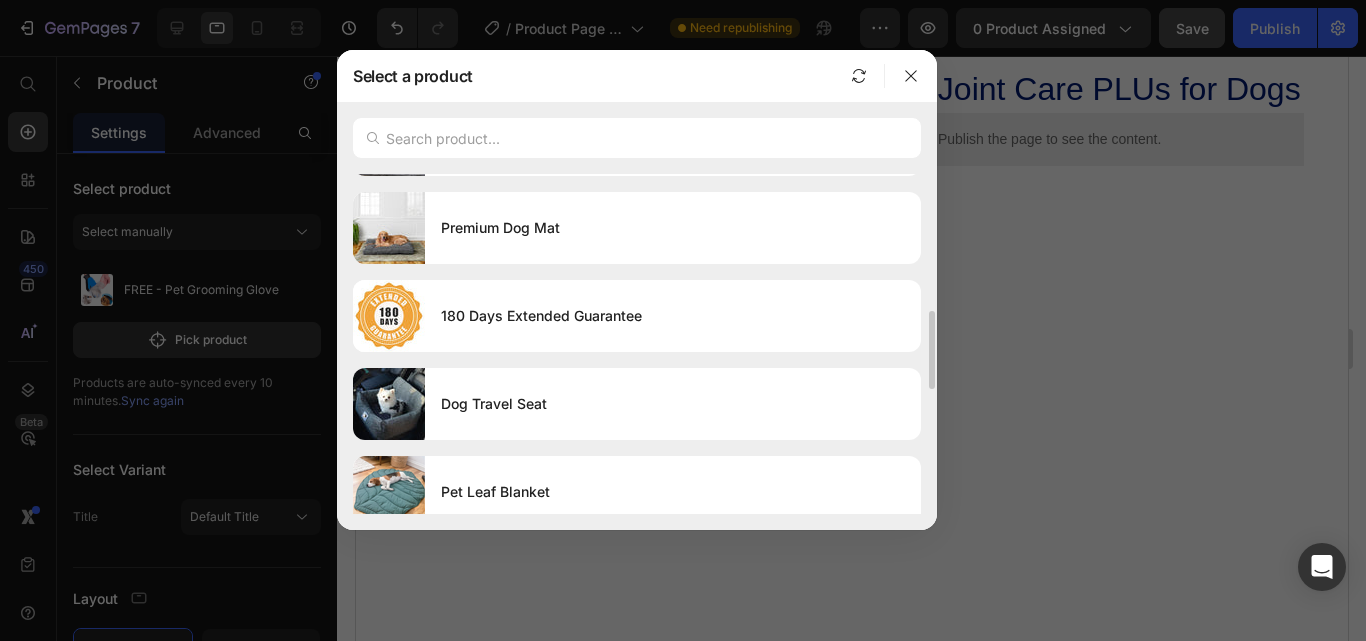 scroll, scrollTop: 700, scrollLeft: 0, axis: vertical 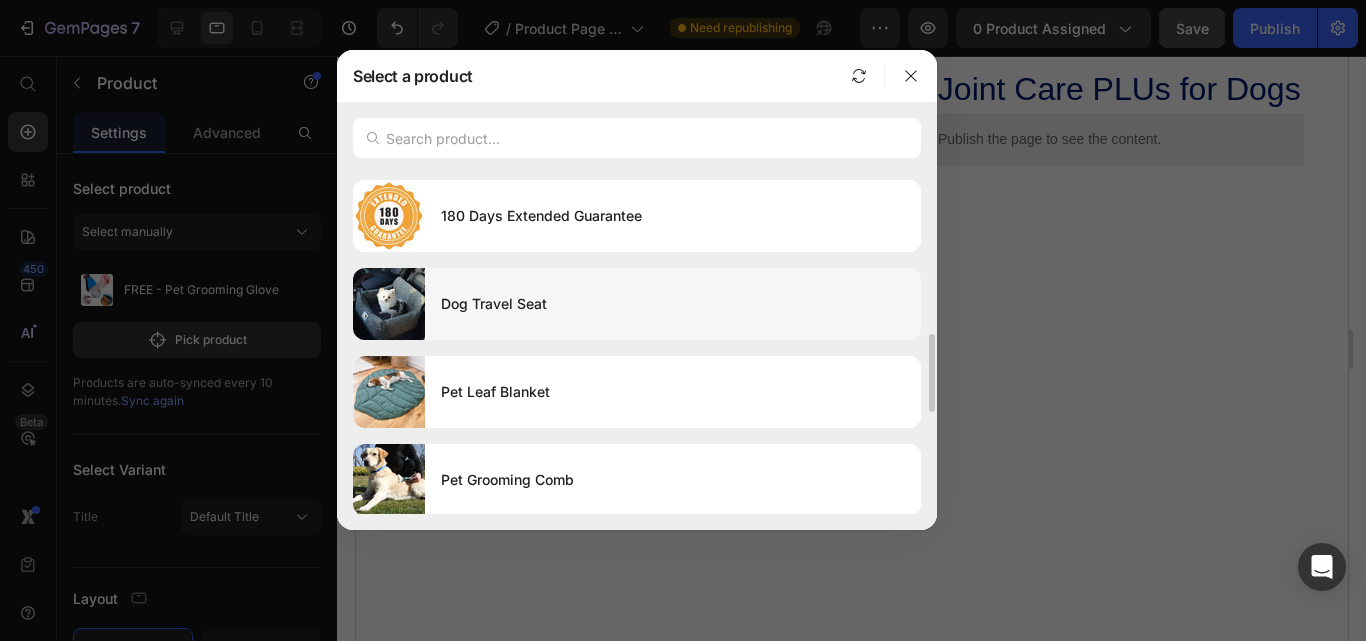 click on "Dog Travel Seat" at bounding box center [673, 304] 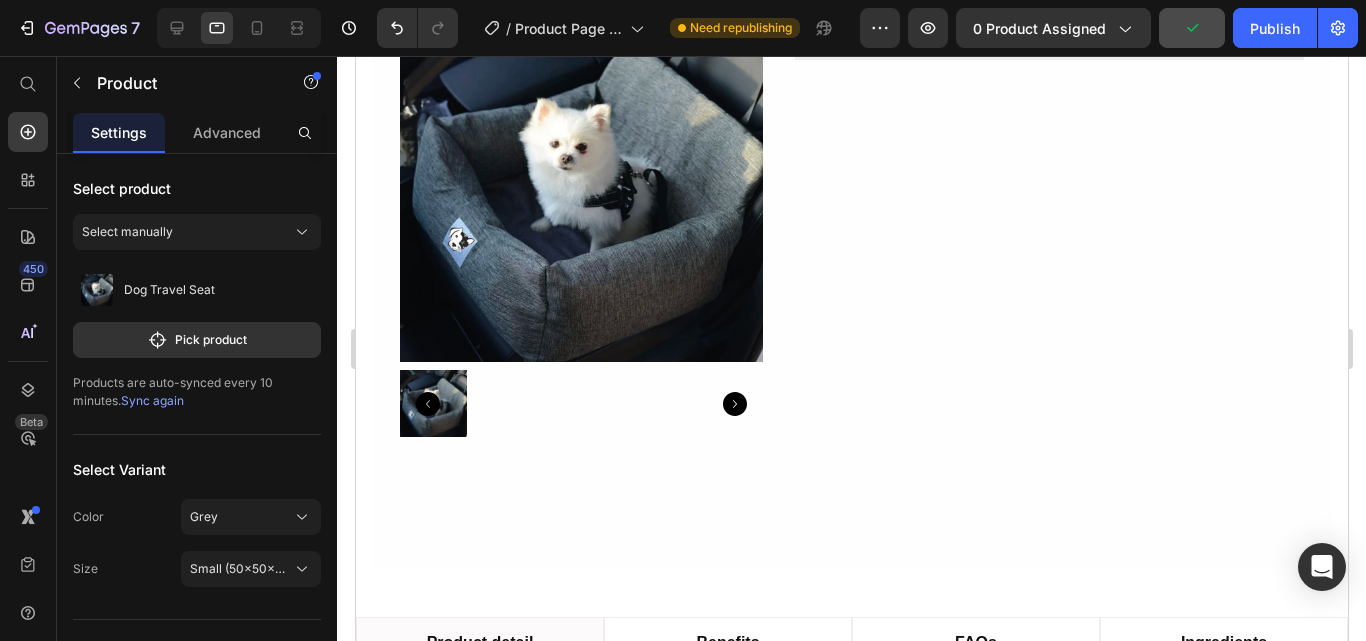 scroll, scrollTop: 300, scrollLeft: 0, axis: vertical 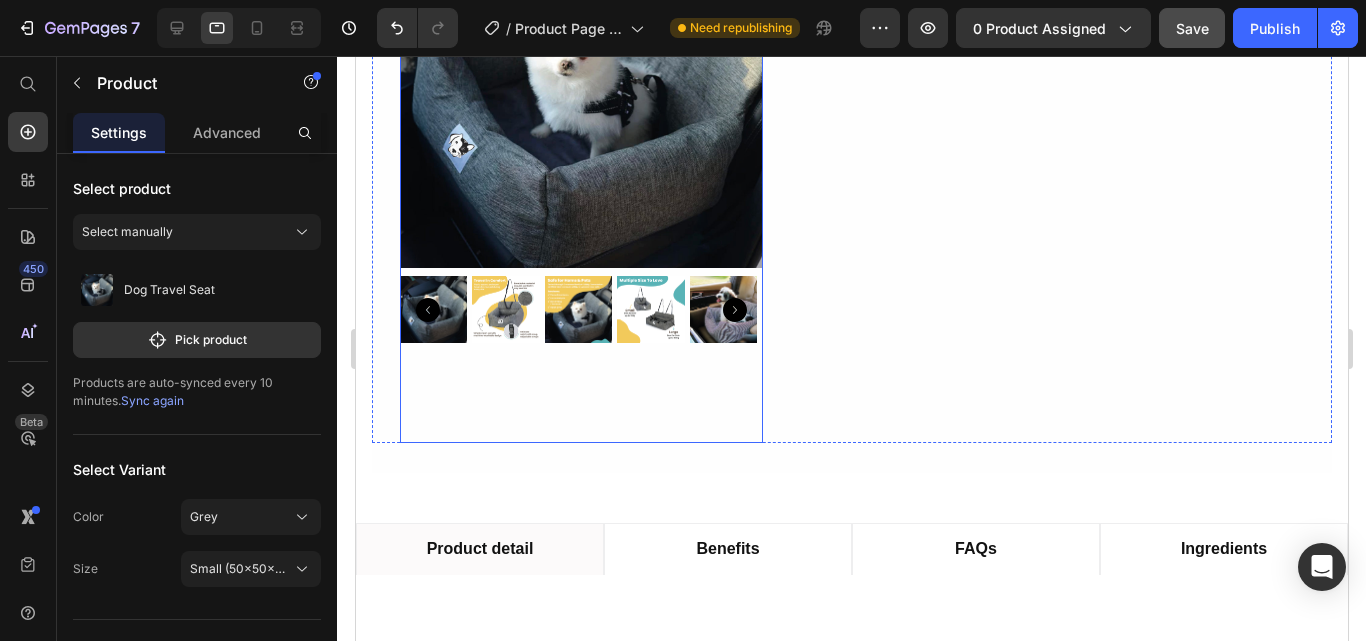 click on "Home / Dog Supplements / Dog Joint Supplements / Joint Care PLUS for Dogs Text Block Product Images Row Row Row" at bounding box center [580, 135] 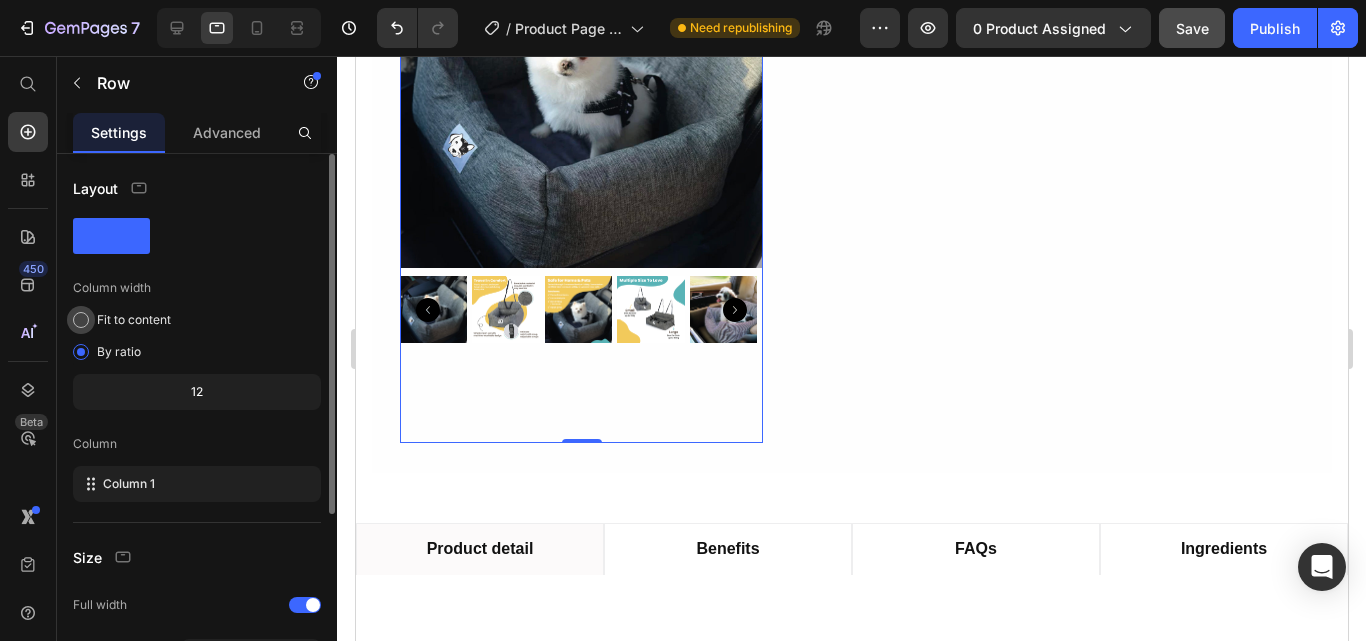 click on "Fit to content" 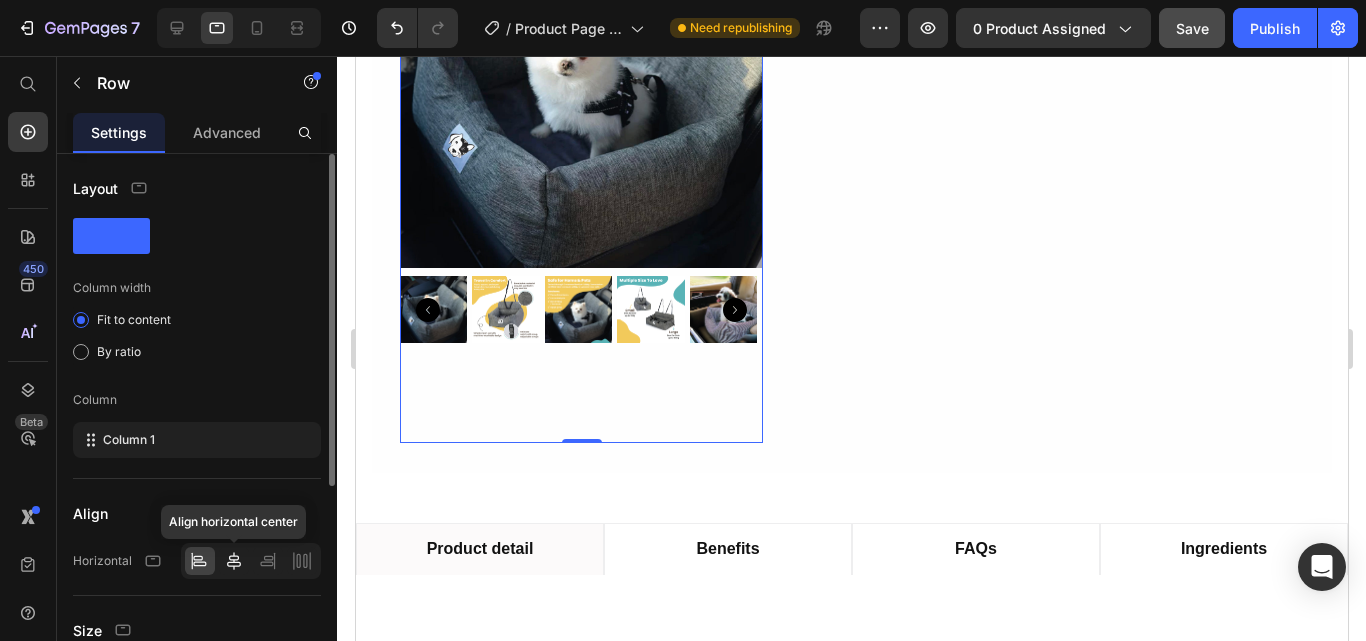 click 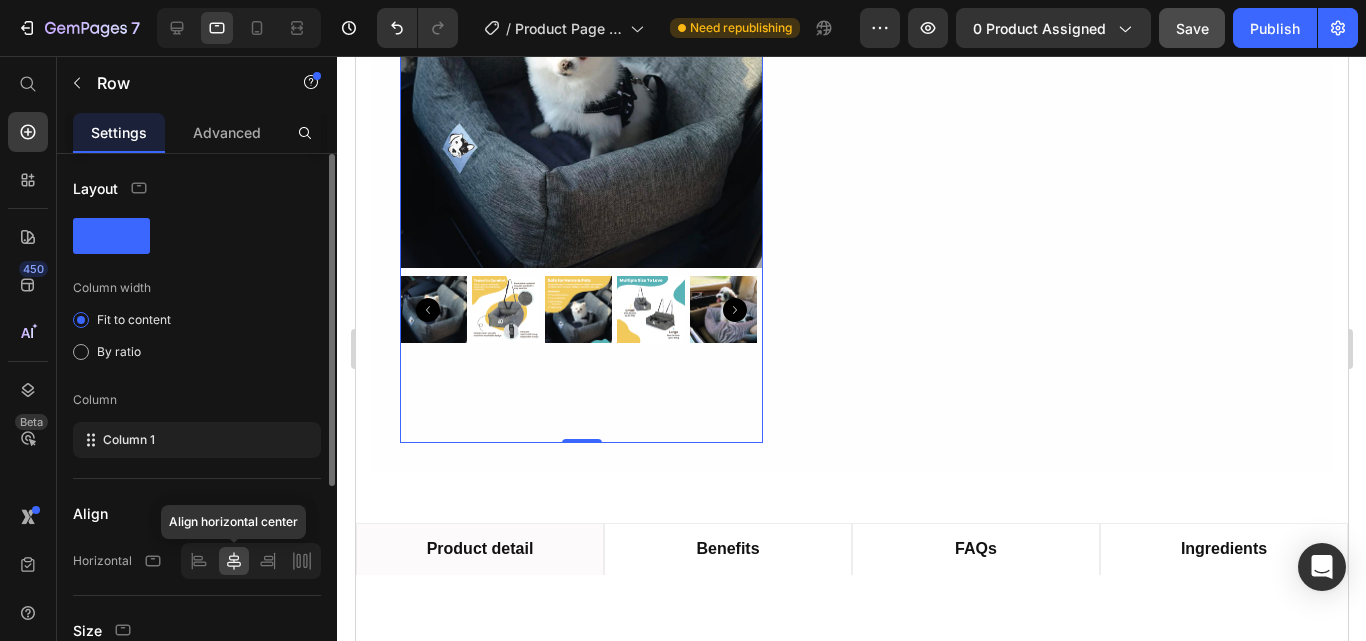 click 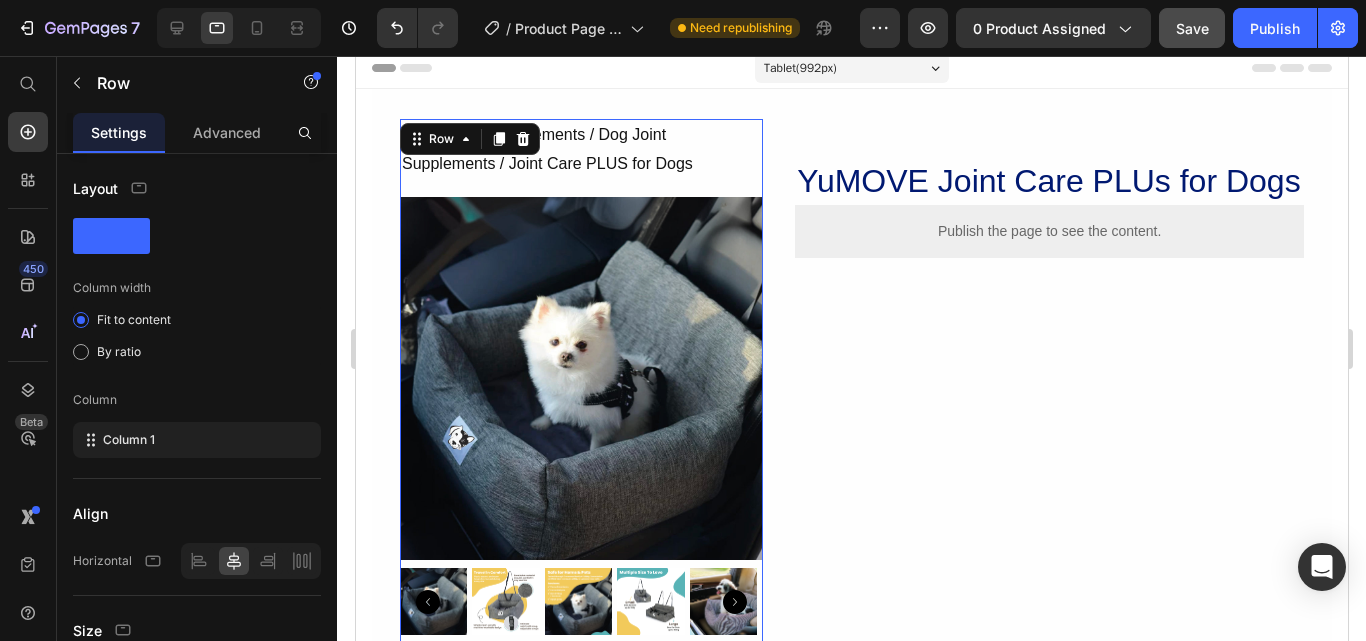 scroll, scrollTop: 0, scrollLeft: 0, axis: both 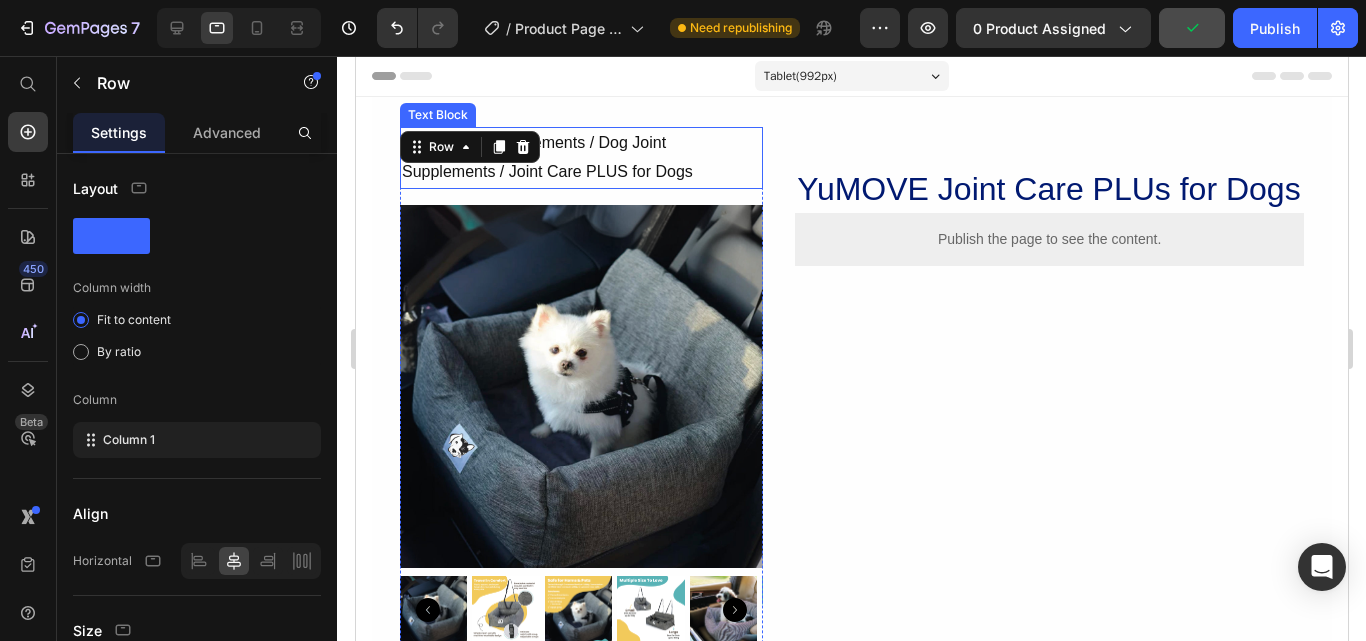 click on "Home / Dog Supplements / Dog Joint Supplements / Joint Care PLUS for Dogs" at bounding box center [580, 158] 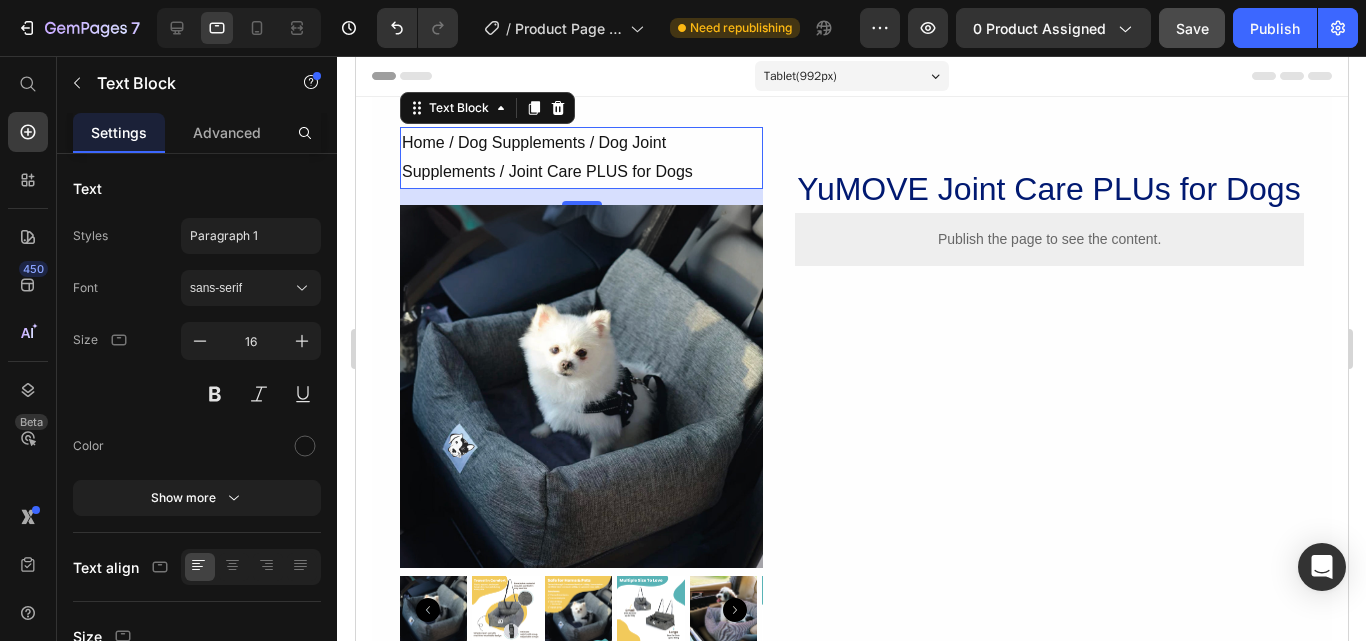 drag, startPoint x: 417, startPoint y: 105, endPoint x: 748, endPoint y: 353, distance: 413.60004 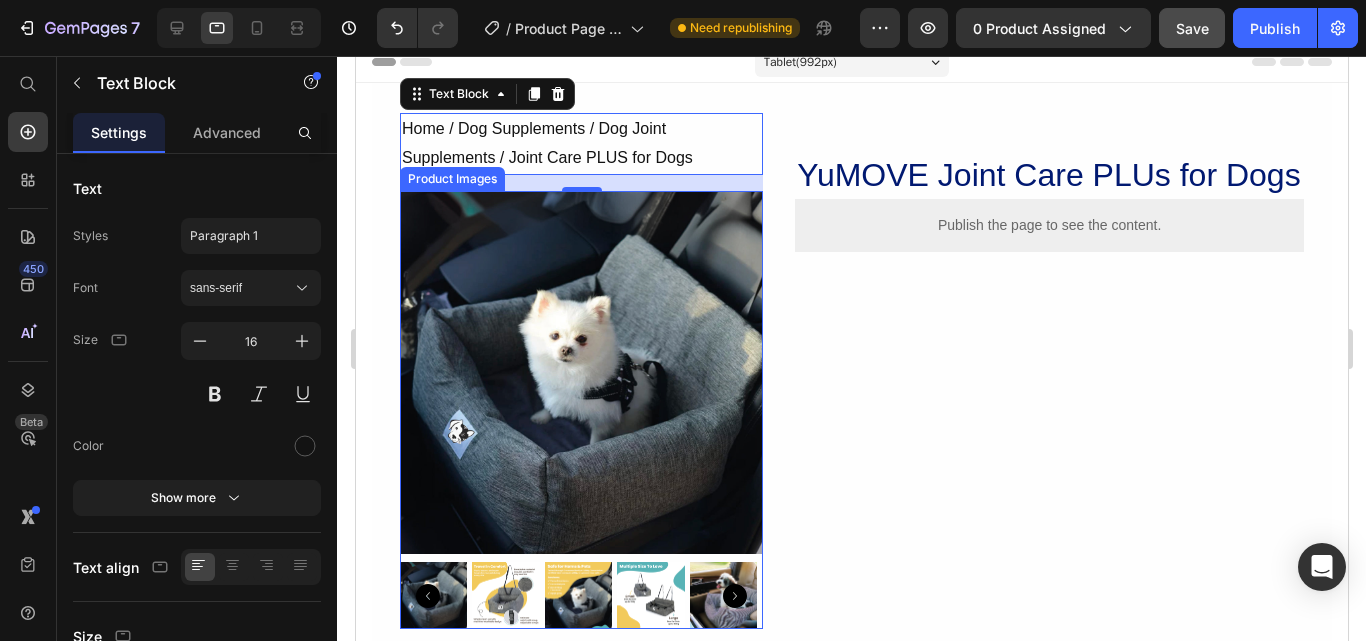 scroll, scrollTop: 0, scrollLeft: 0, axis: both 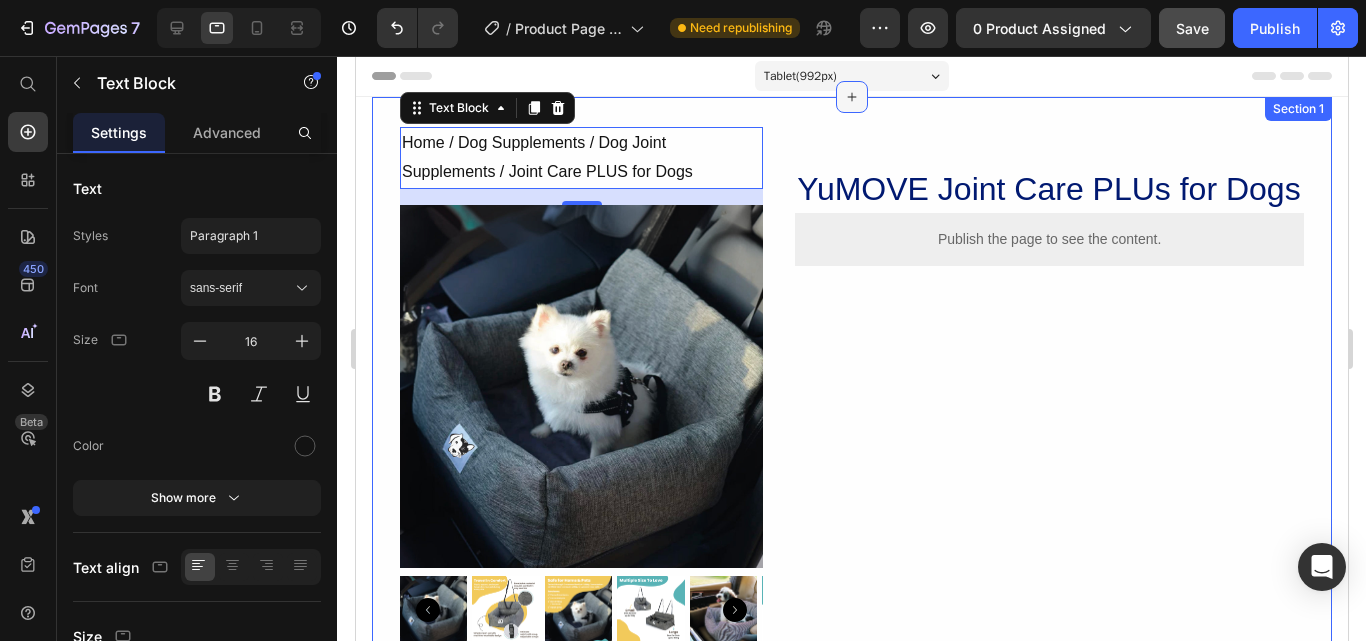 click 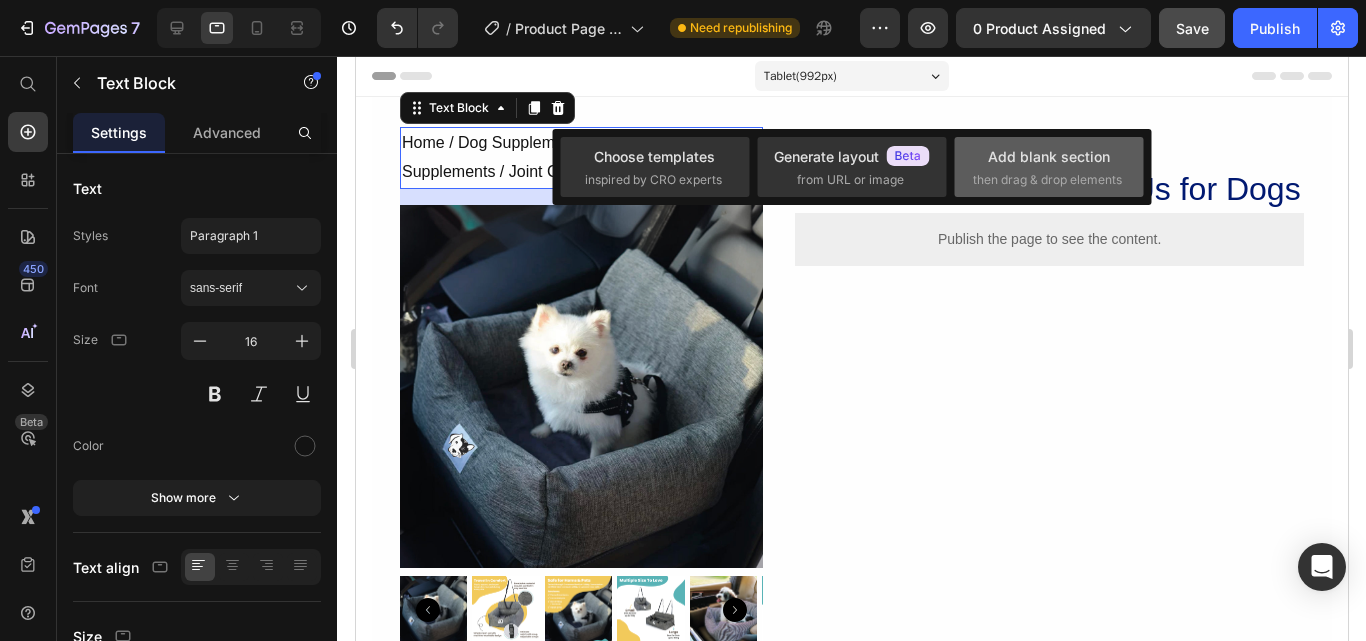 click on "Add blank section" at bounding box center [1049, 156] 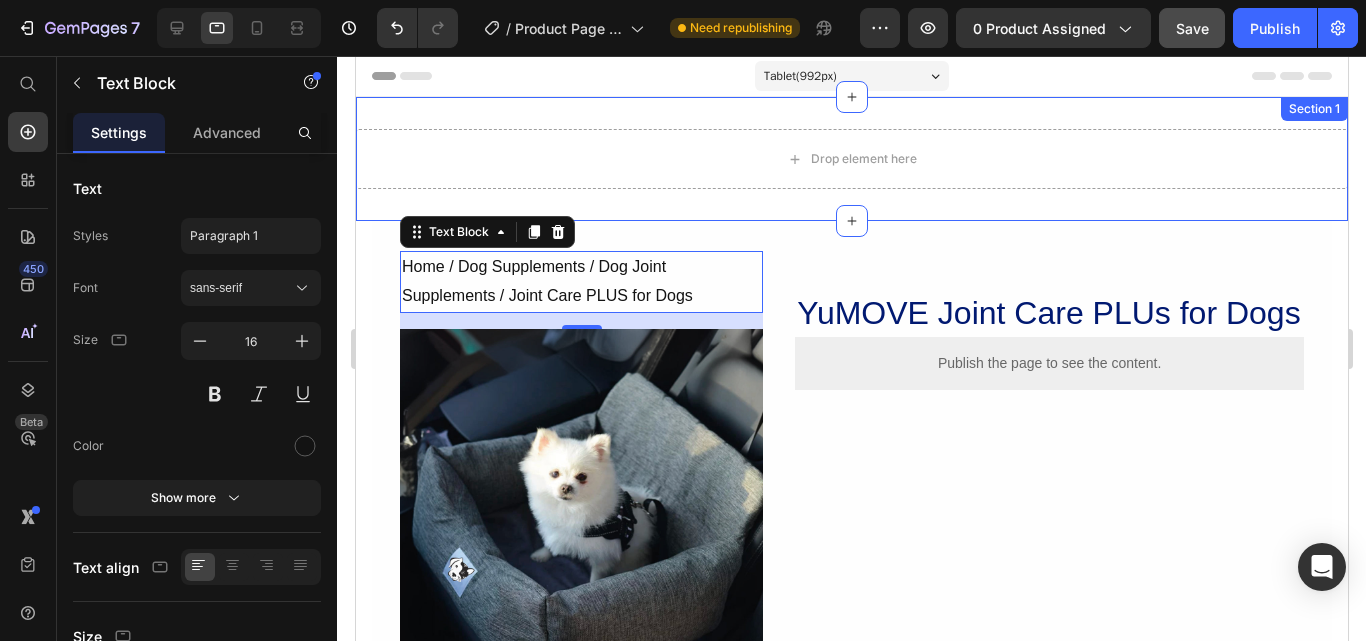 click on "Drop element here Section 1" at bounding box center [851, 159] 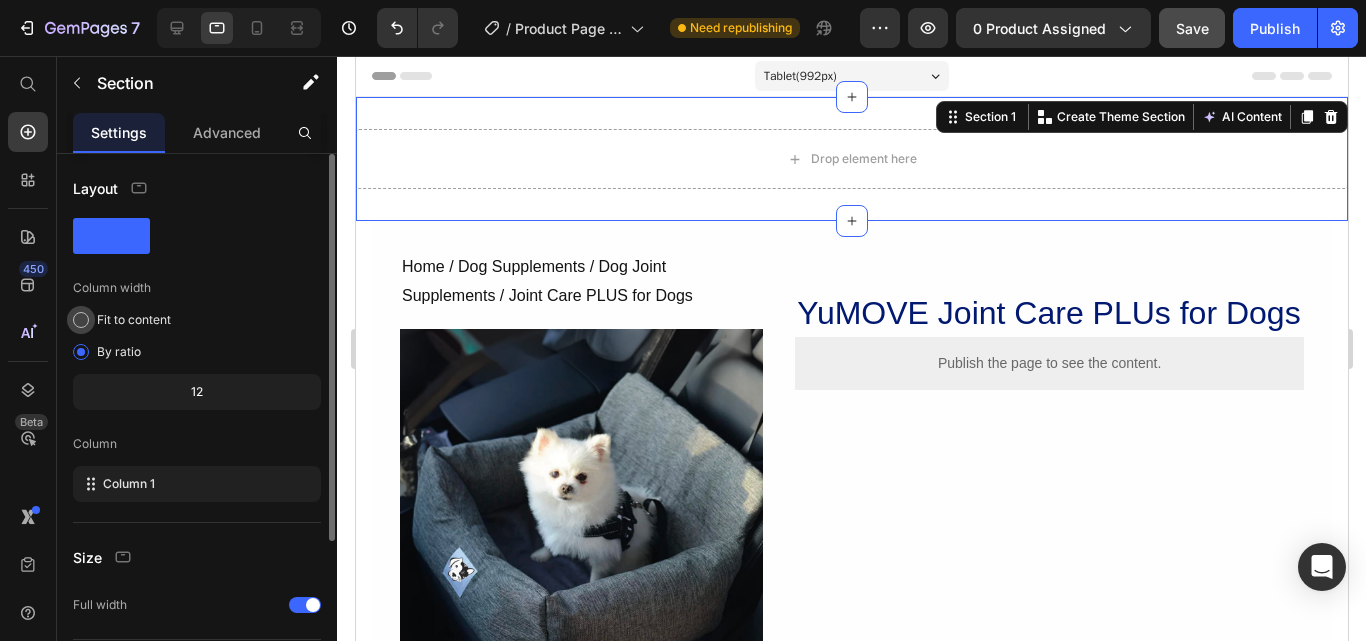 click on "Fit to content" at bounding box center [134, 320] 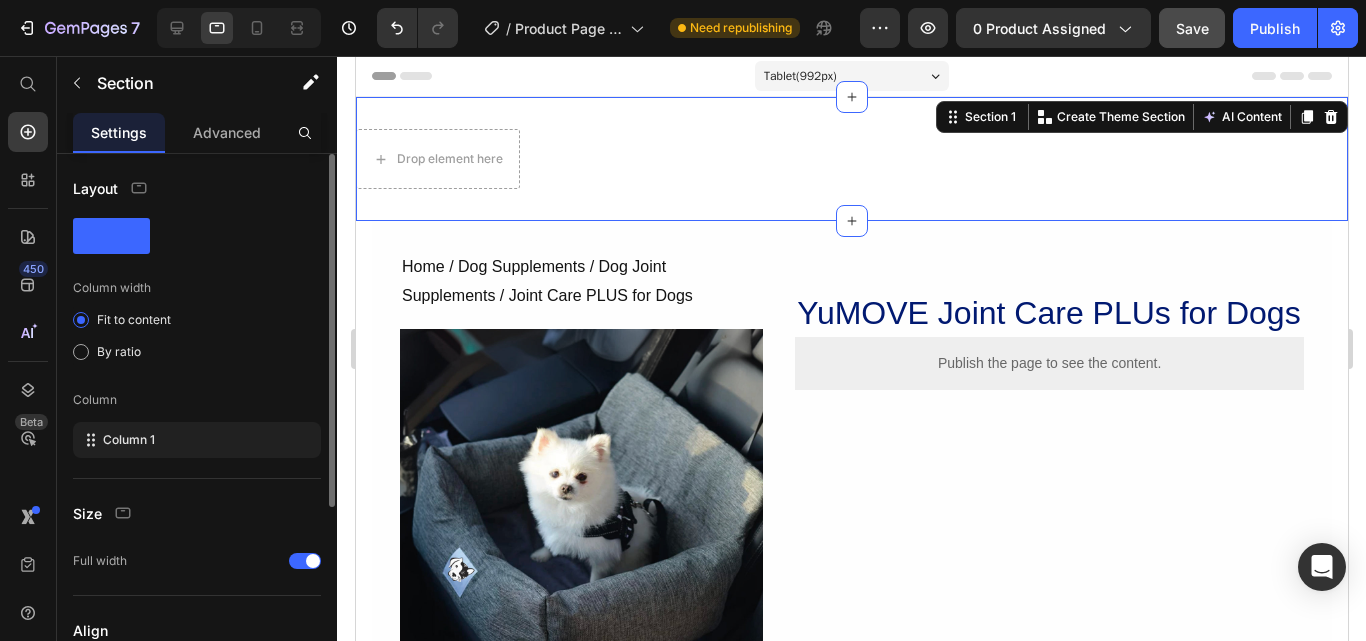 scroll, scrollTop: 293, scrollLeft: 0, axis: vertical 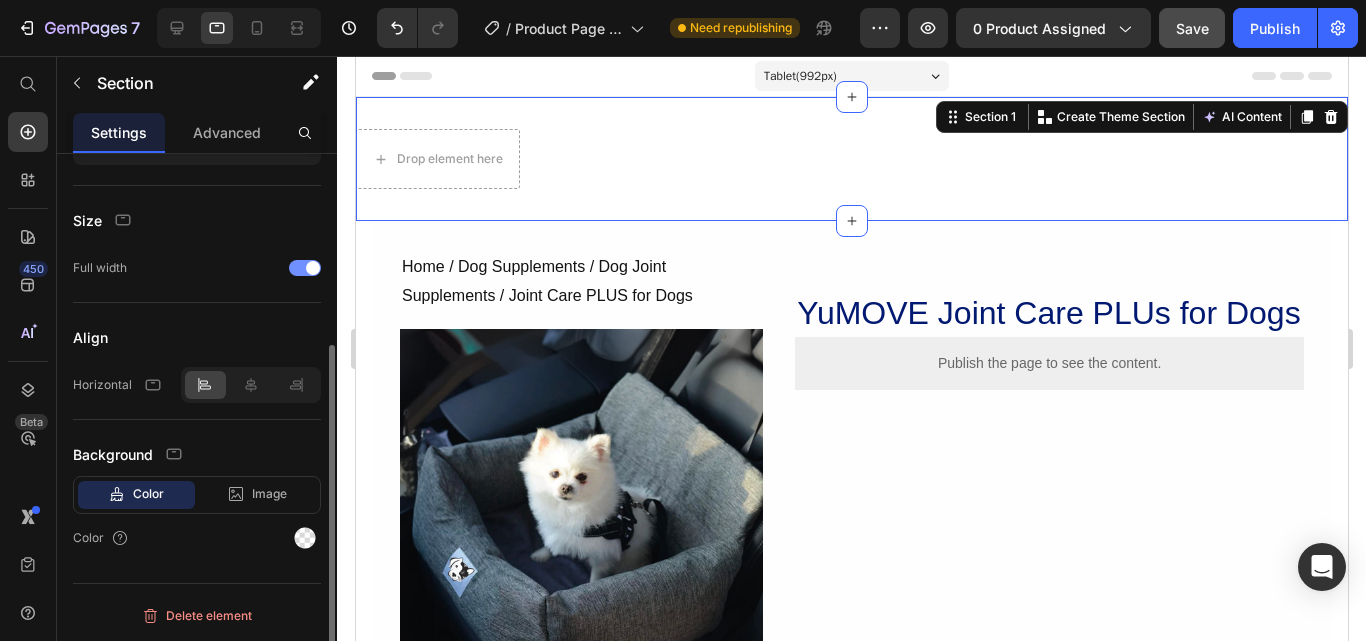 click at bounding box center (305, 268) 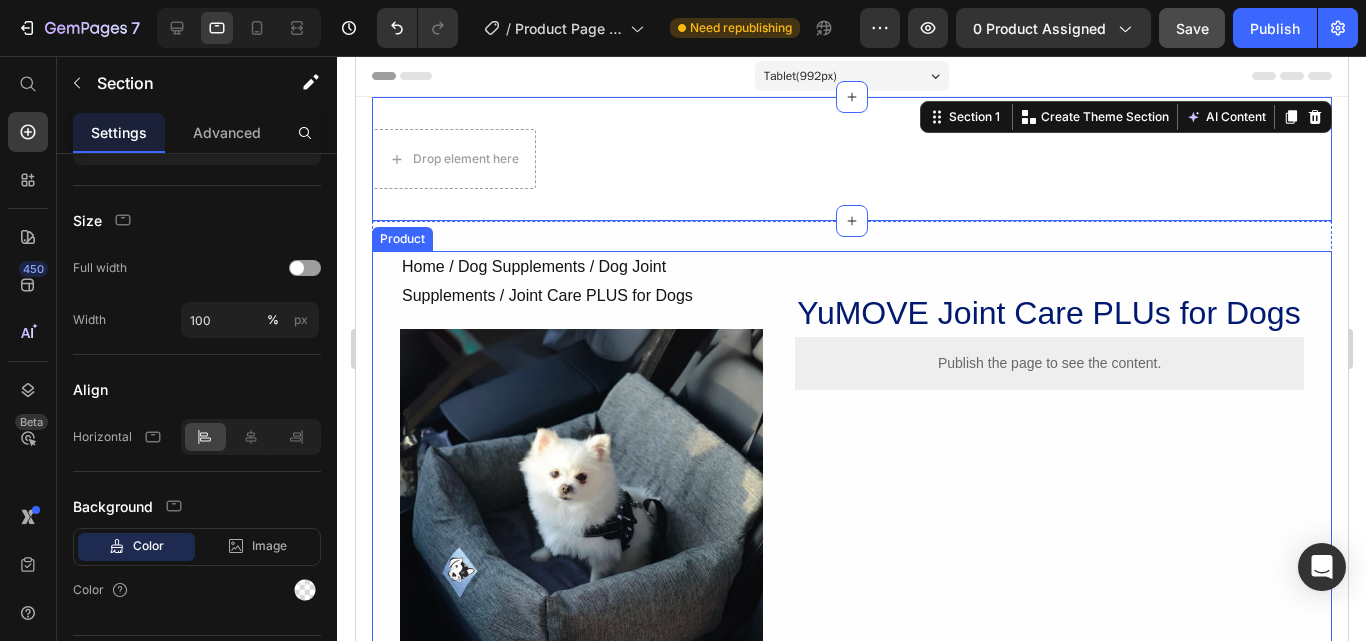 click on "Home / Dog Supplements / Dog Joint Supplements / Joint Care PLUS for Dogs Text Block Product Images Row Row Row YuMOVE Joint Care PLUs for Dogs Heading Publish the page to see the content. Custom Code Row Row Product" at bounding box center (851, 559) 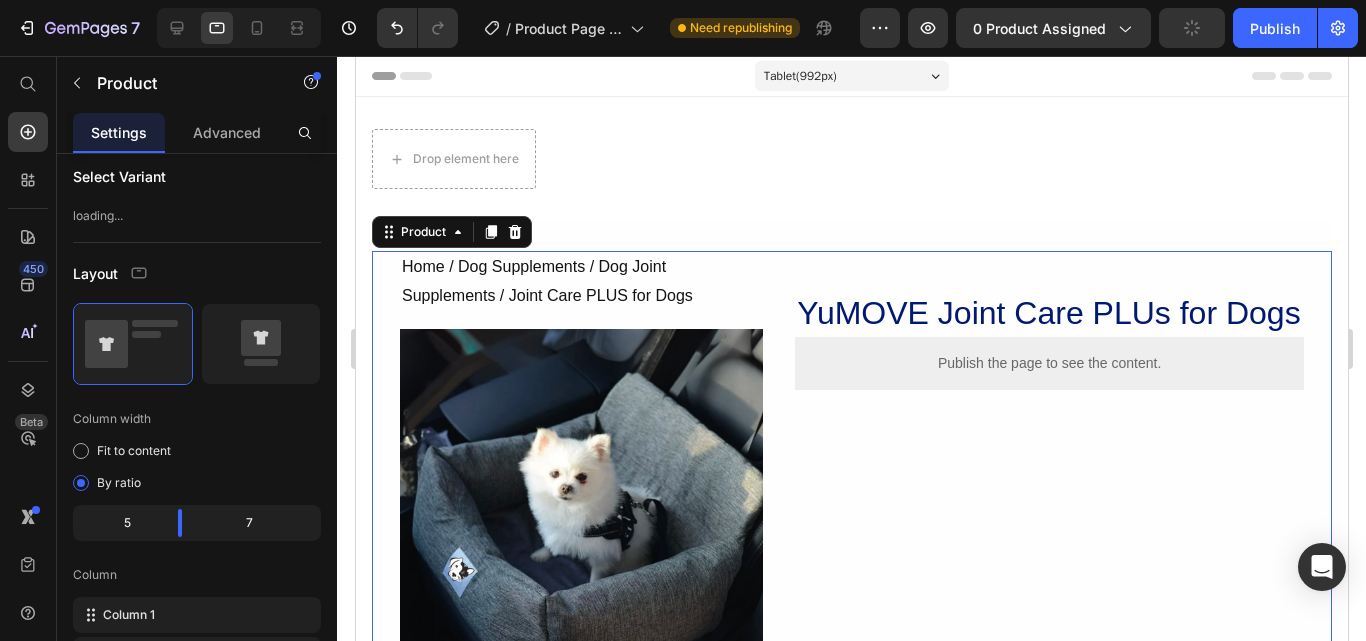 scroll, scrollTop: 0, scrollLeft: 0, axis: both 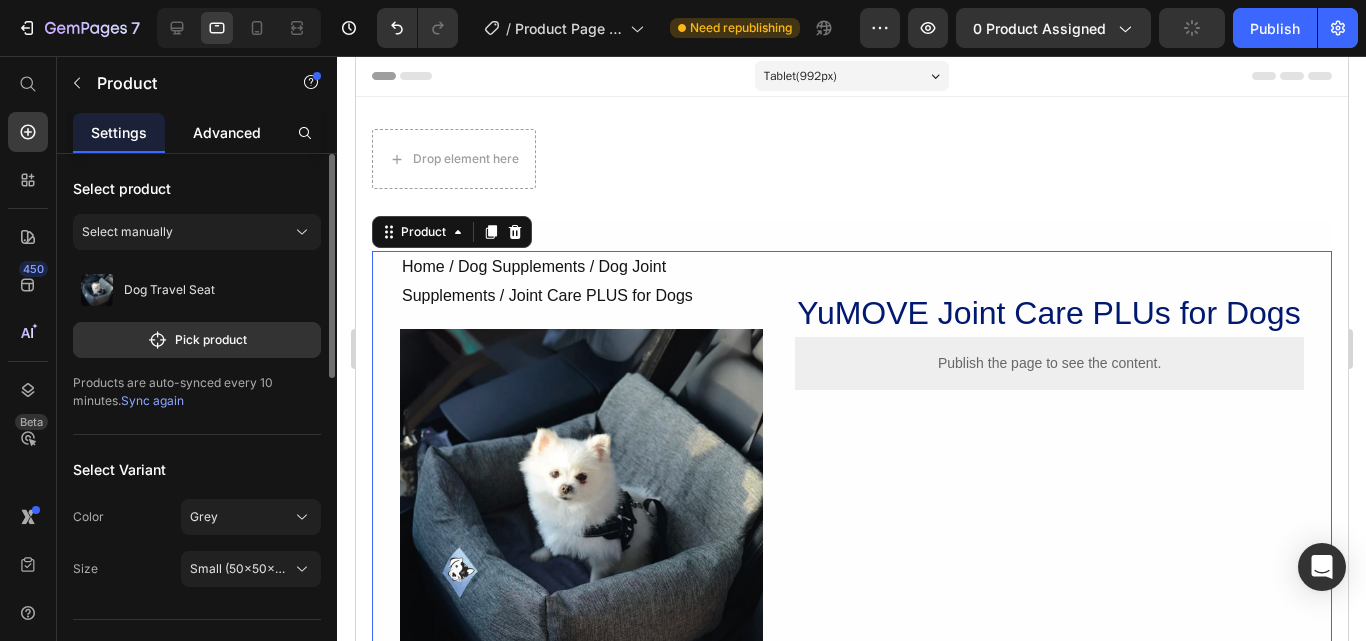 click on "Advanced" at bounding box center (227, 132) 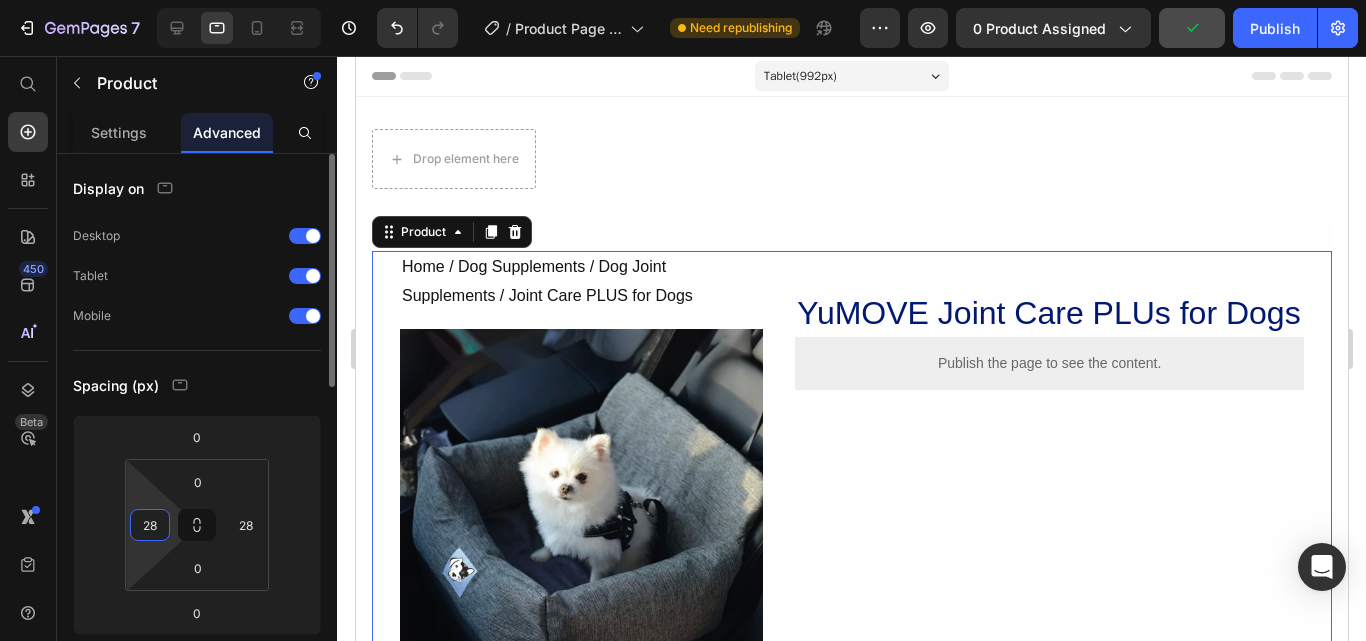 click on "28" at bounding box center (150, 525) 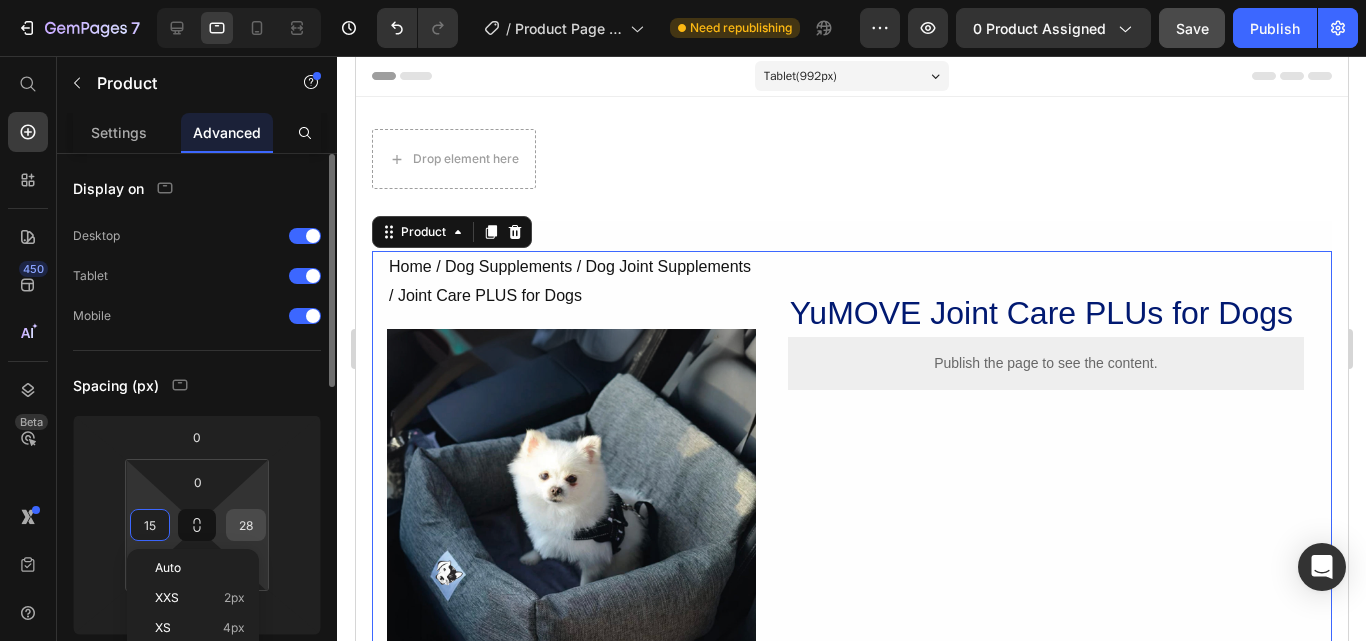 type on "15" 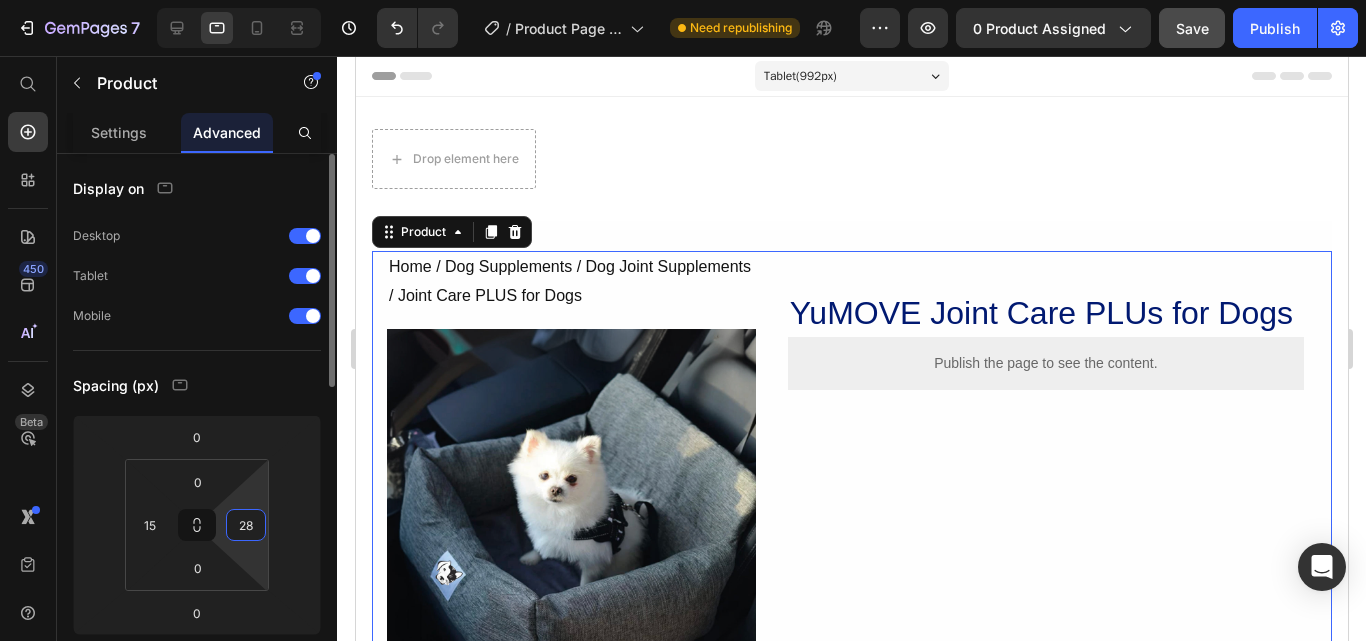 type 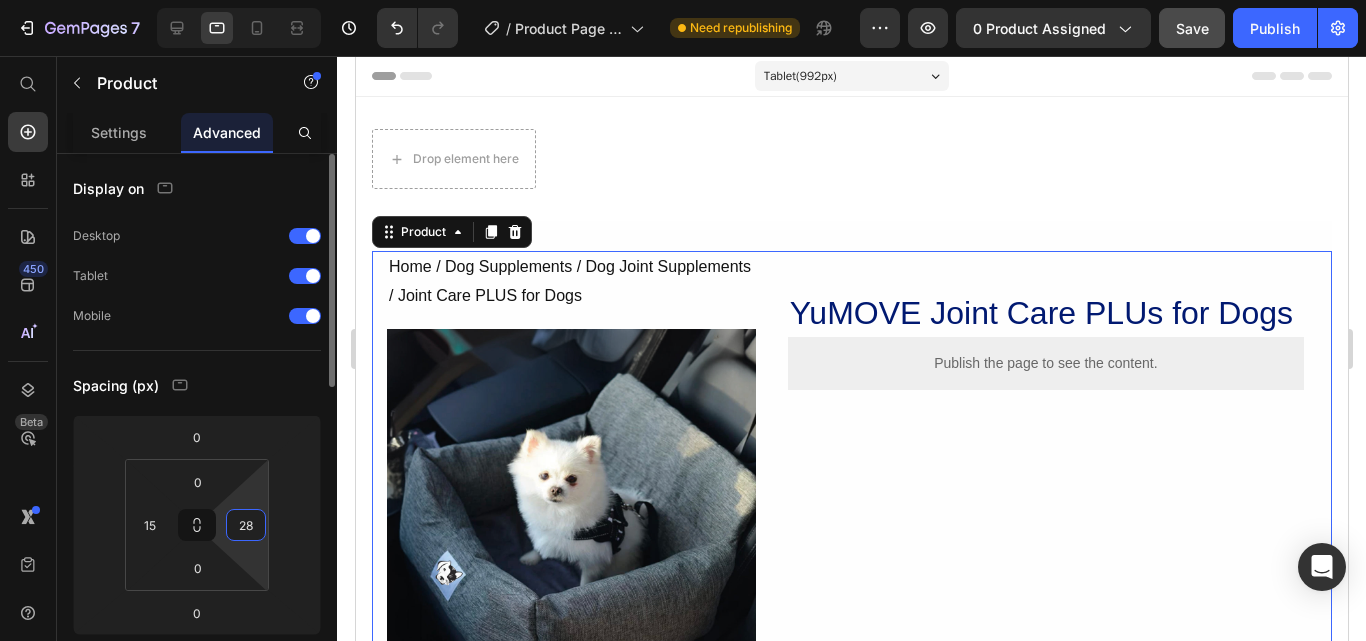 type 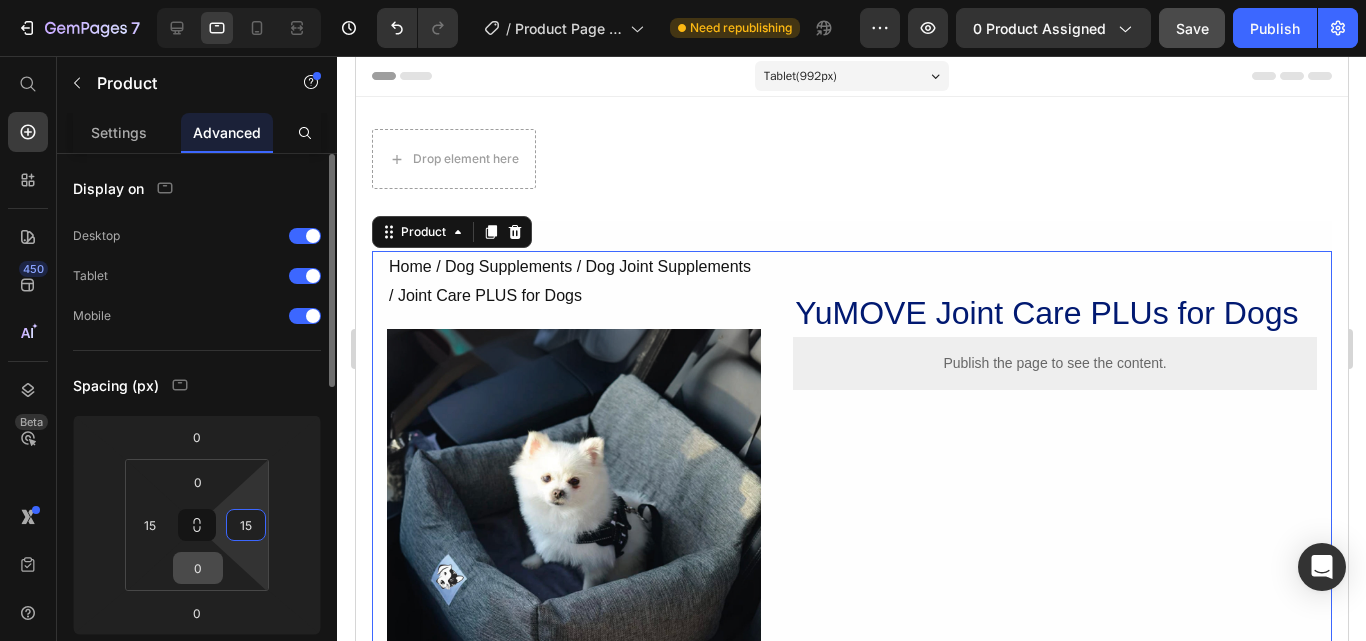 type on "15" 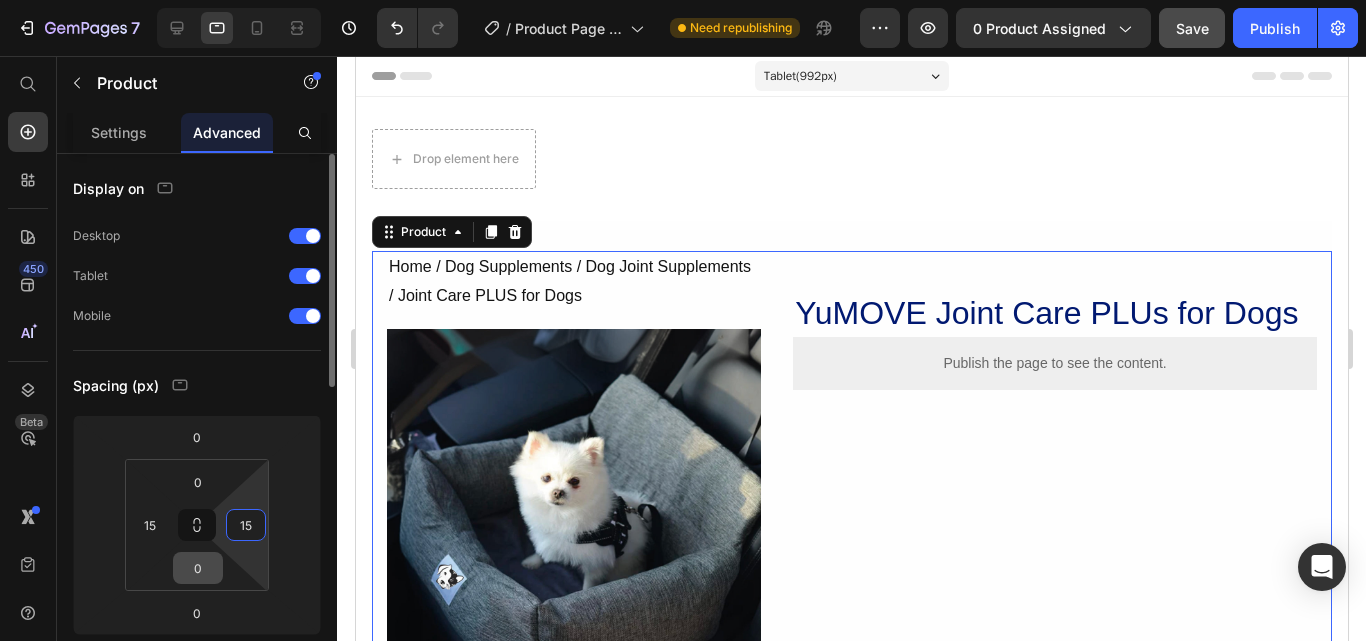 click on "0" at bounding box center (198, 568) 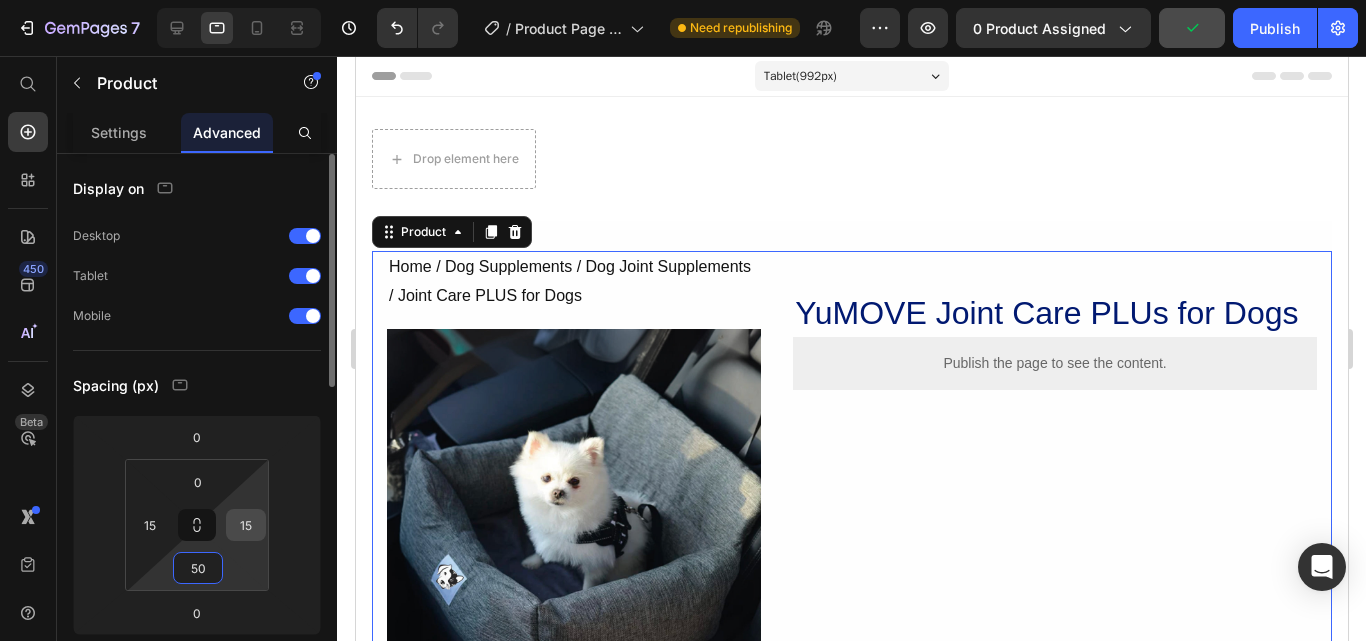 type on "50" 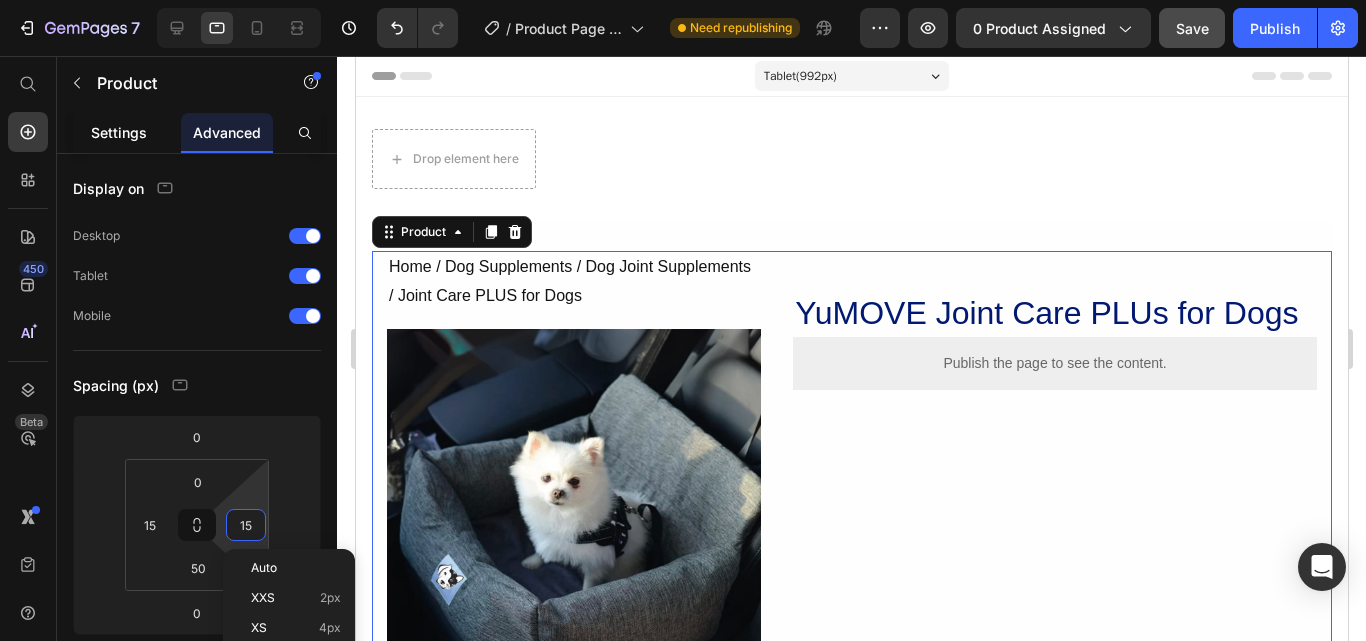 type 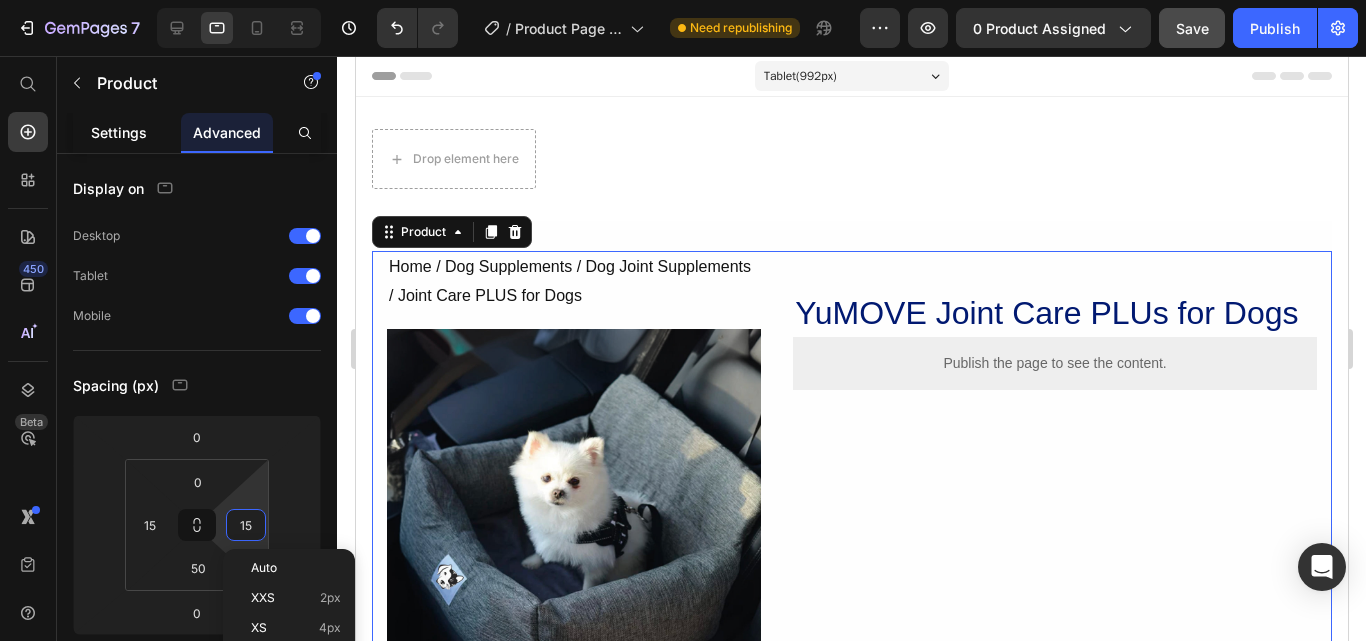 type 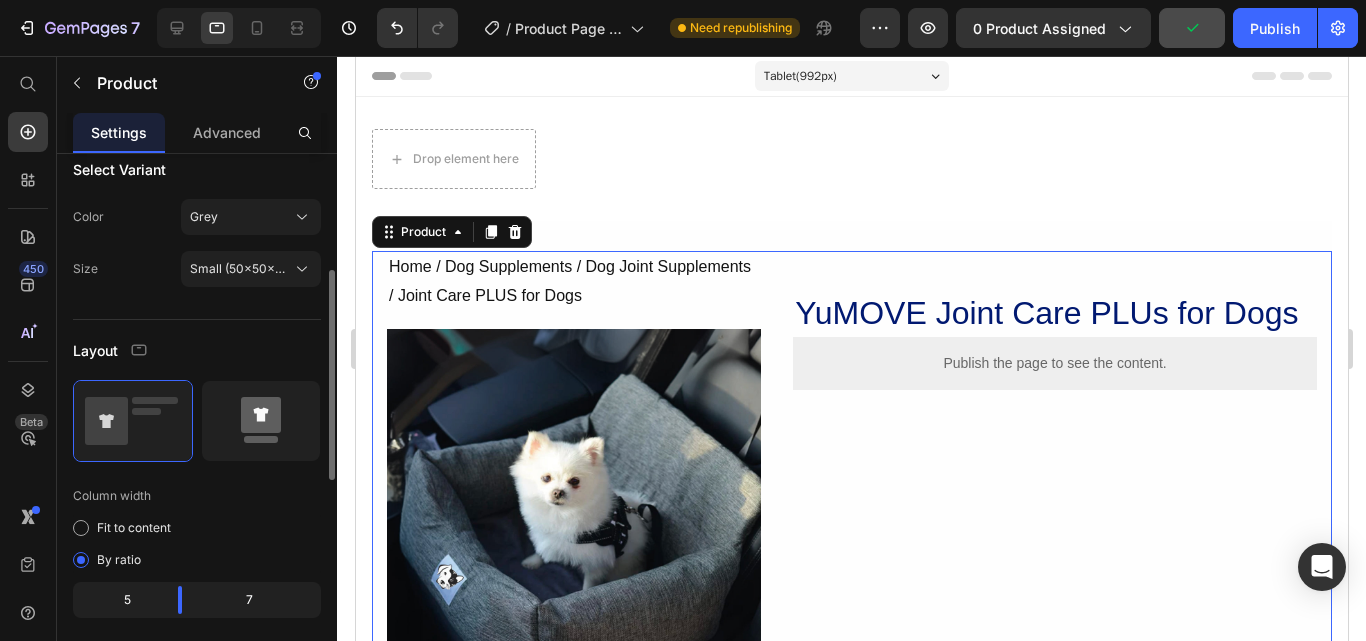 scroll, scrollTop: 600, scrollLeft: 0, axis: vertical 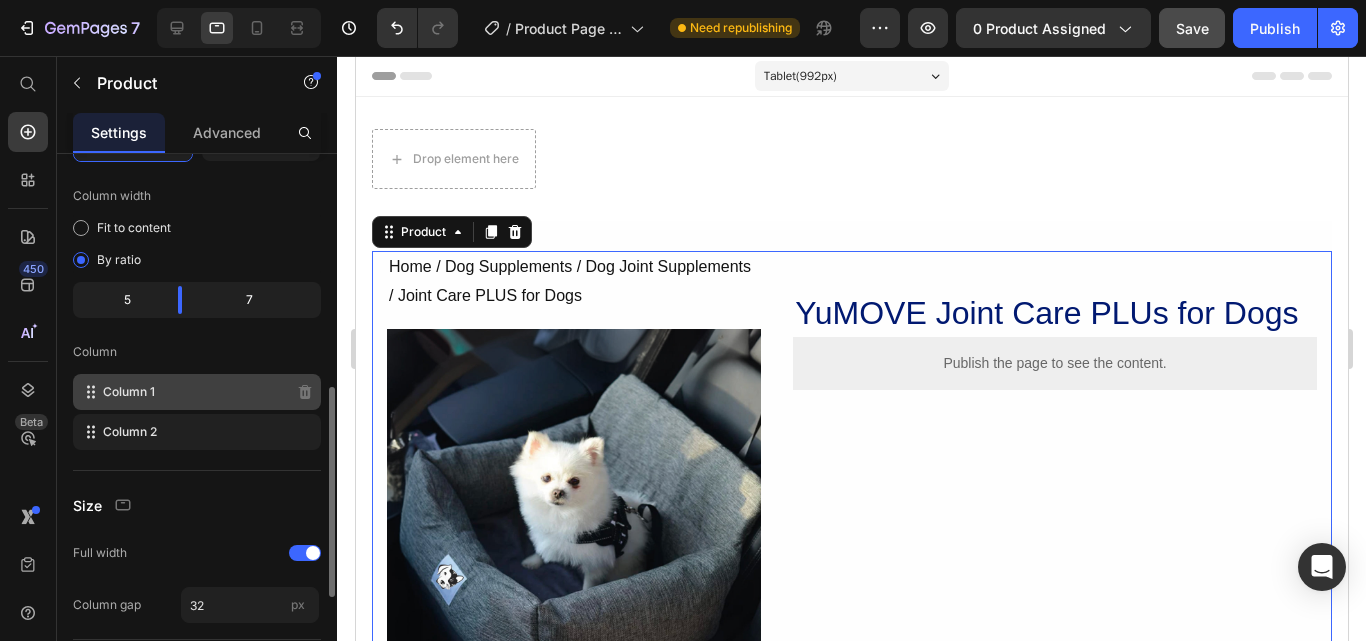 click on "Column 1" 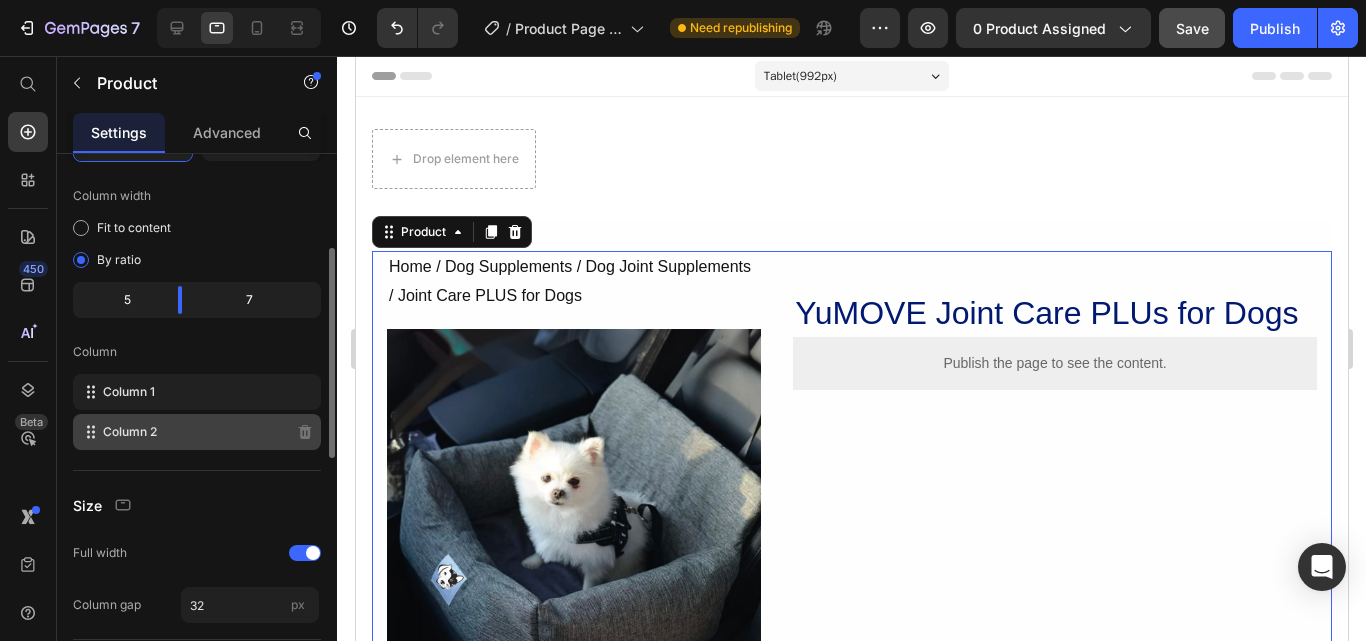 scroll, scrollTop: 400, scrollLeft: 0, axis: vertical 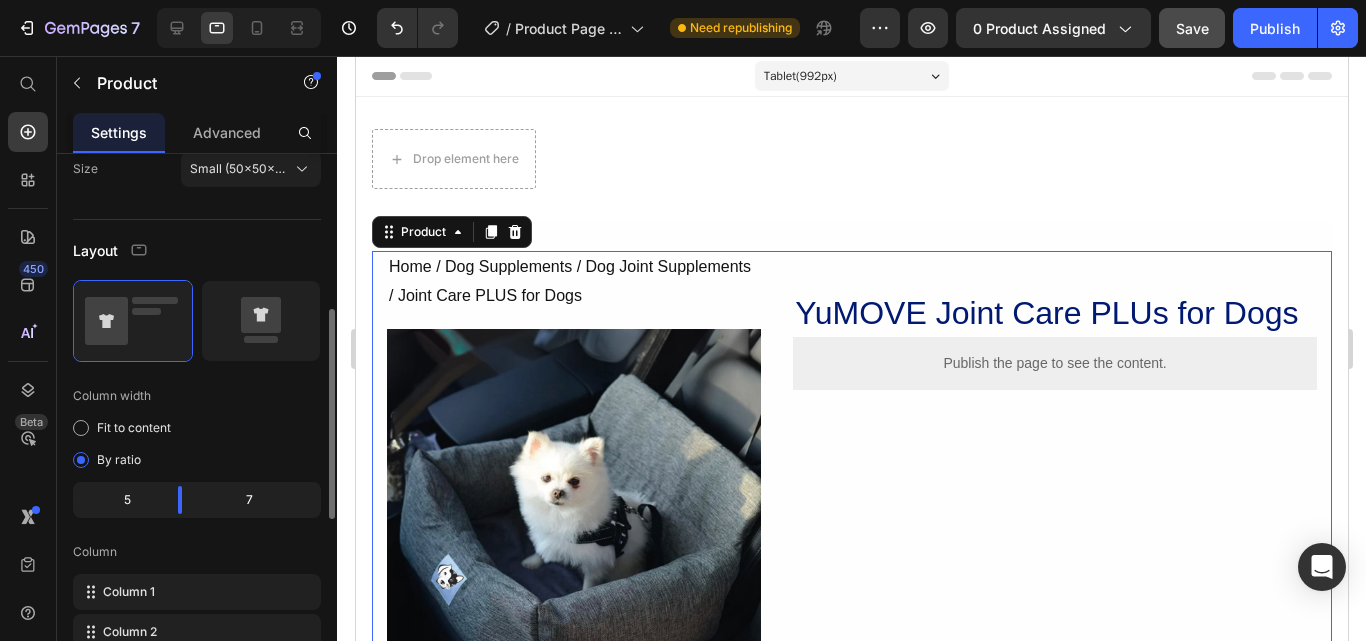 click on "5" 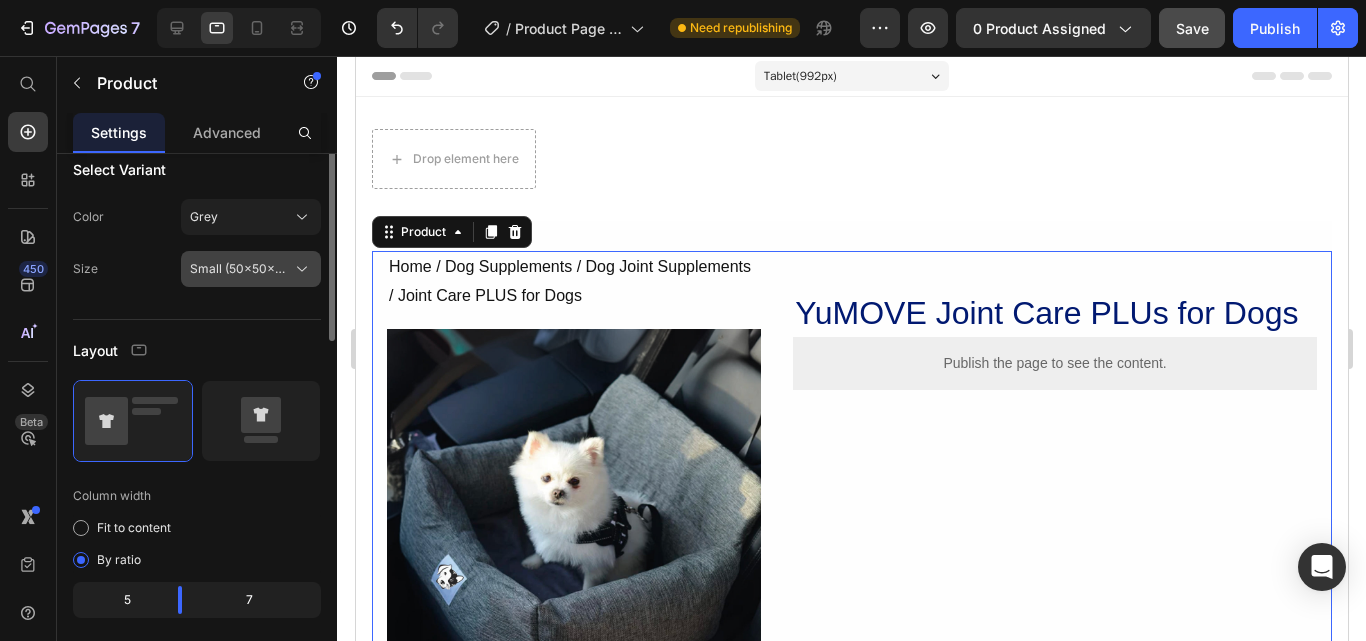 scroll, scrollTop: 200, scrollLeft: 0, axis: vertical 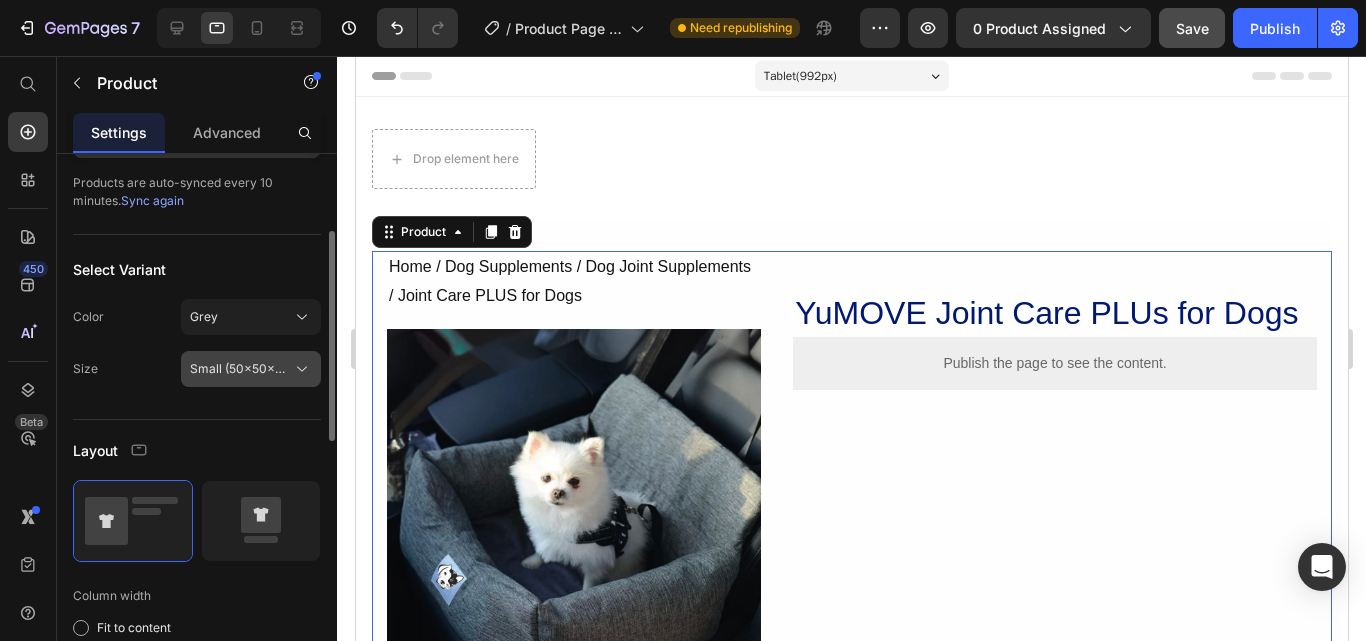click on "Small (50x50x30 cm)" at bounding box center [239, 369] 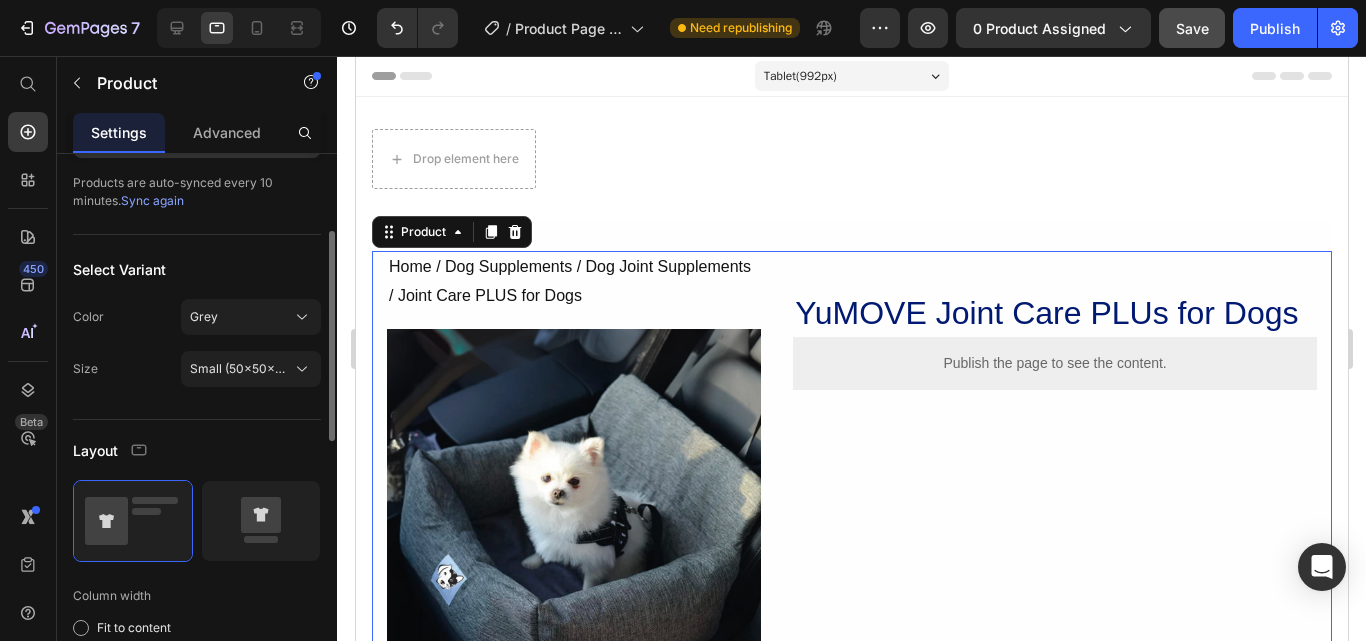 click on "Size Small (50x50x30 cm)" 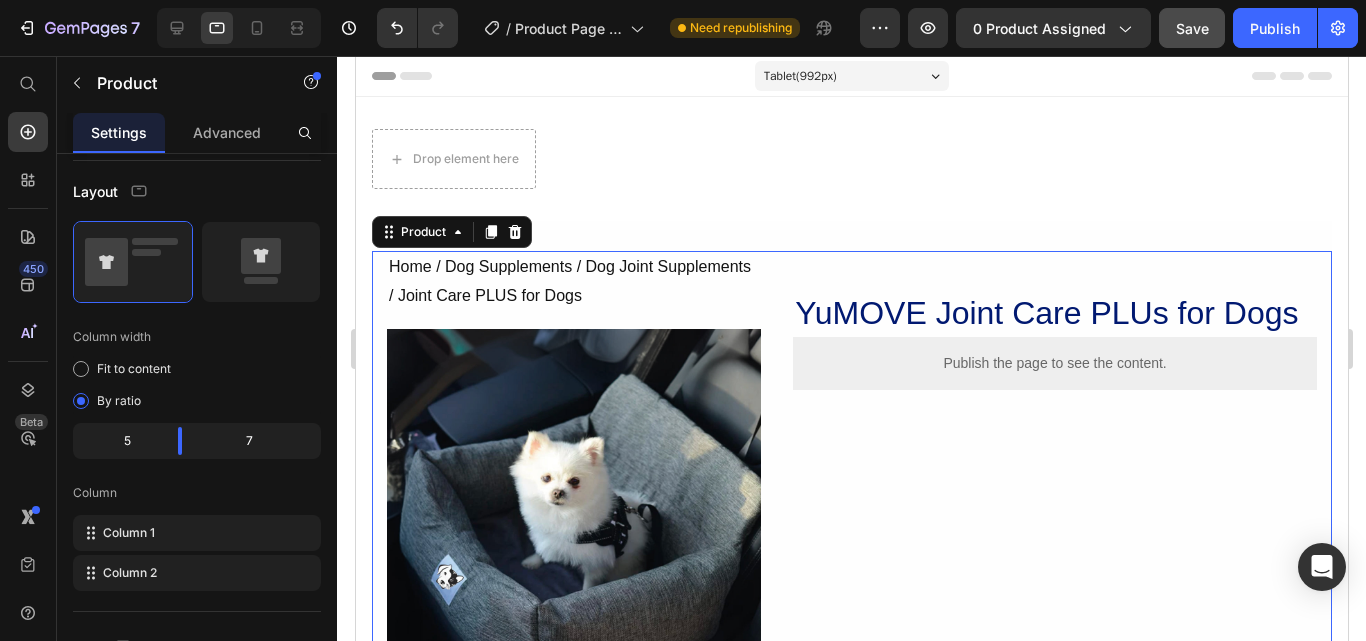 scroll, scrollTop: 0, scrollLeft: 0, axis: both 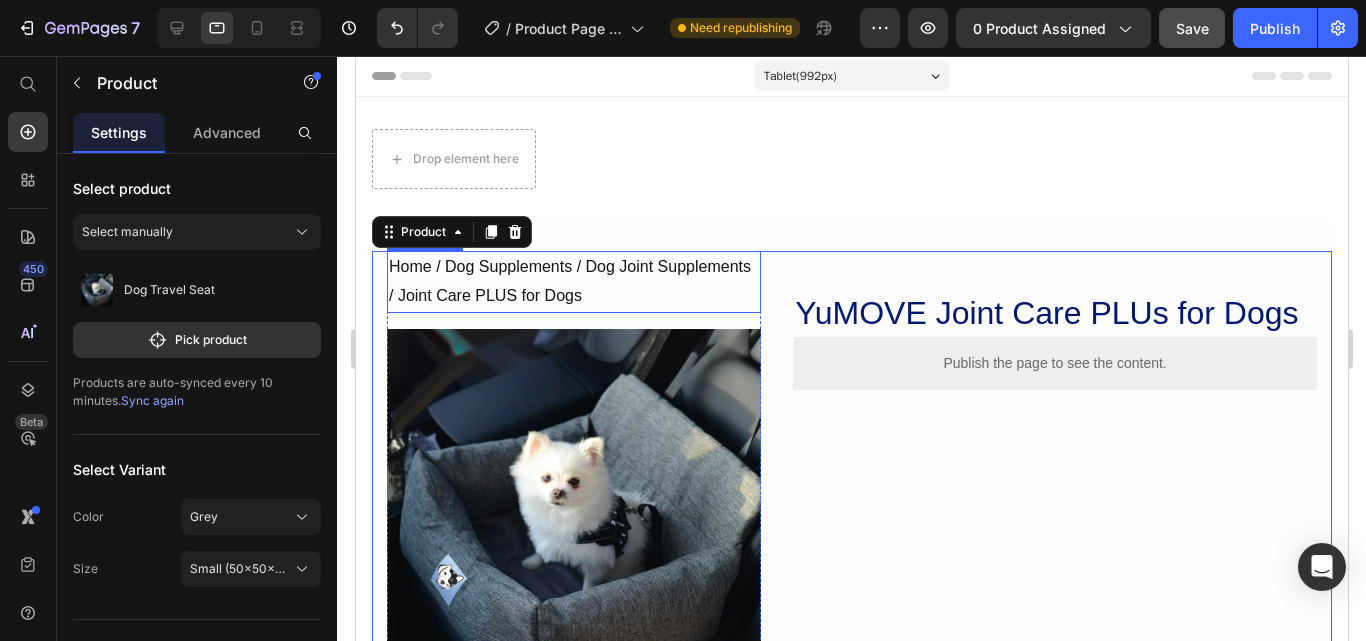 click on "Home / Dog Supplements / Dog Joint Supplements / Joint Care PLUS for Dogs" at bounding box center [573, 282] 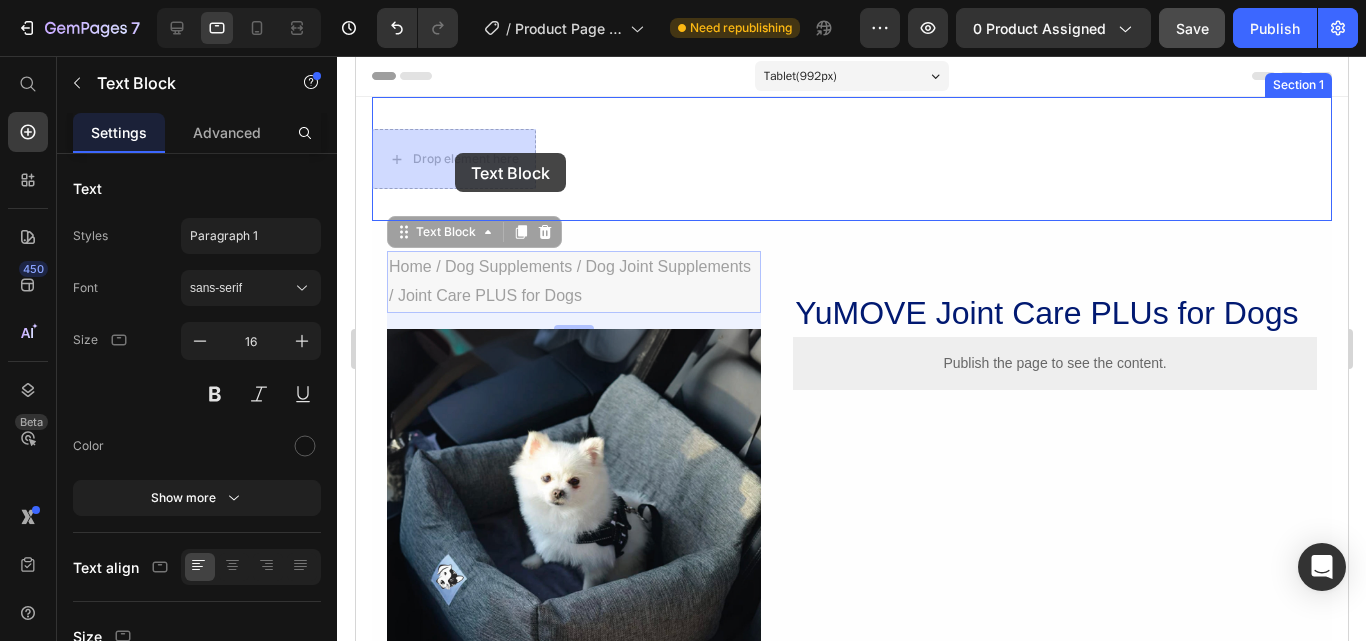 drag, startPoint x: 404, startPoint y: 233, endPoint x: 451, endPoint y: 153, distance: 92.7847 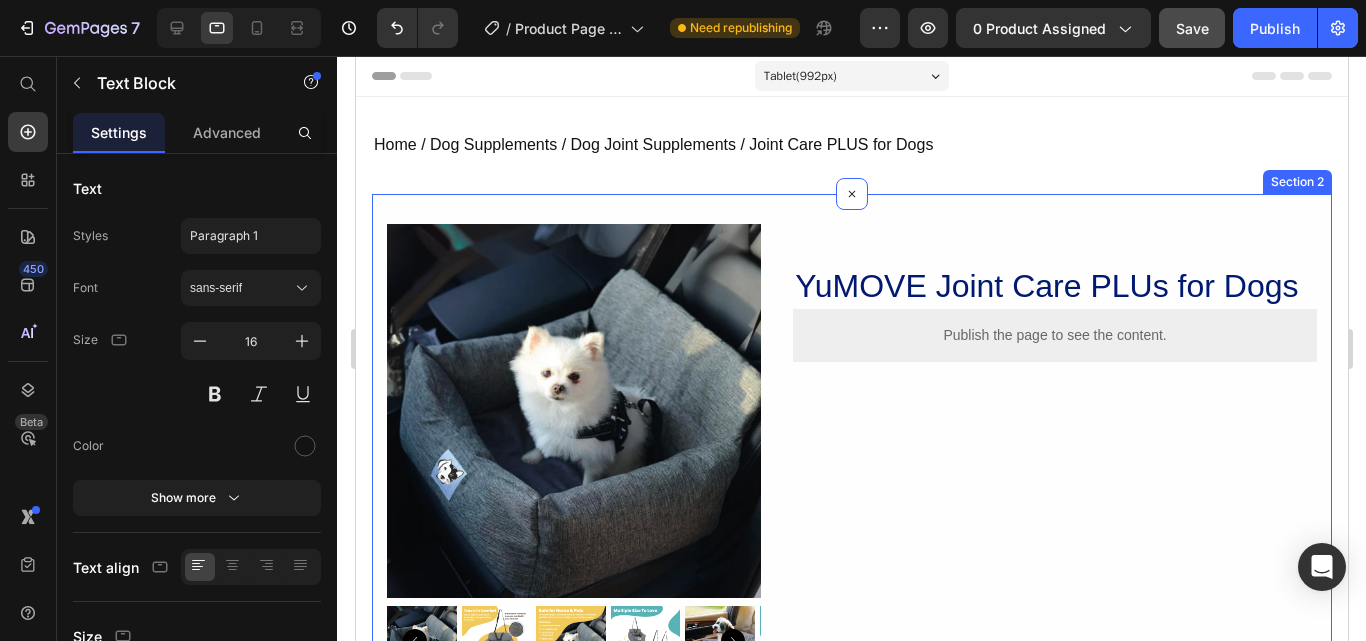 click on "Product Images Row Row Row YuMOVE Joint Care PLUs for Dogs Heading Publish the page to see the content. Custom Code Row Row Product Section 2" at bounding box center (851, 525) 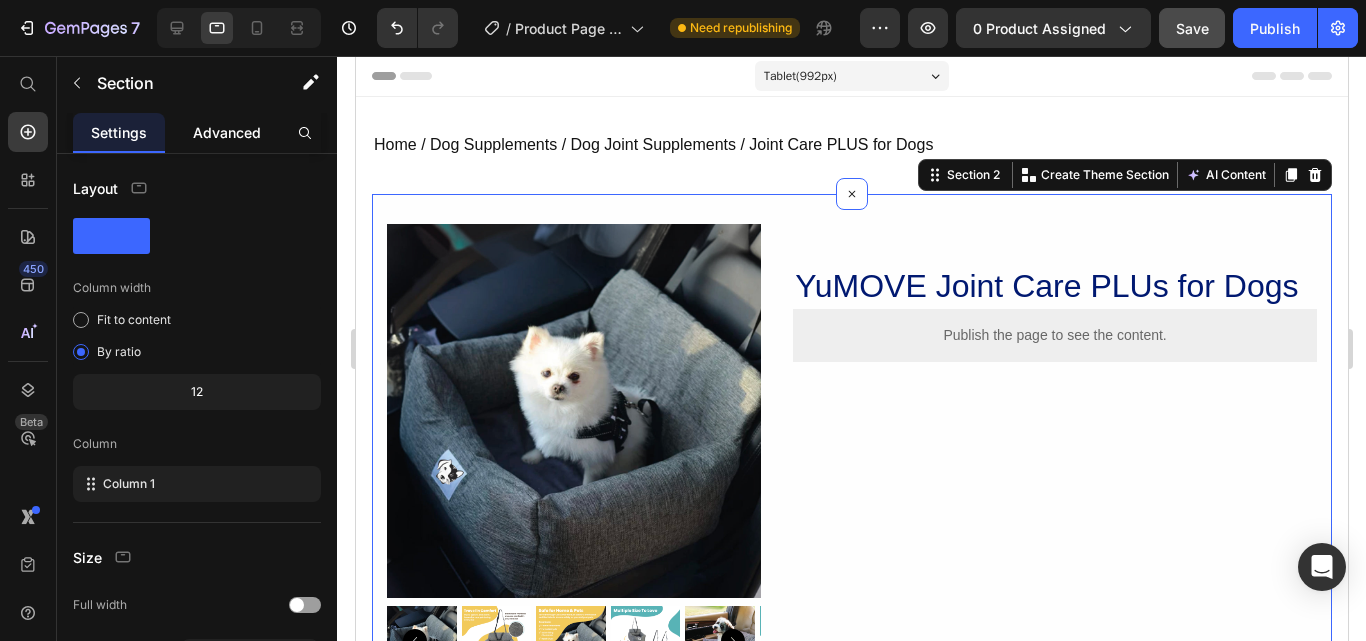 click on "Advanced" at bounding box center [227, 132] 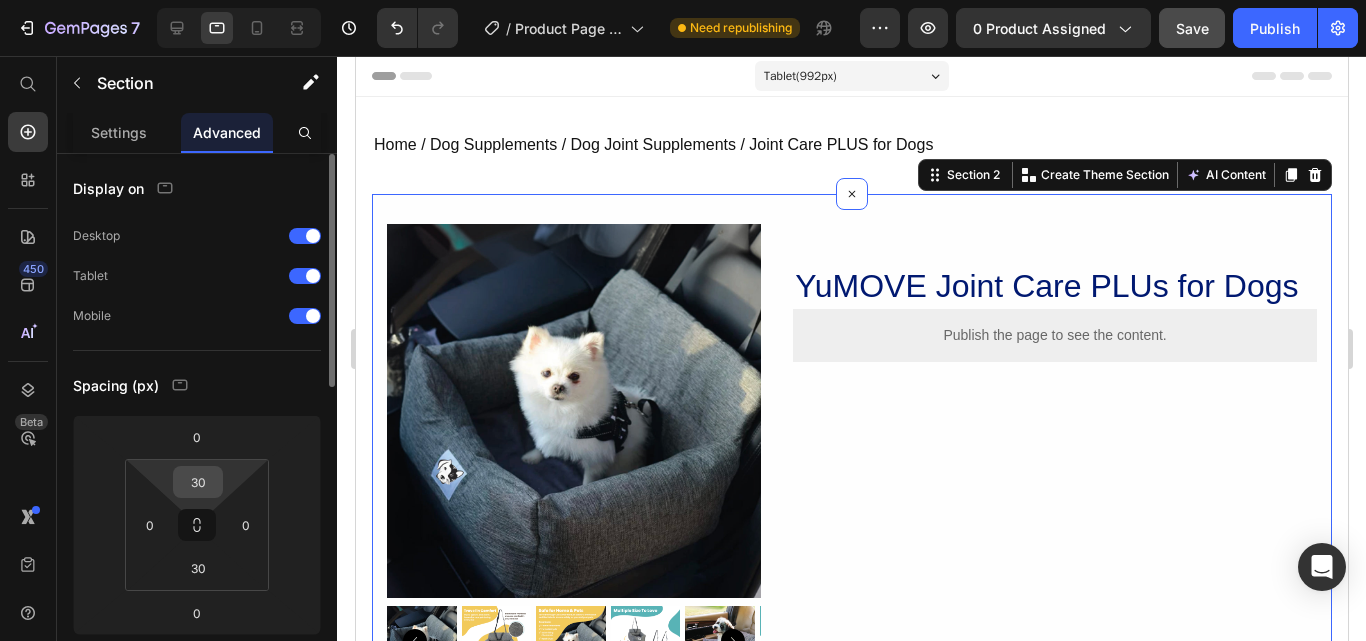 click on "30" at bounding box center [198, 482] 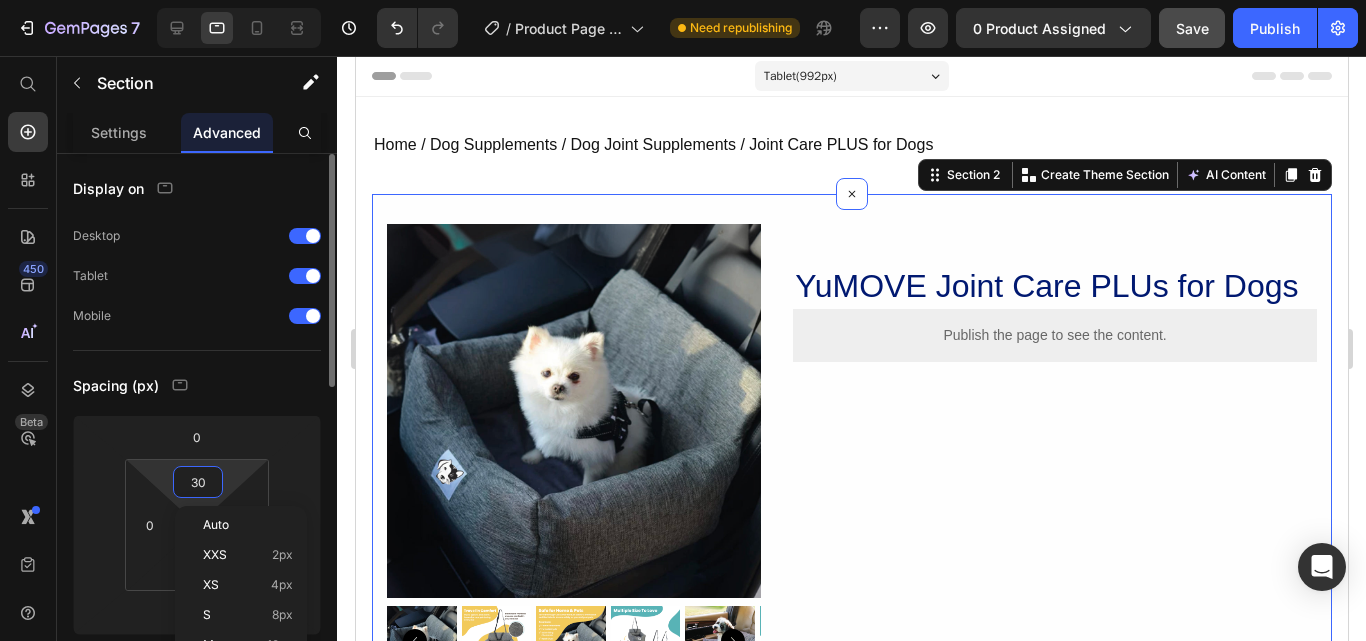 type on "0" 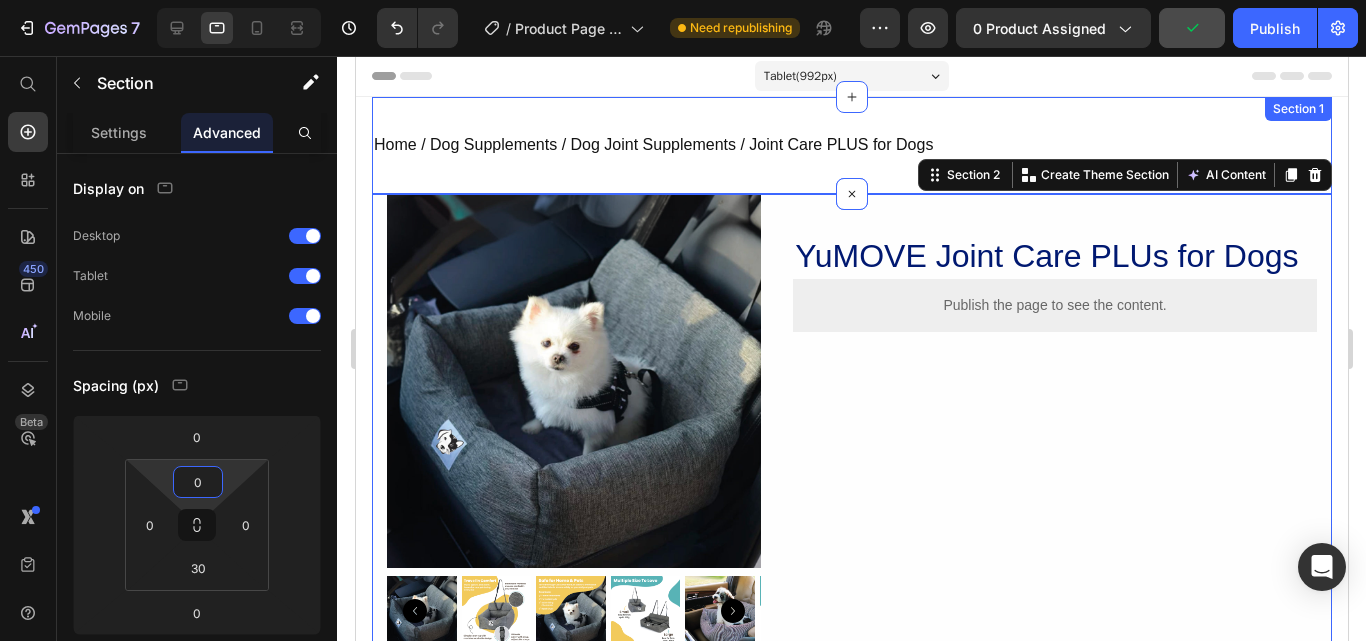 click on "Home / Dog Supplements / Dog Joint Supplements / Joint Care PLUS for Dogs Text Block Section 1" at bounding box center (851, 145) 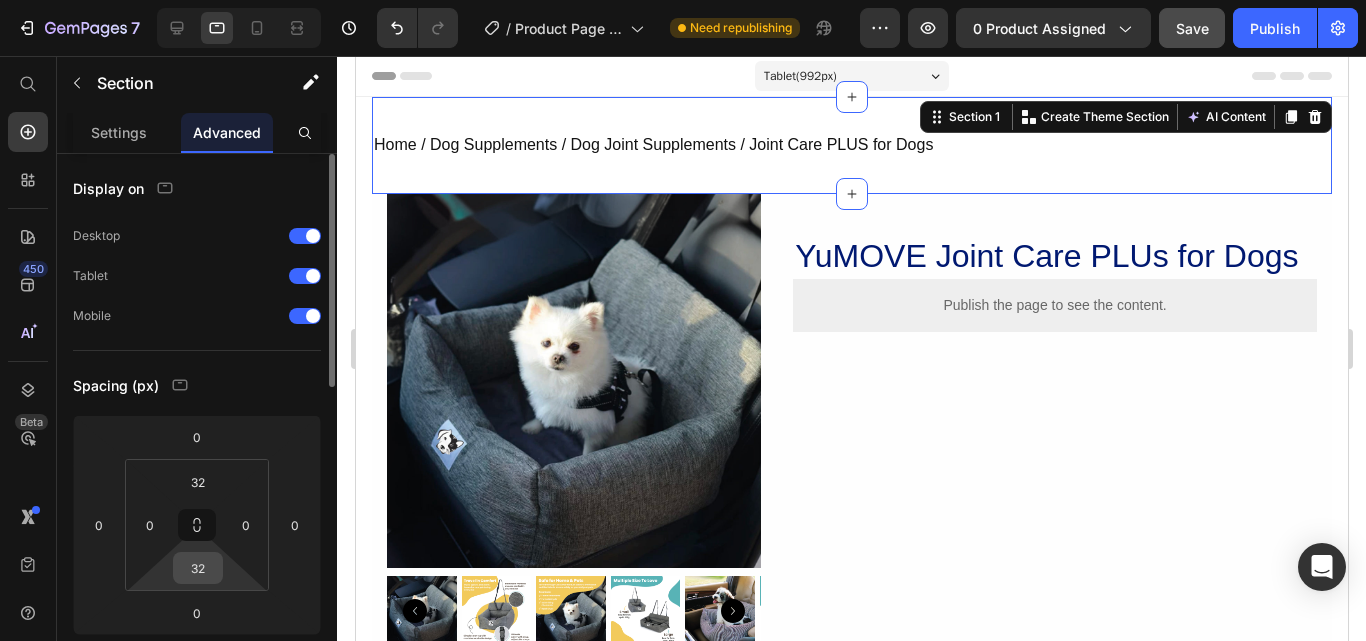 click on "32" at bounding box center [198, 568] 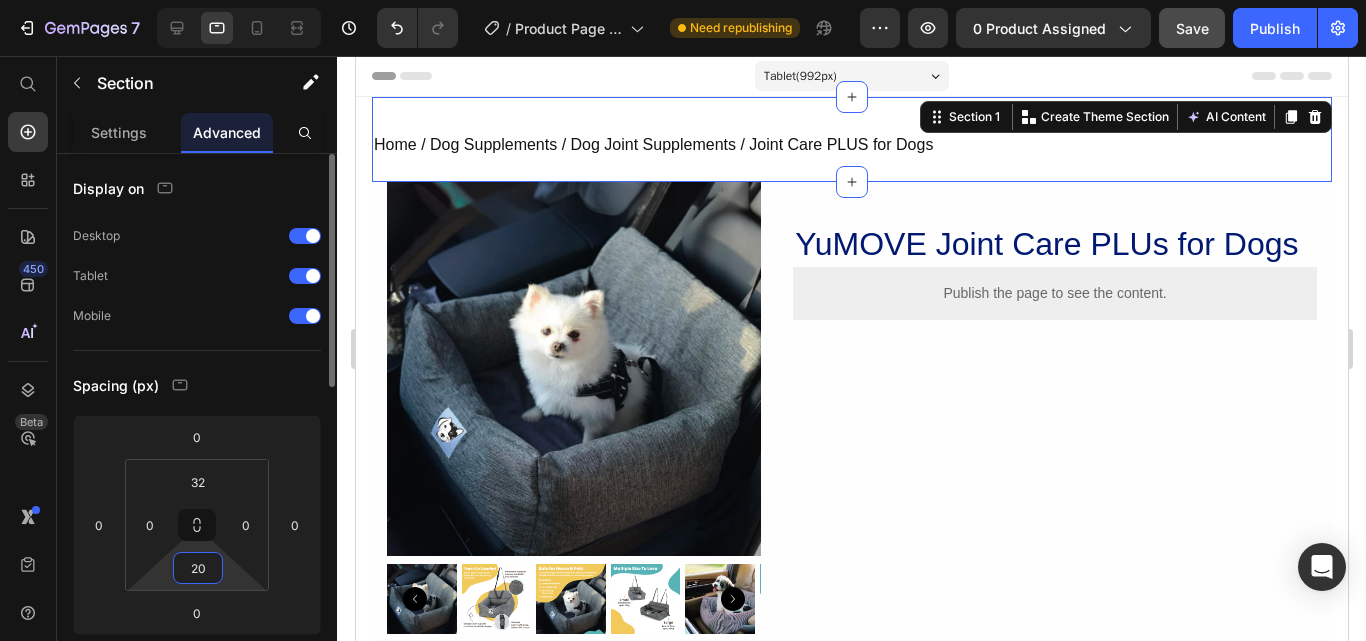 click on "20" at bounding box center (198, 568) 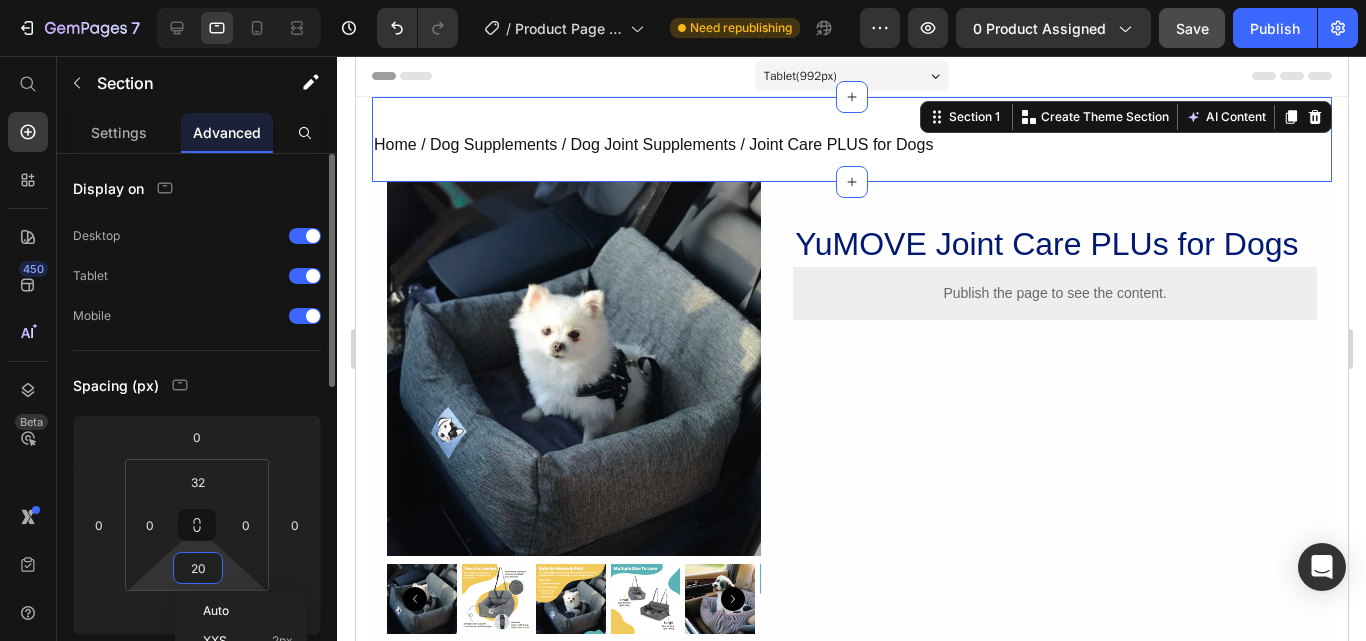 click on "20" at bounding box center [198, 568] 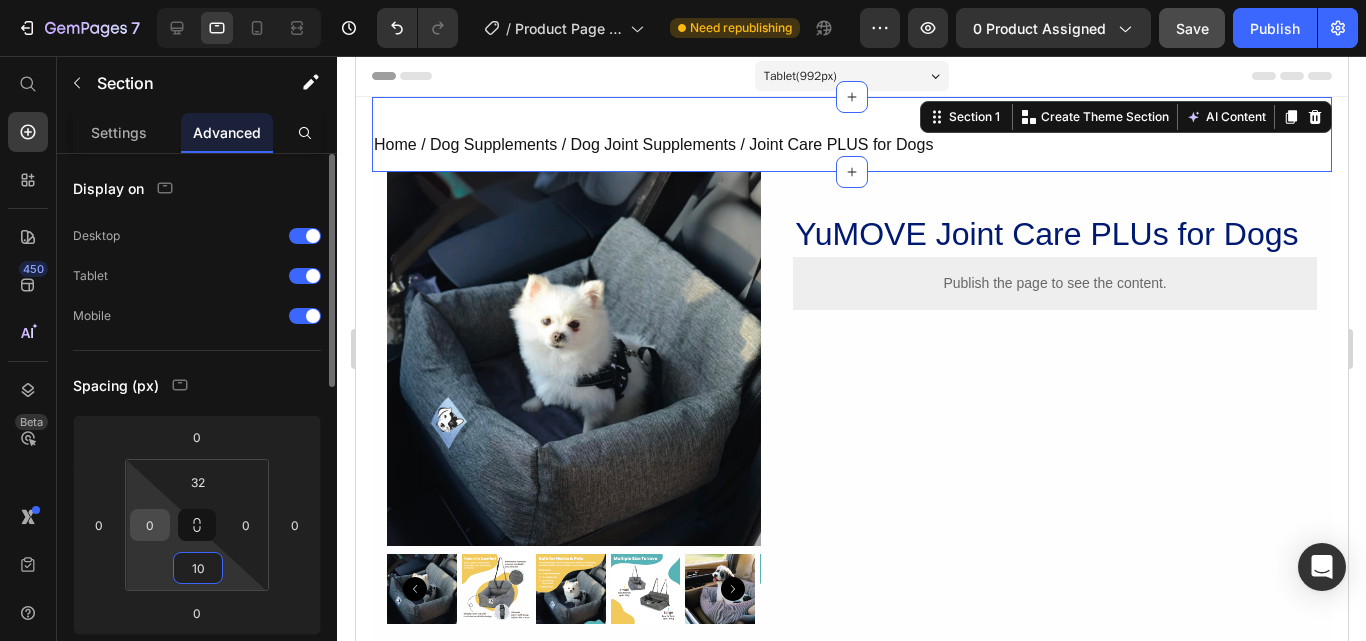 type on "10" 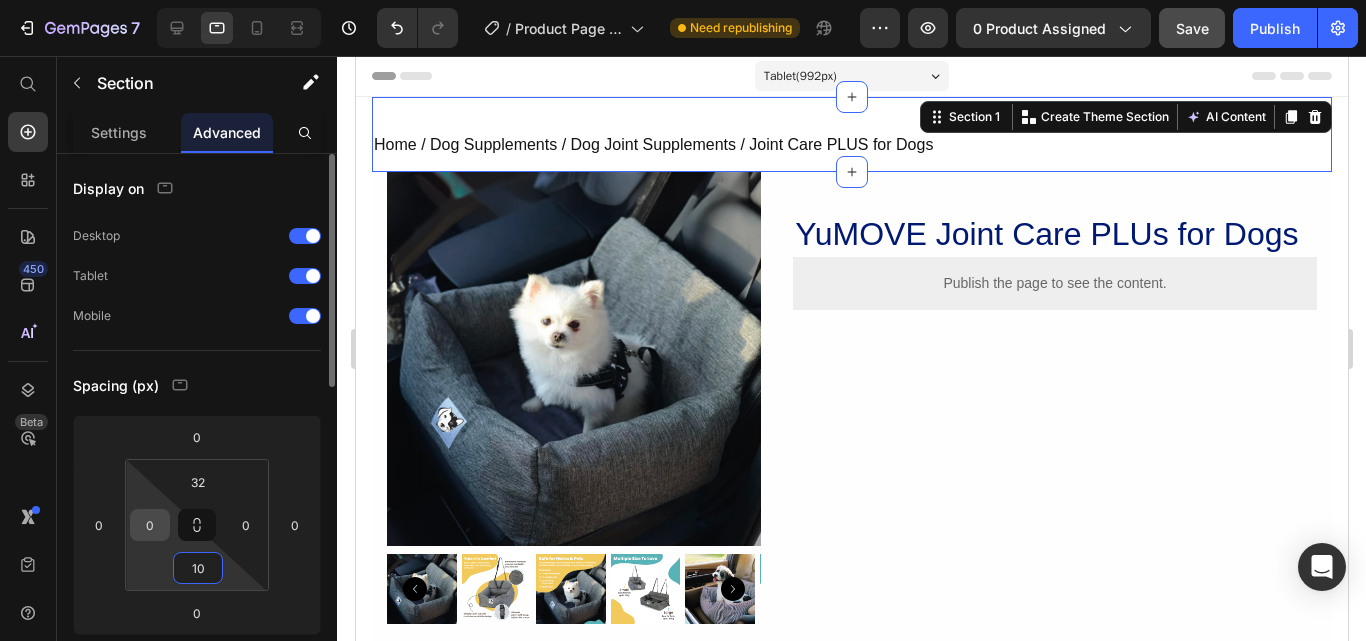 click on "0" at bounding box center [150, 525] 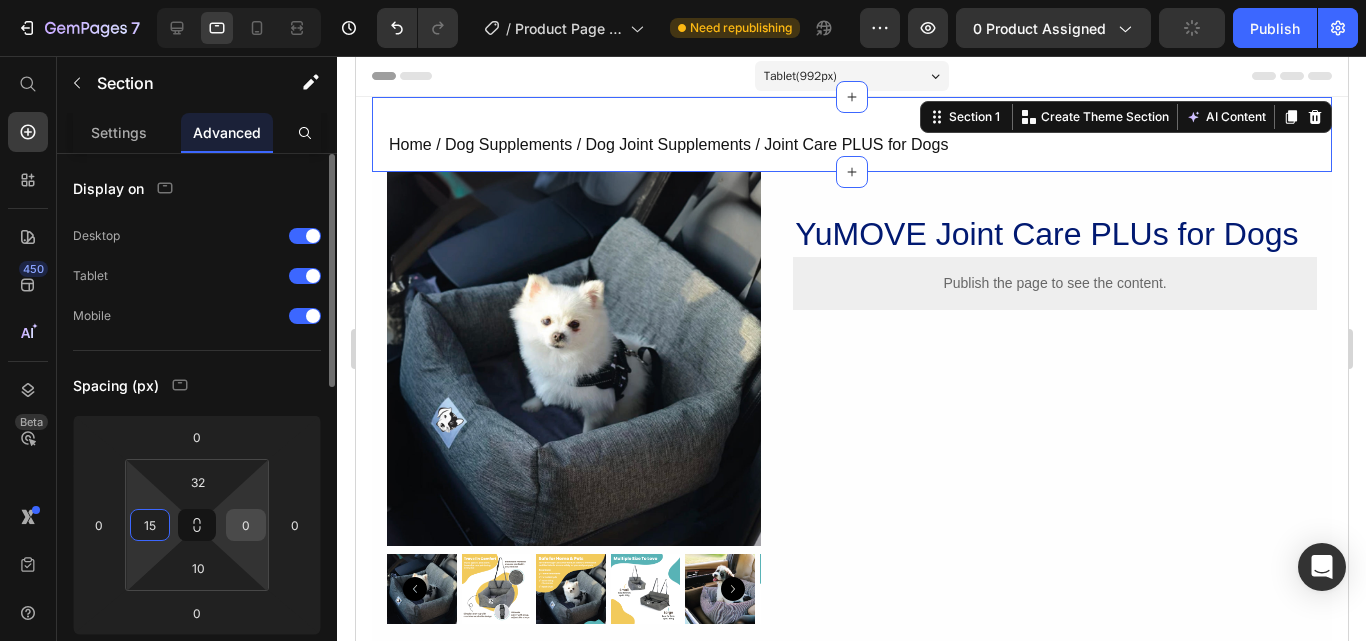 type on "15" 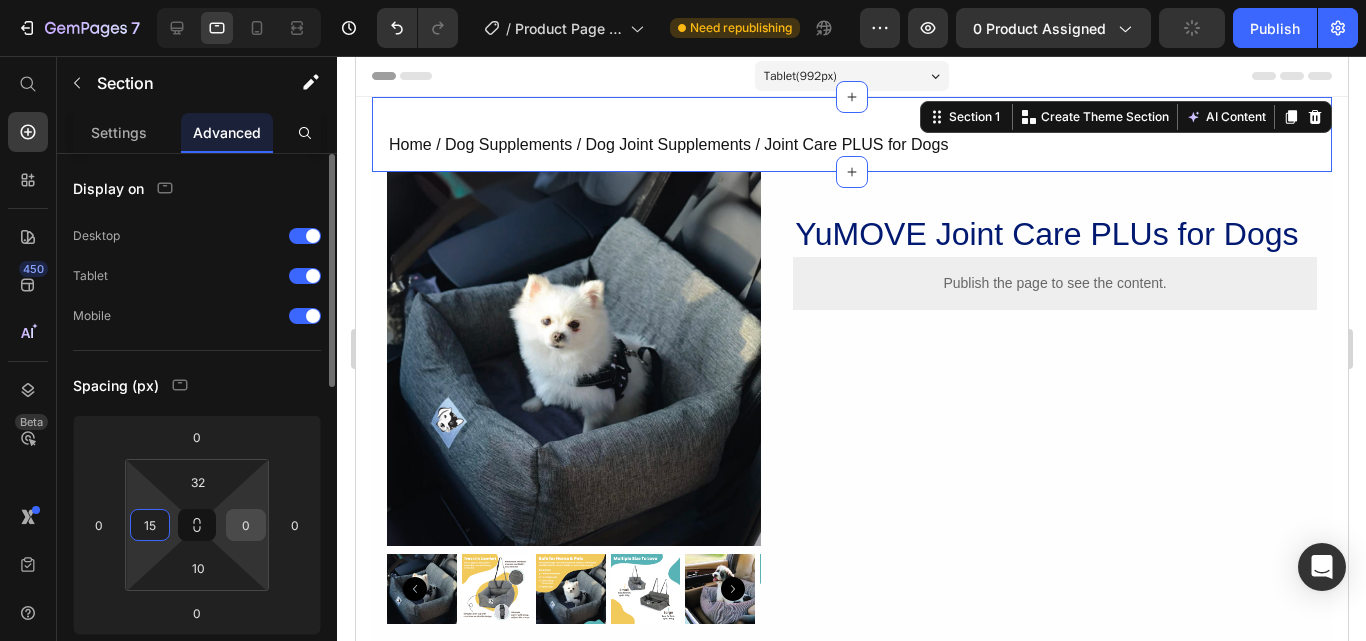 click on "0" at bounding box center (246, 525) 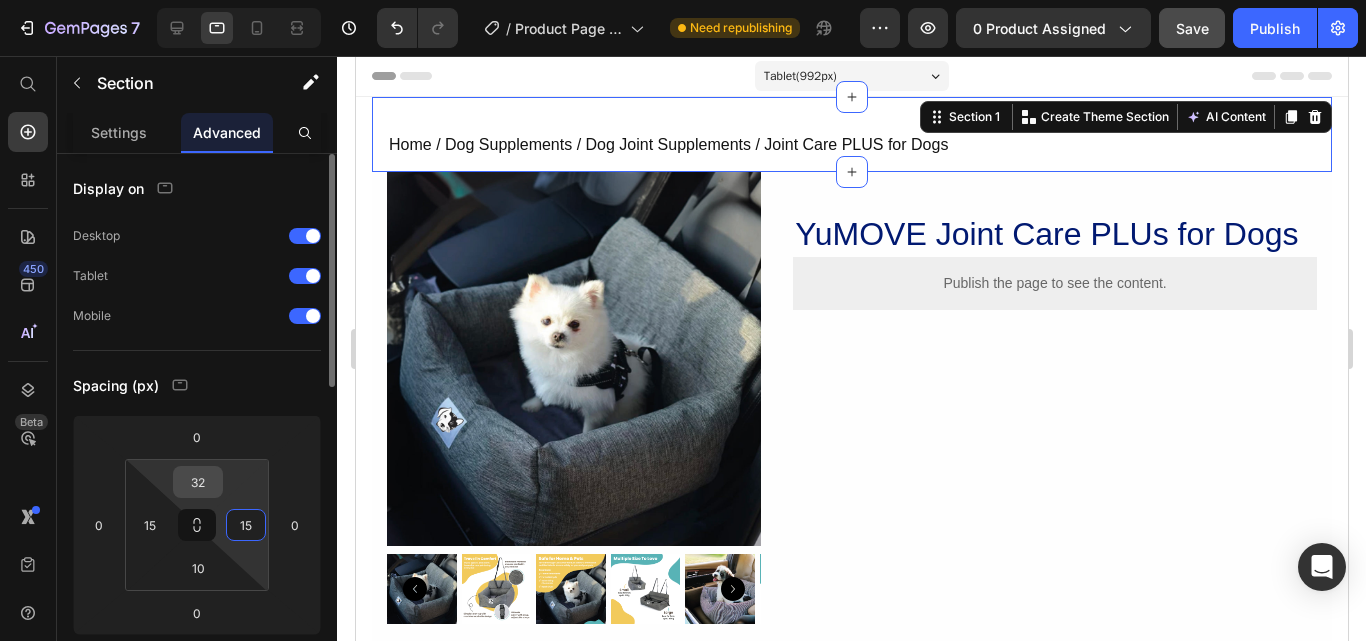 type on "15" 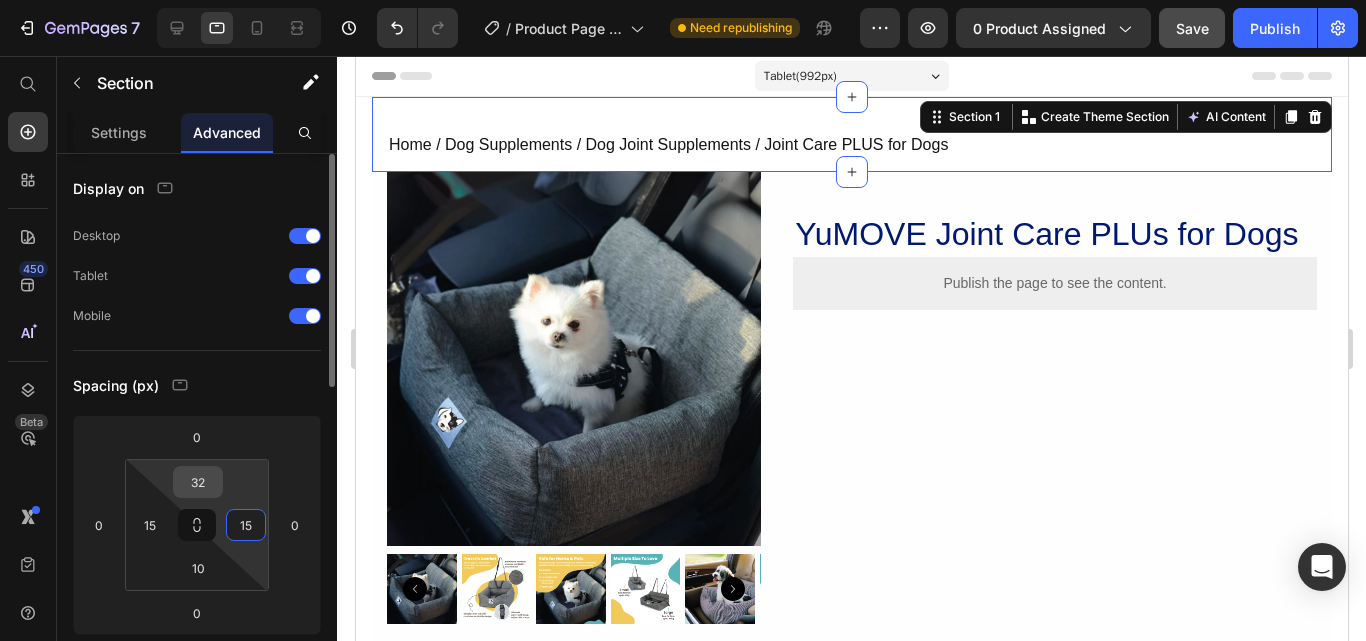 click on "32" at bounding box center (198, 482) 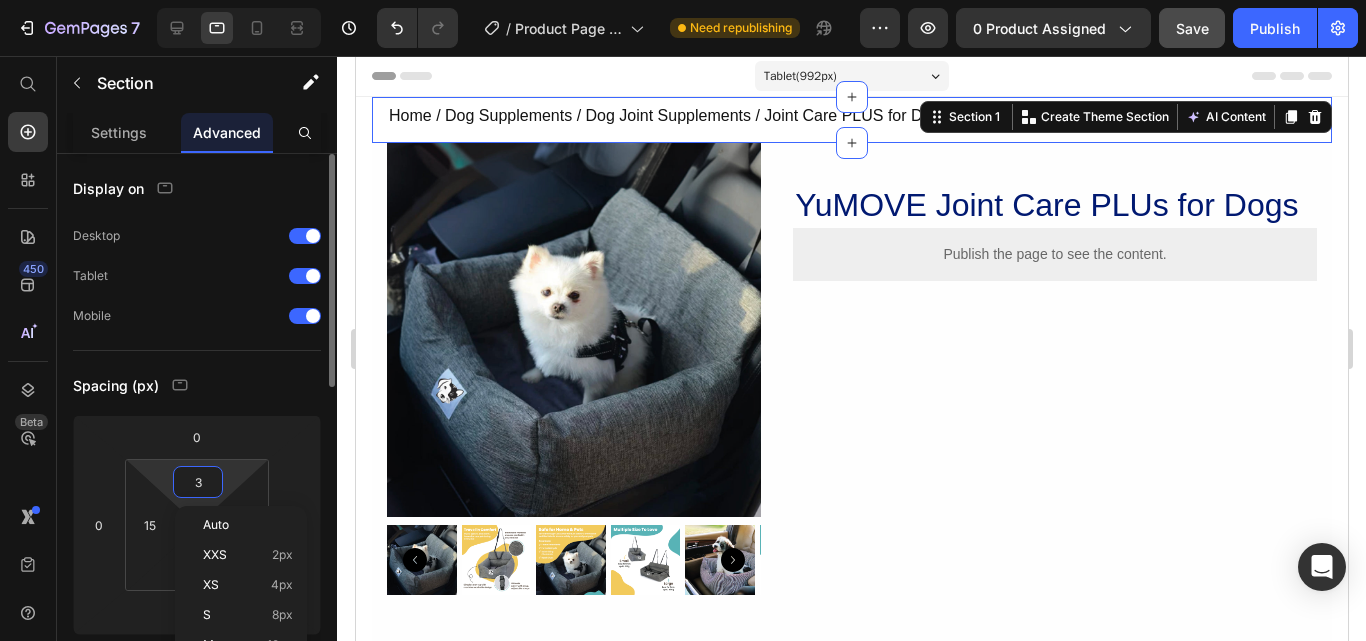 type on "30" 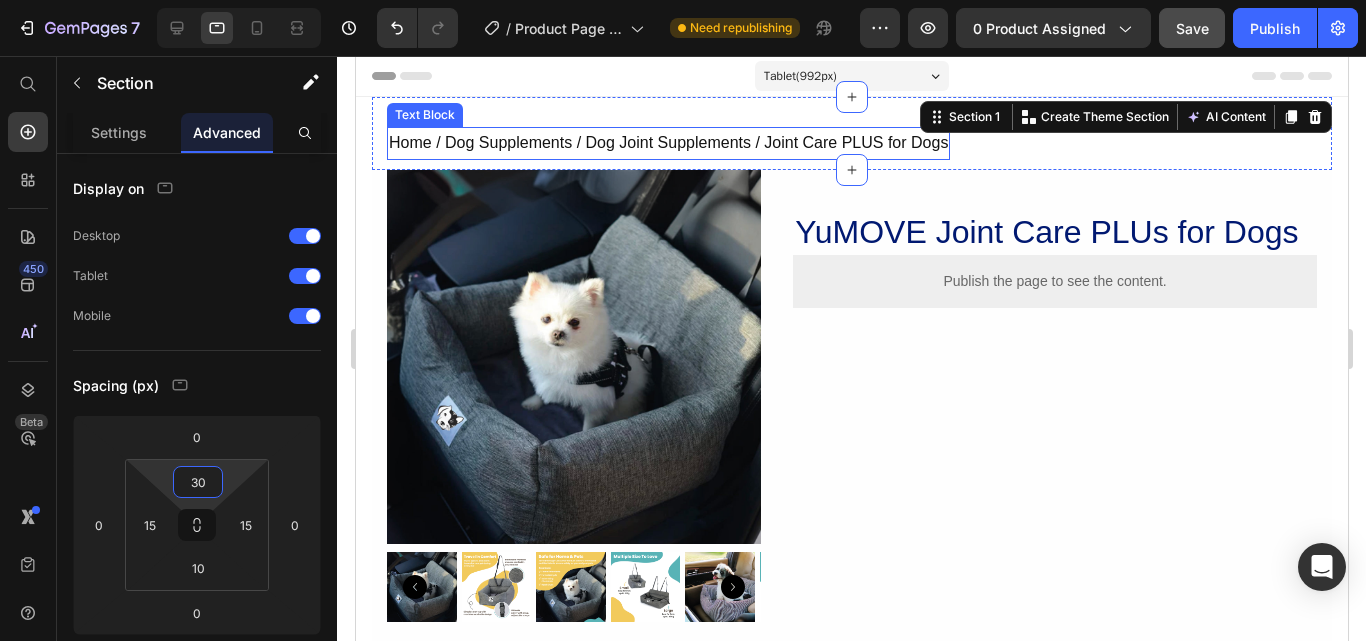 click on "Home / Dog Supplements / Dog Joint Supplements / Joint Care PLUS for Dogs" at bounding box center [667, 143] 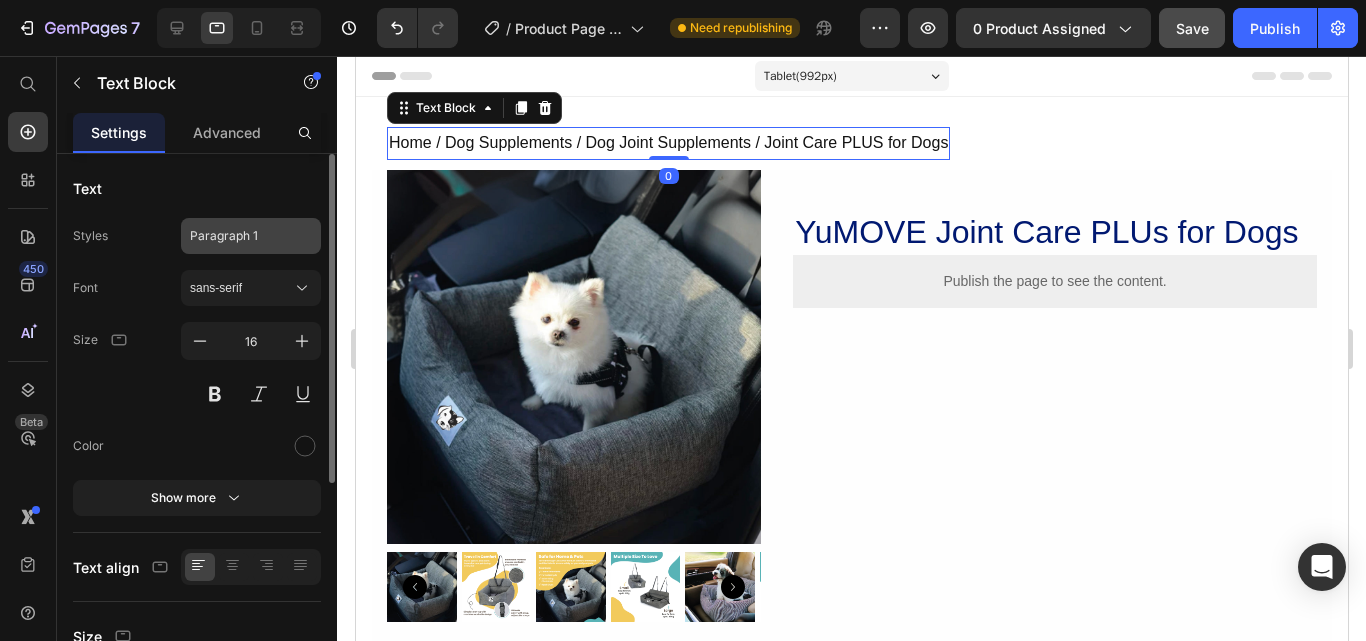 click on "Paragraph 1" 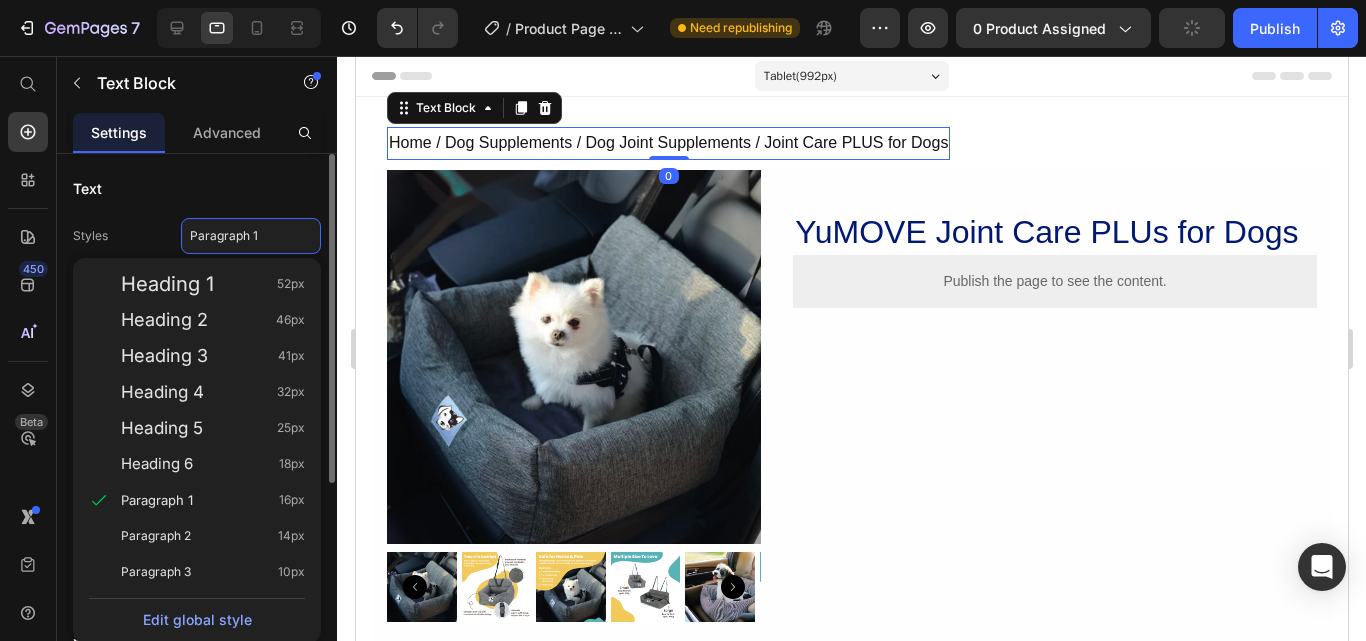 click on "Styles Paragraph 1 Heading 1 52px Heading 2 46px Heading 3 41px Heading 4 32px Heading 5 25px Heading 6 18px Paragraph 1 16px Paragraph 2 14px Paragraph 3 10px  Edit global style" at bounding box center [197, 236] 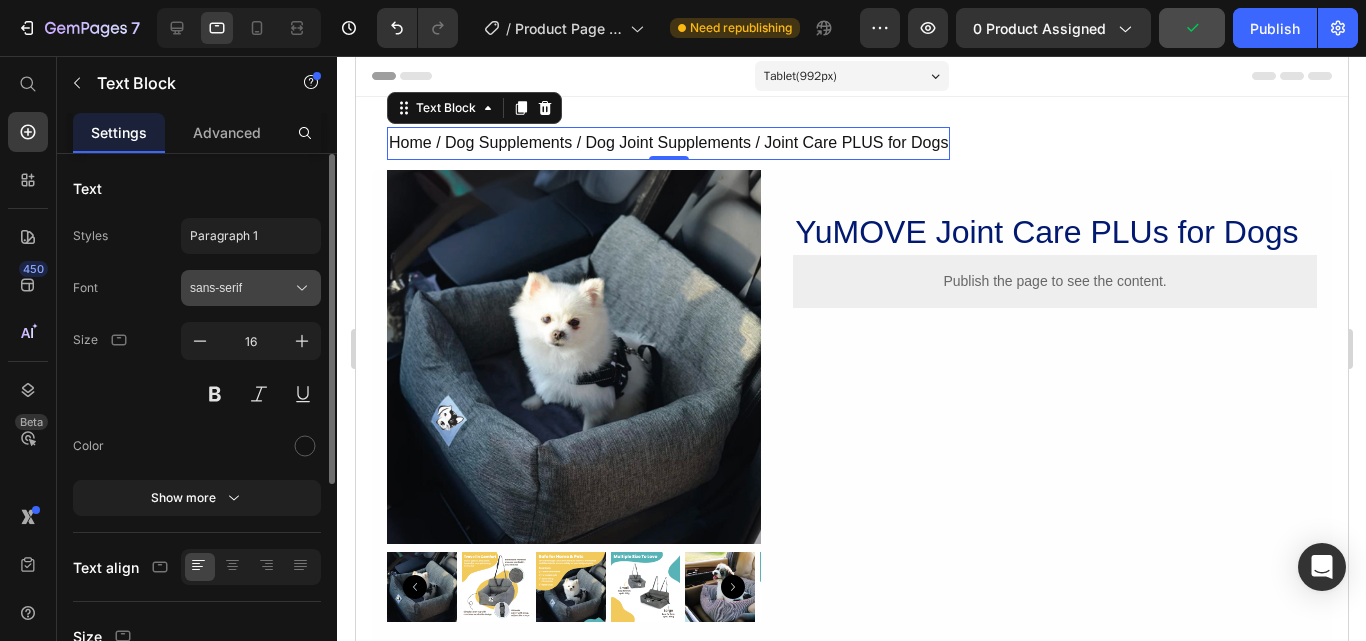 click on "sans-serif" at bounding box center [251, 288] 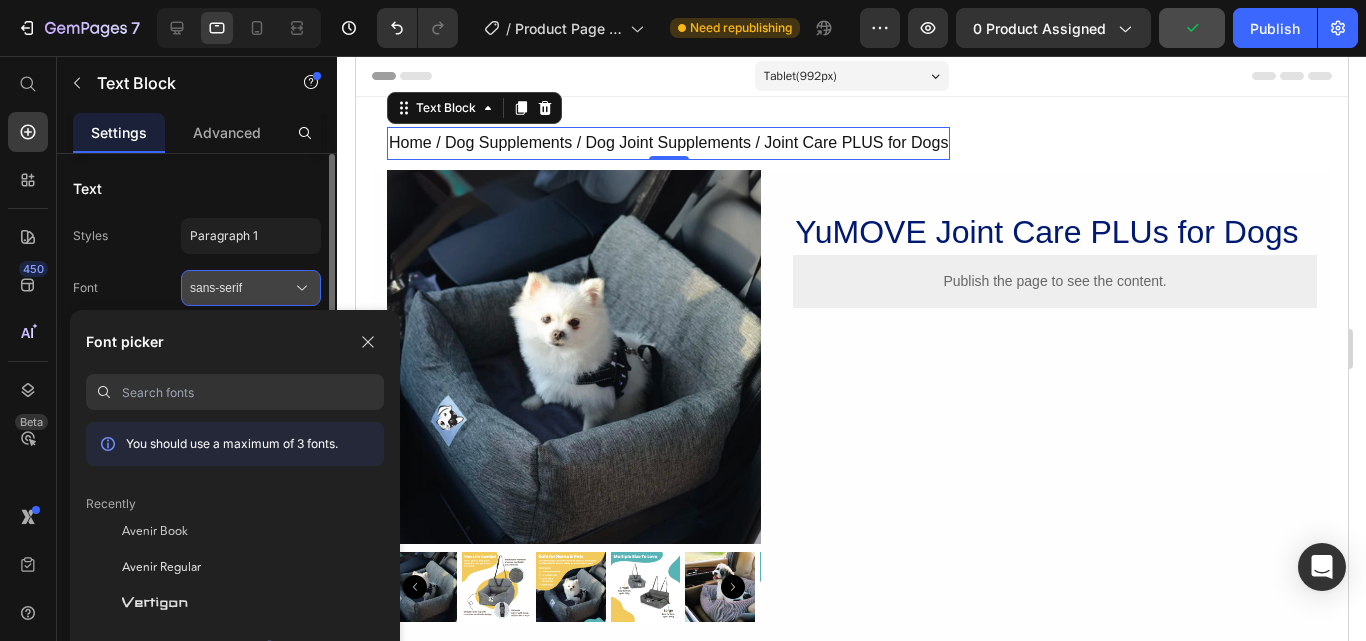 click on "sans-serif" at bounding box center [241, 288] 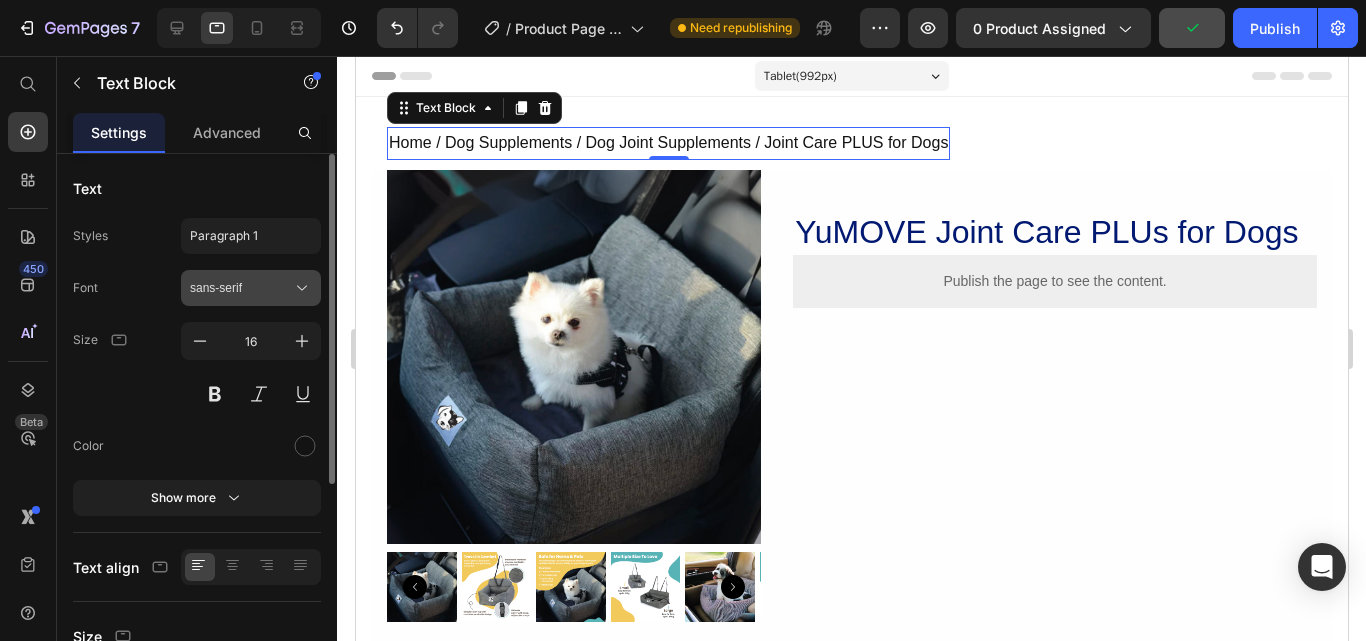 click on "sans-serif" at bounding box center (241, 288) 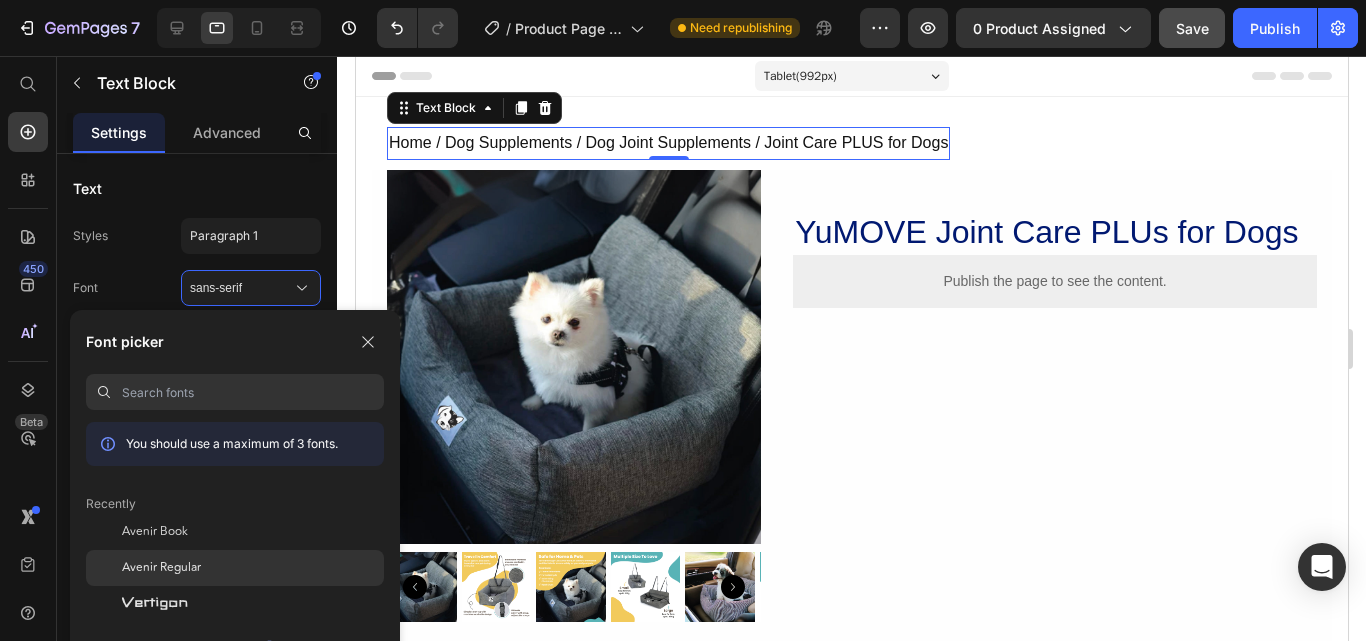 click on "Avenir Regular" at bounding box center [161, 568] 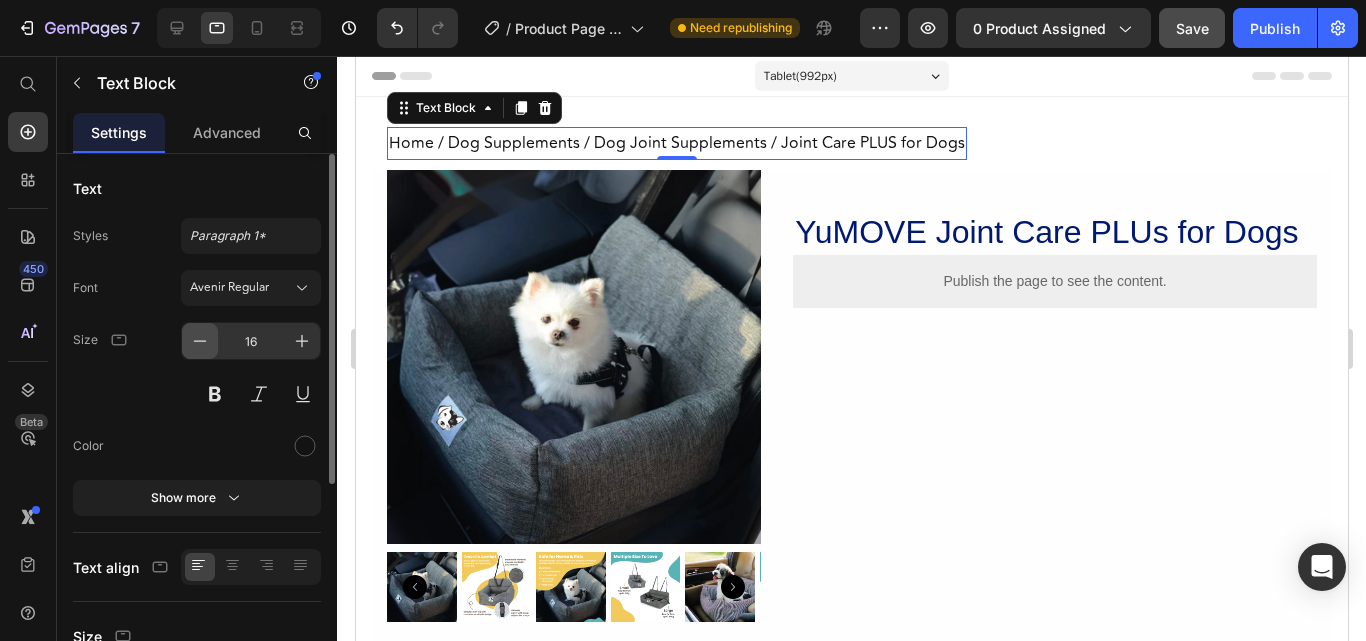 click 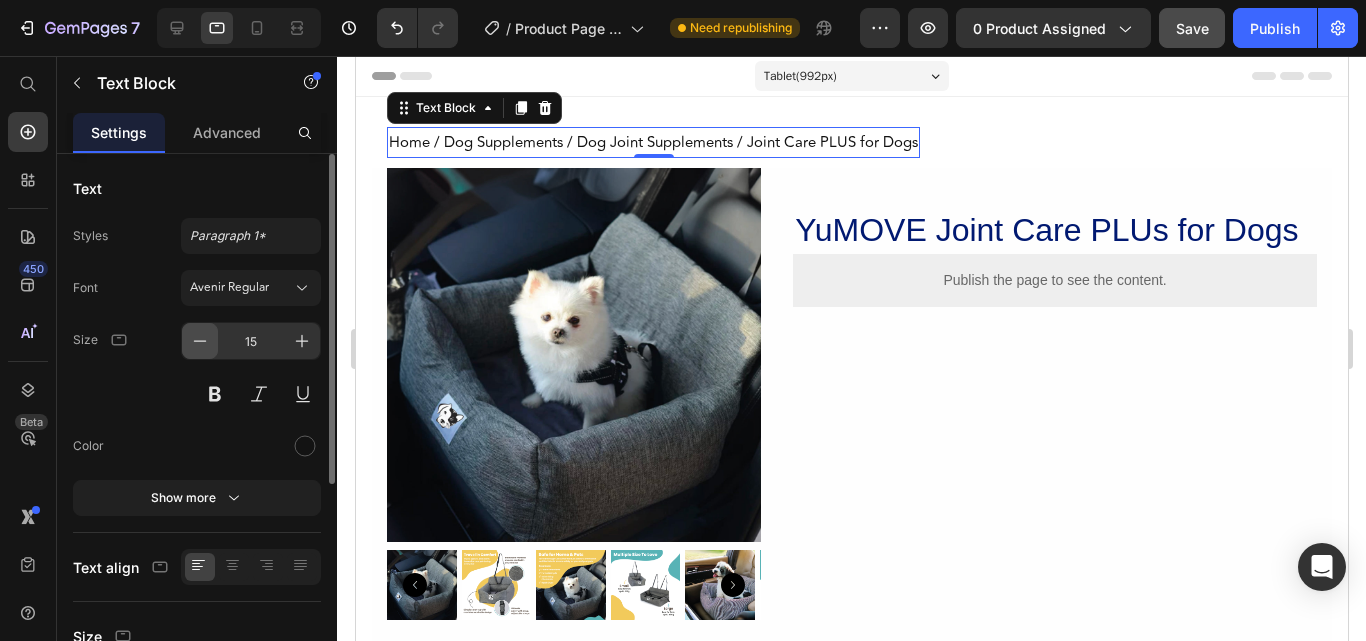click 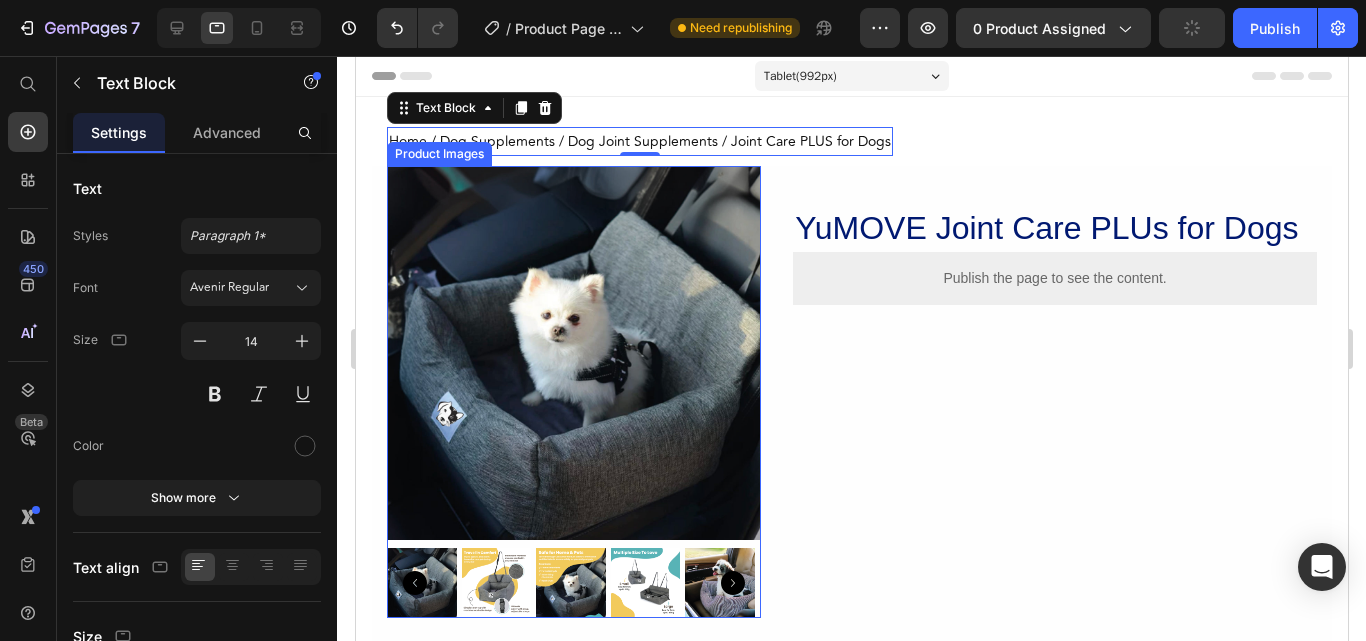 click at bounding box center (570, 583) 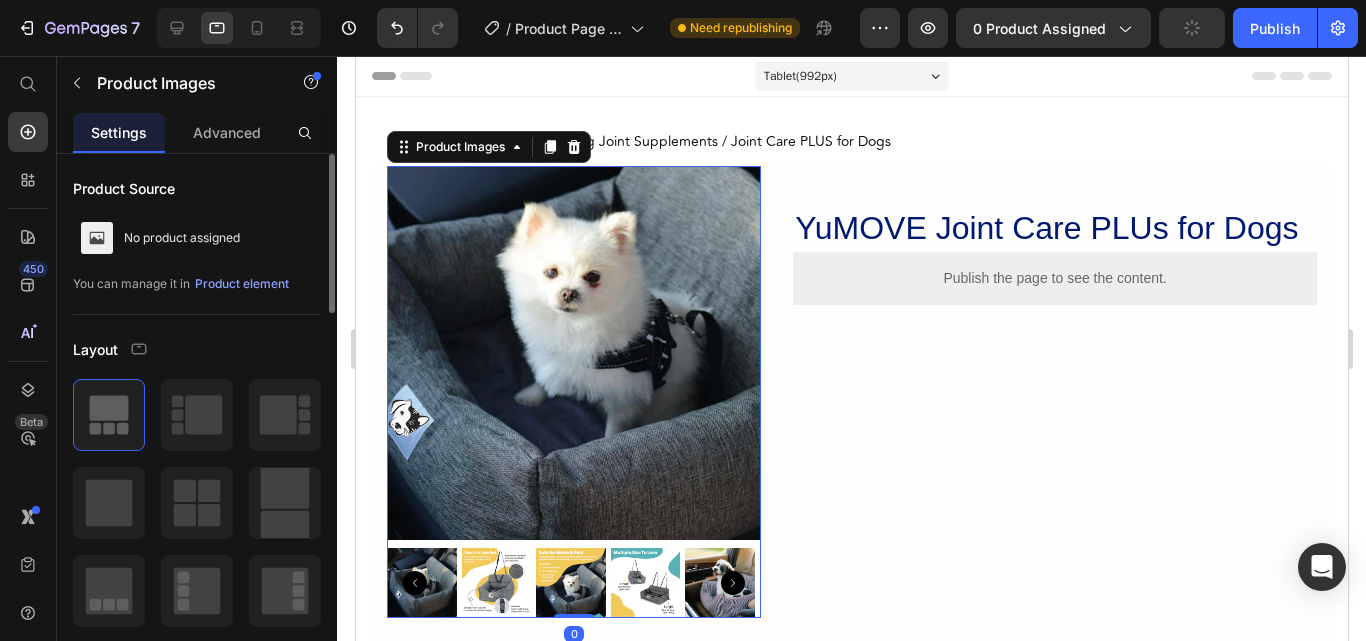 click on "Layout Show more" 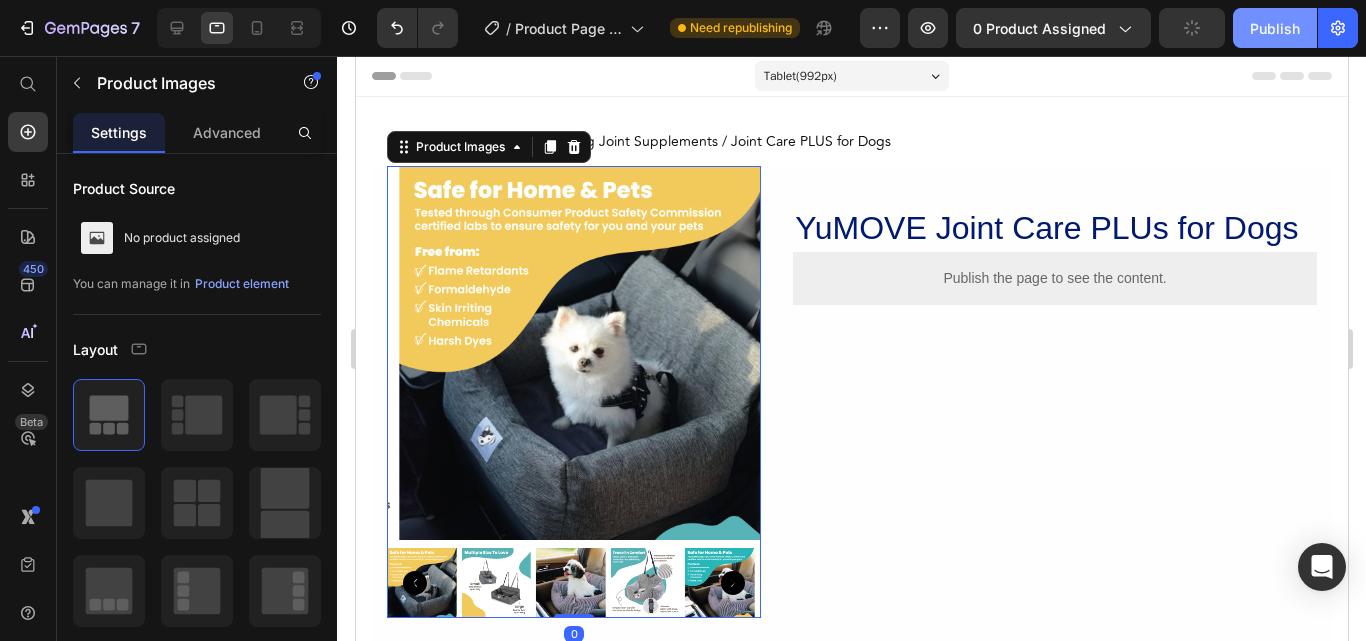 click on "Publish" at bounding box center (1275, 28) 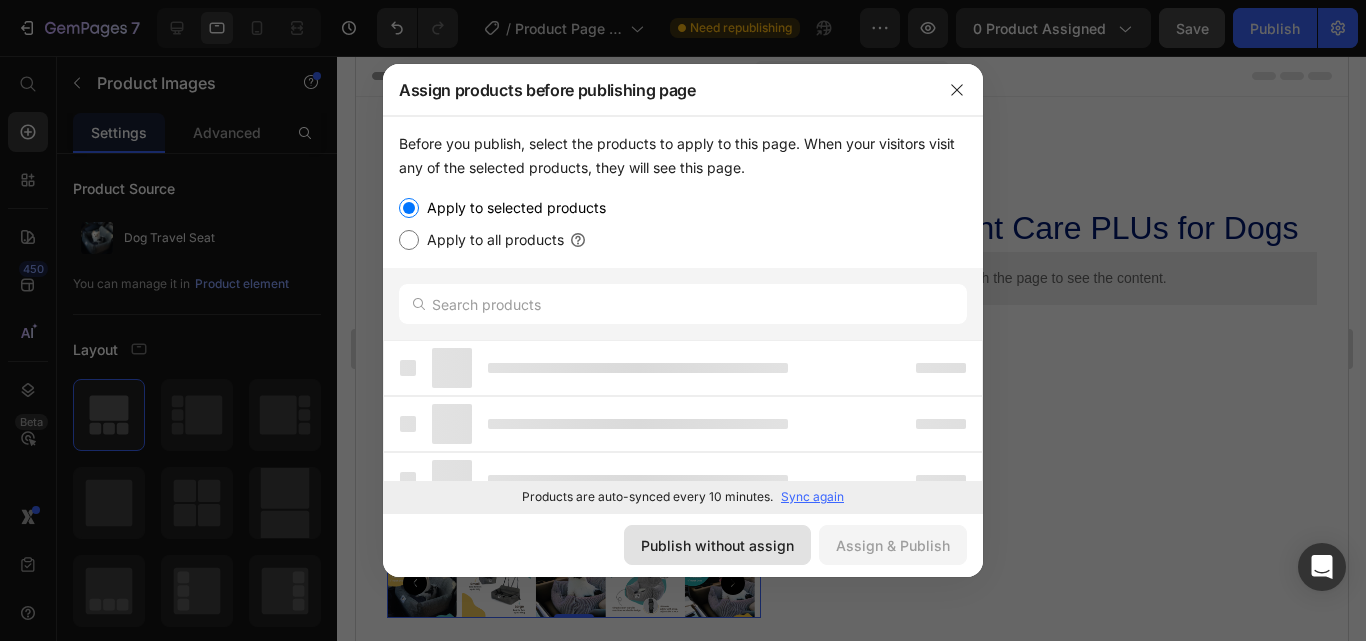 click on "Publish without assign" at bounding box center (717, 545) 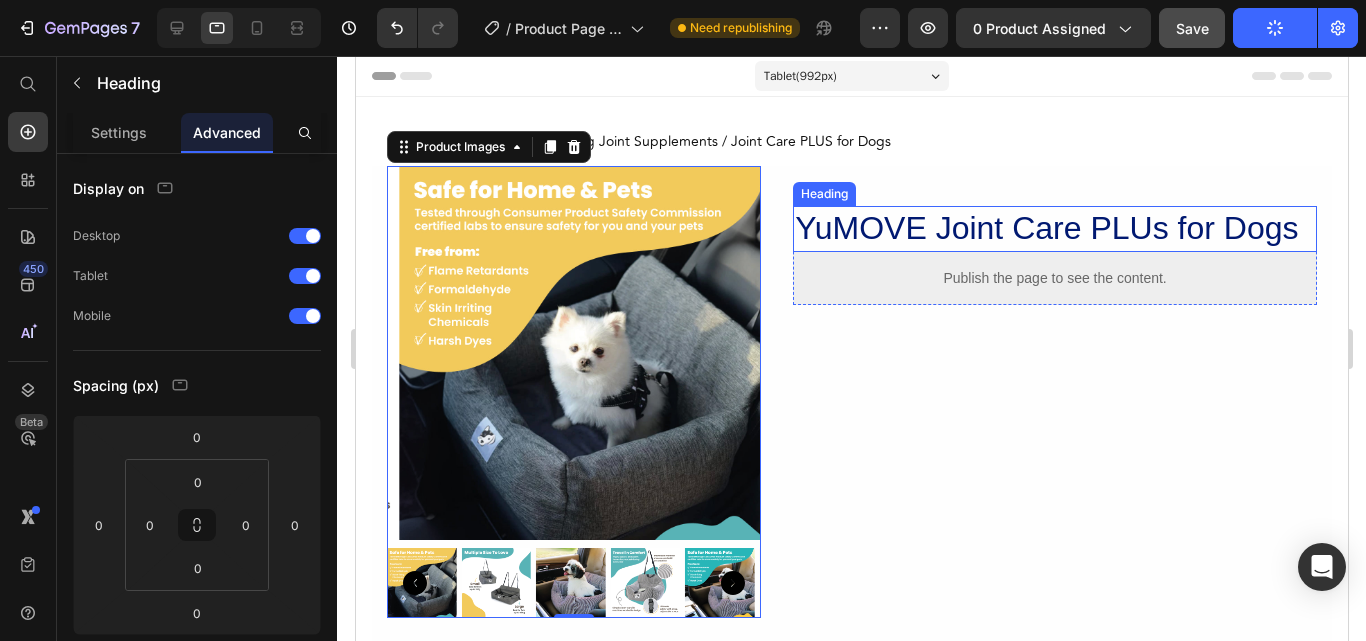 click on "YuMOVE Joint Care PLUs for Dogs" at bounding box center (1054, 229) 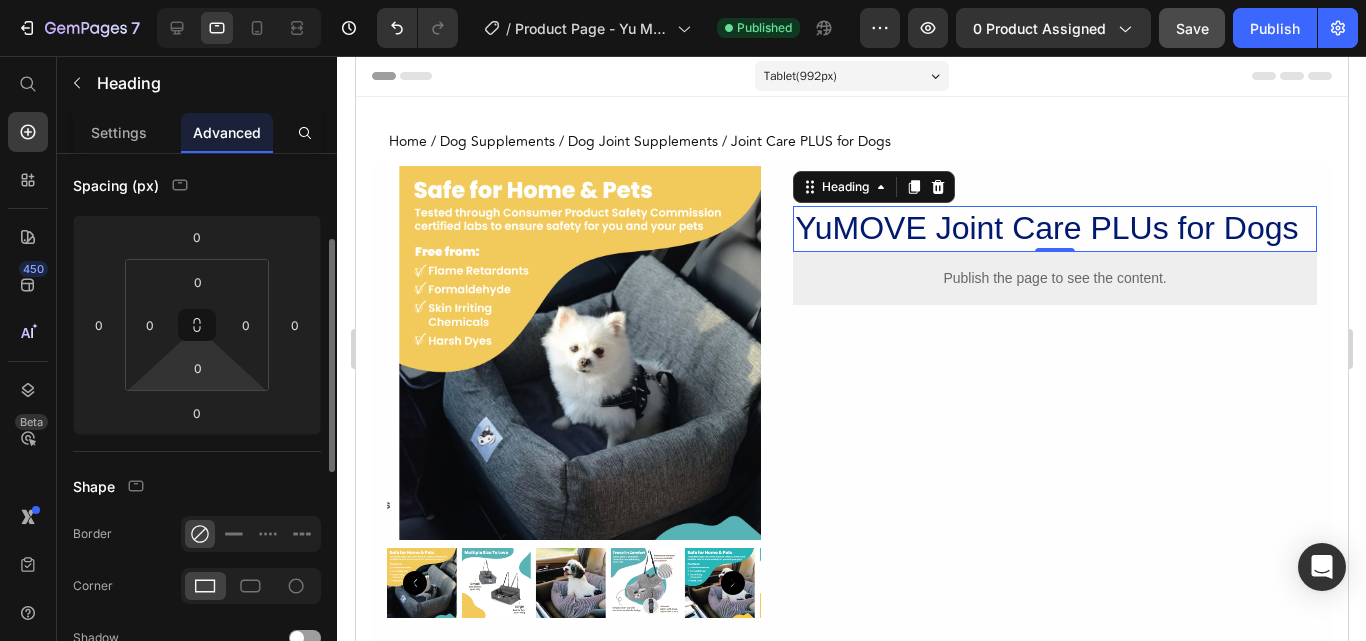 scroll, scrollTop: 0, scrollLeft: 0, axis: both 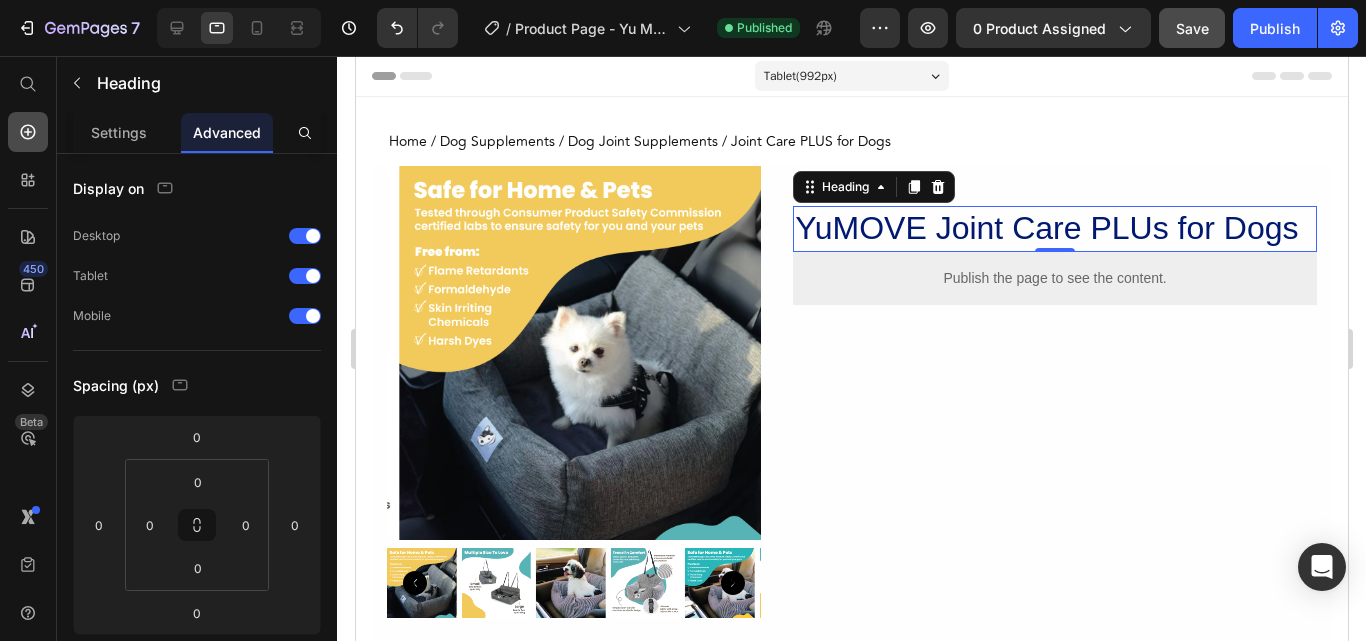 click 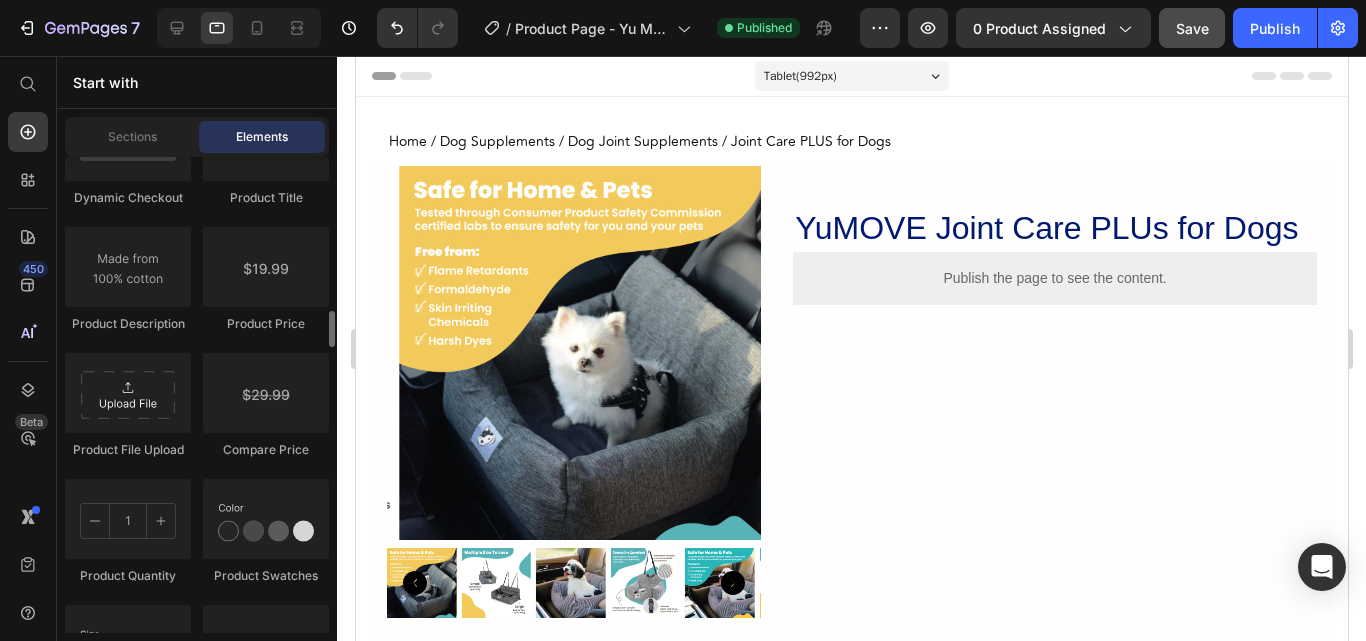 scroll, scrollTop: 3308, scrollLeft: 0, axis: vertical 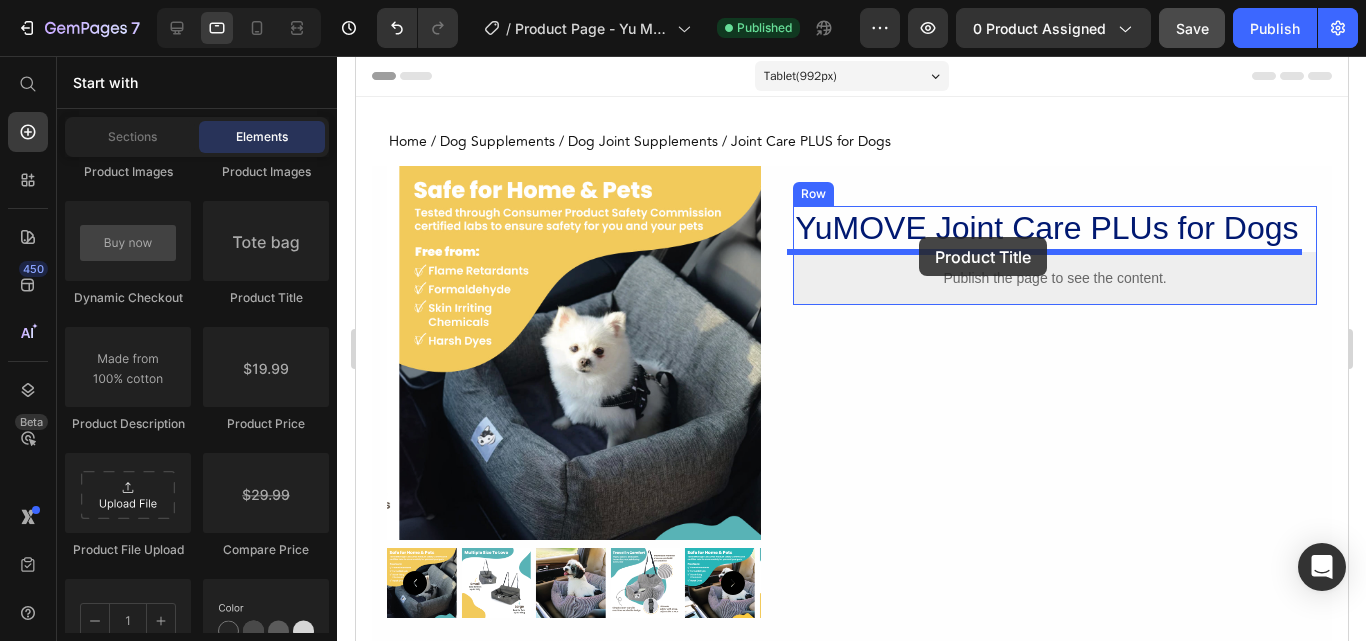 drag, startPoint x: 918, startPoint y: 237, endPoint x: 1185, endPoint y: 348, distance: 289.15393 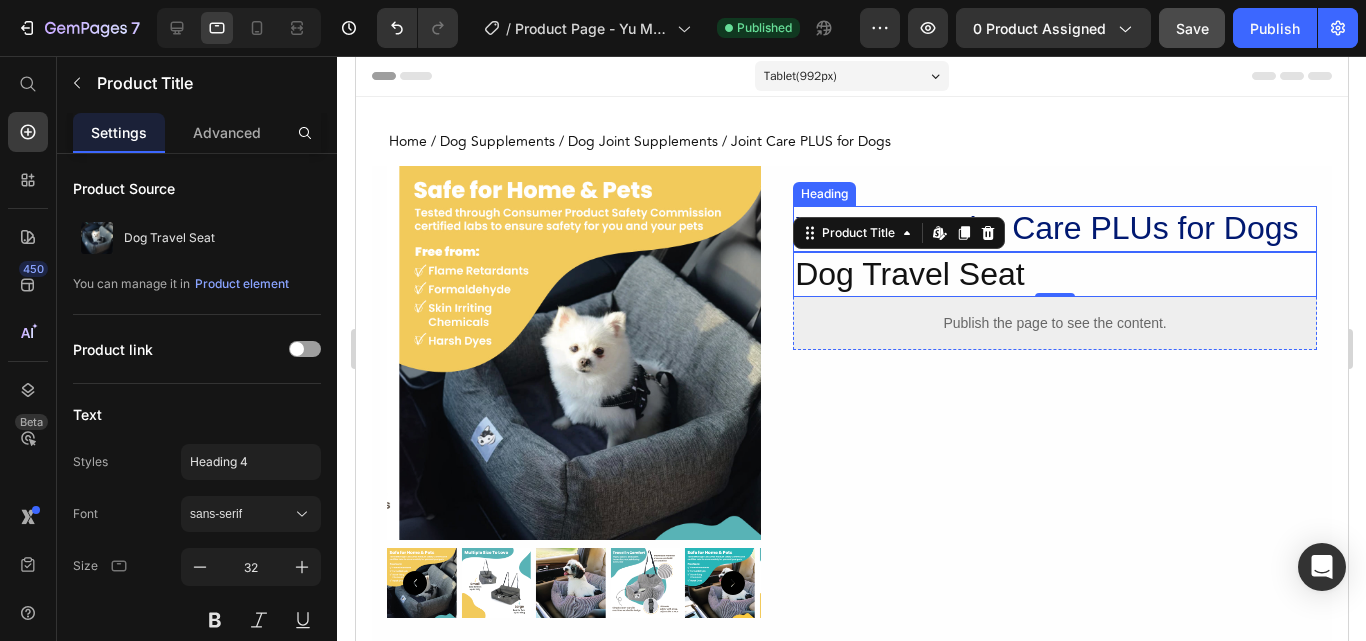 click on "YuMOVE Joint Care PLUs for Dogs" at bounding box center [1054, 229] 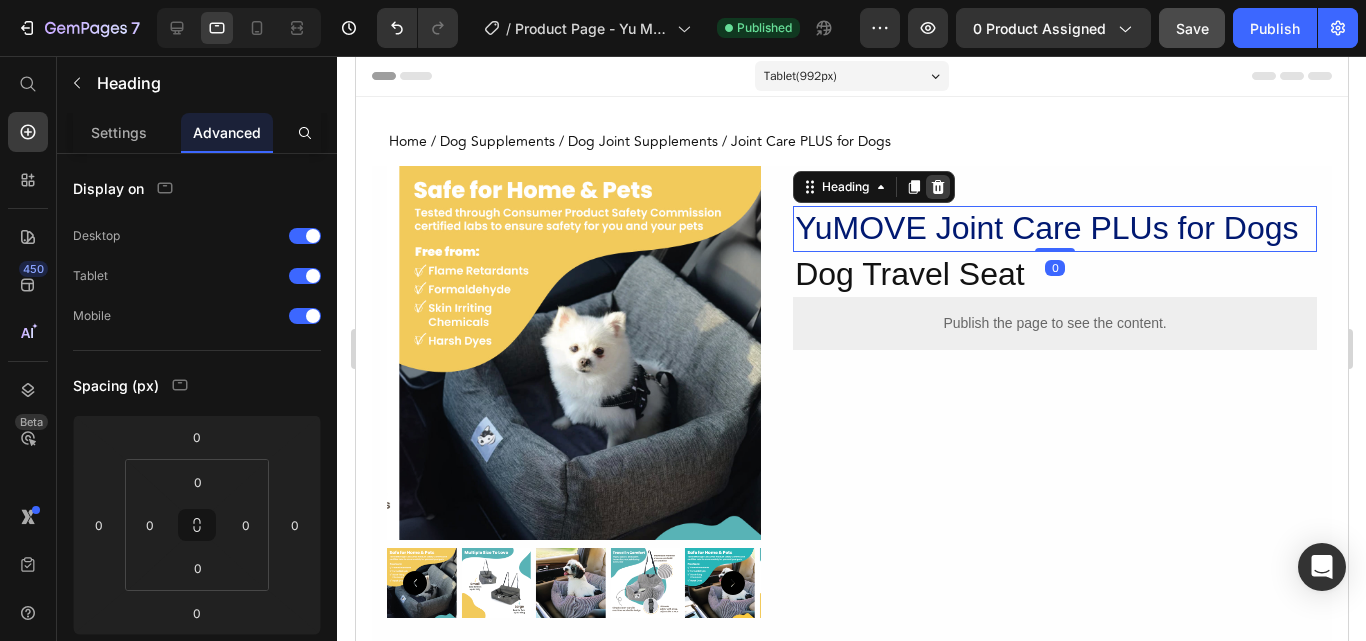 click 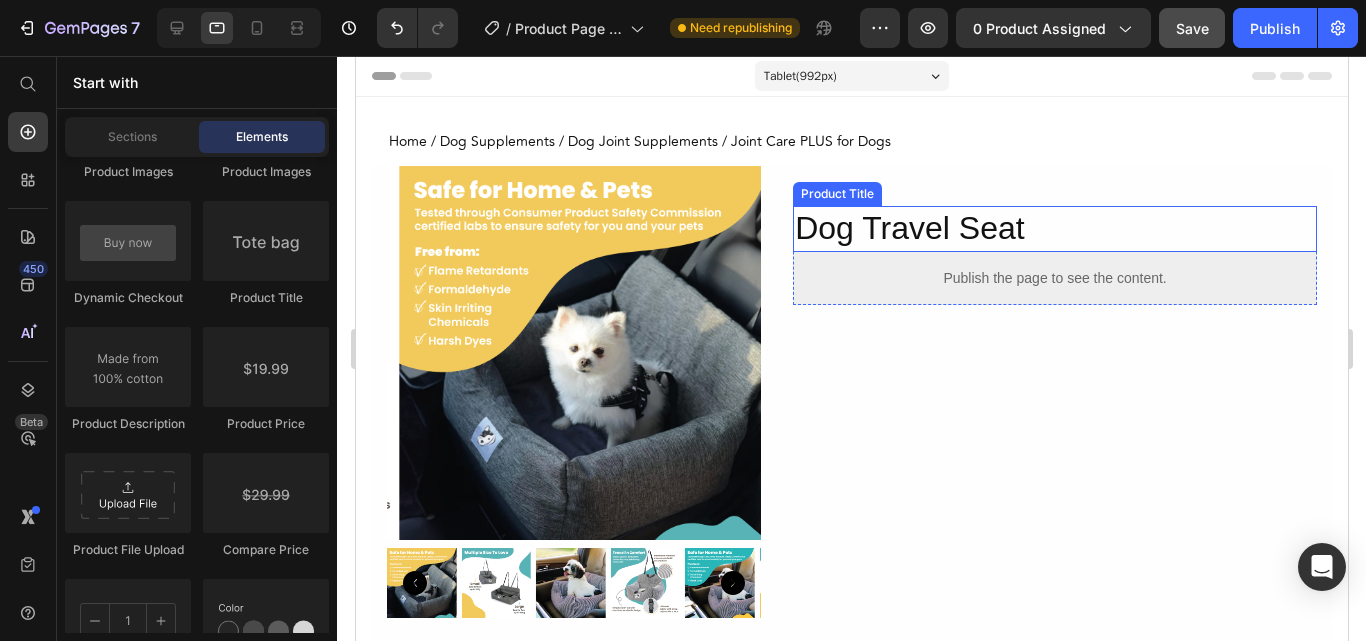 click on "Dog Travel Seat" at bounding box center (1054, 229) 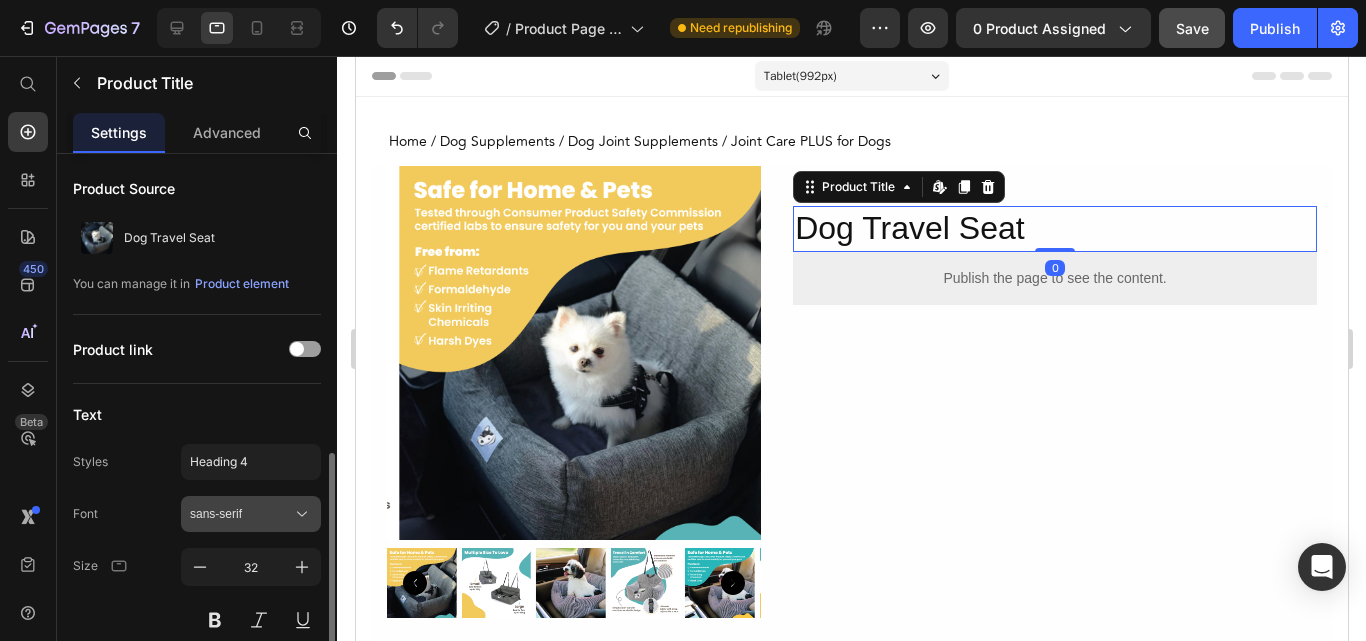 scroll, scrollTop: 200, scrollLeft: 0, axis: vertical 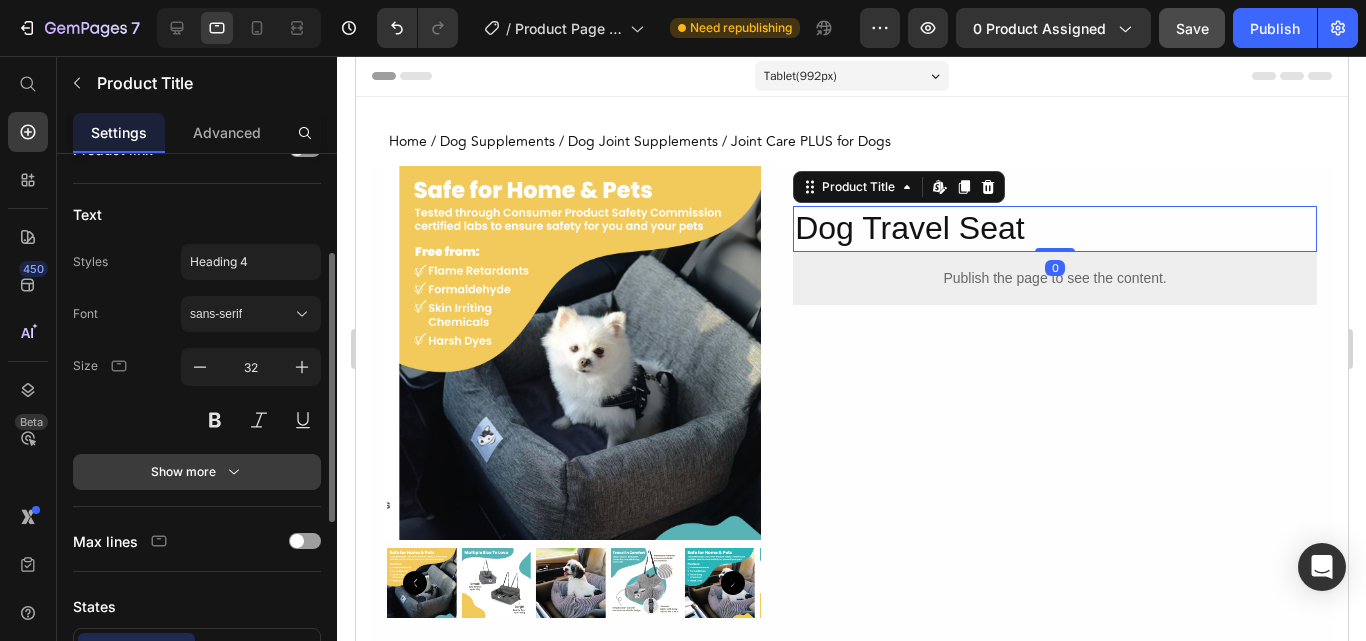 click on "Show more" at bounding box center (197, 472) 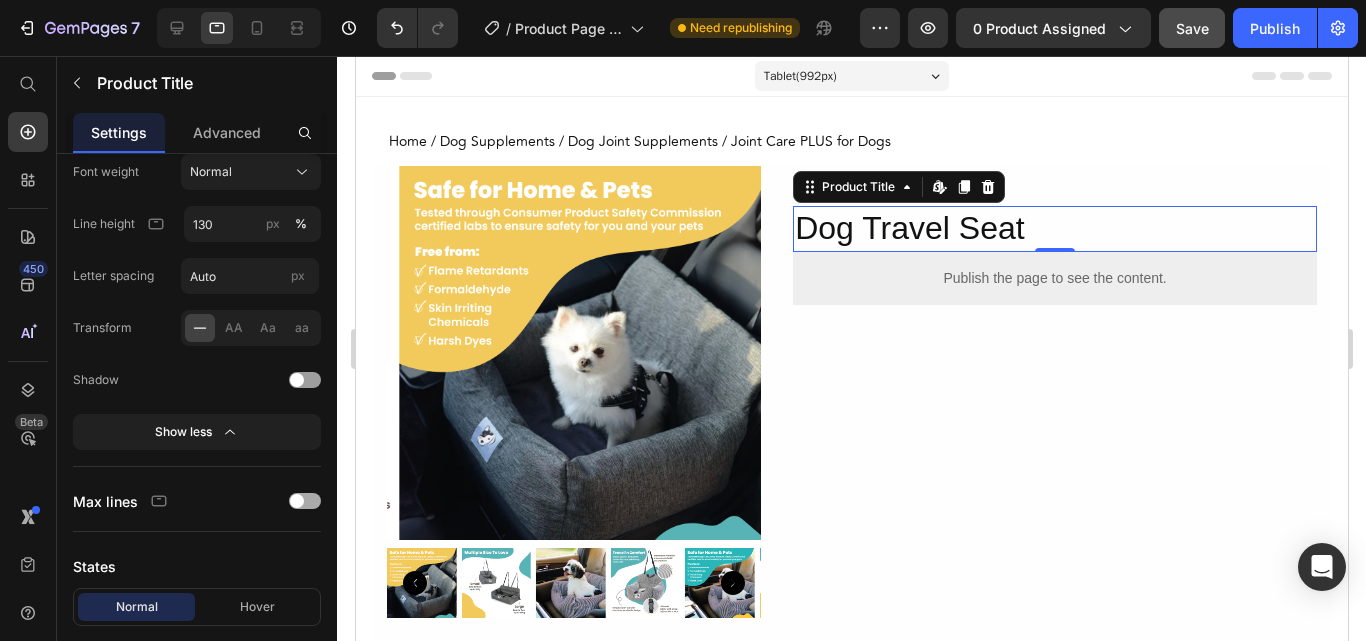 scroll, scrollTop: 800, scrollLeft: 0, axis: vertical 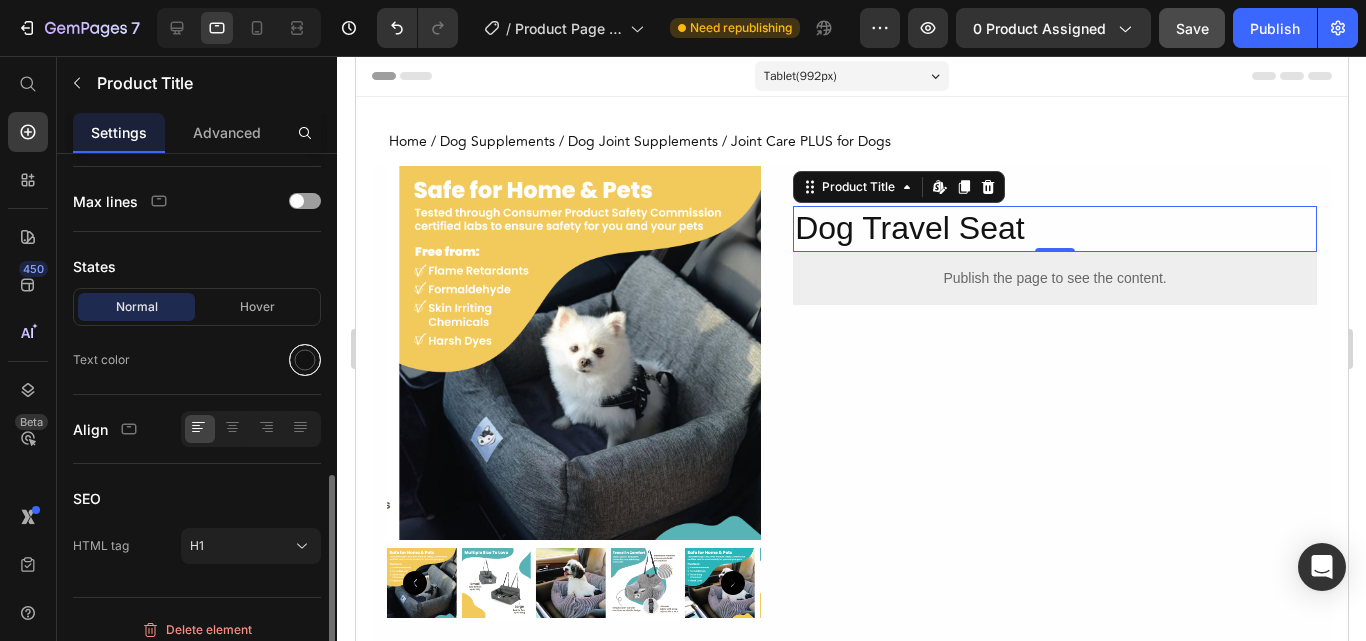 click at bounding box center (305, 360) 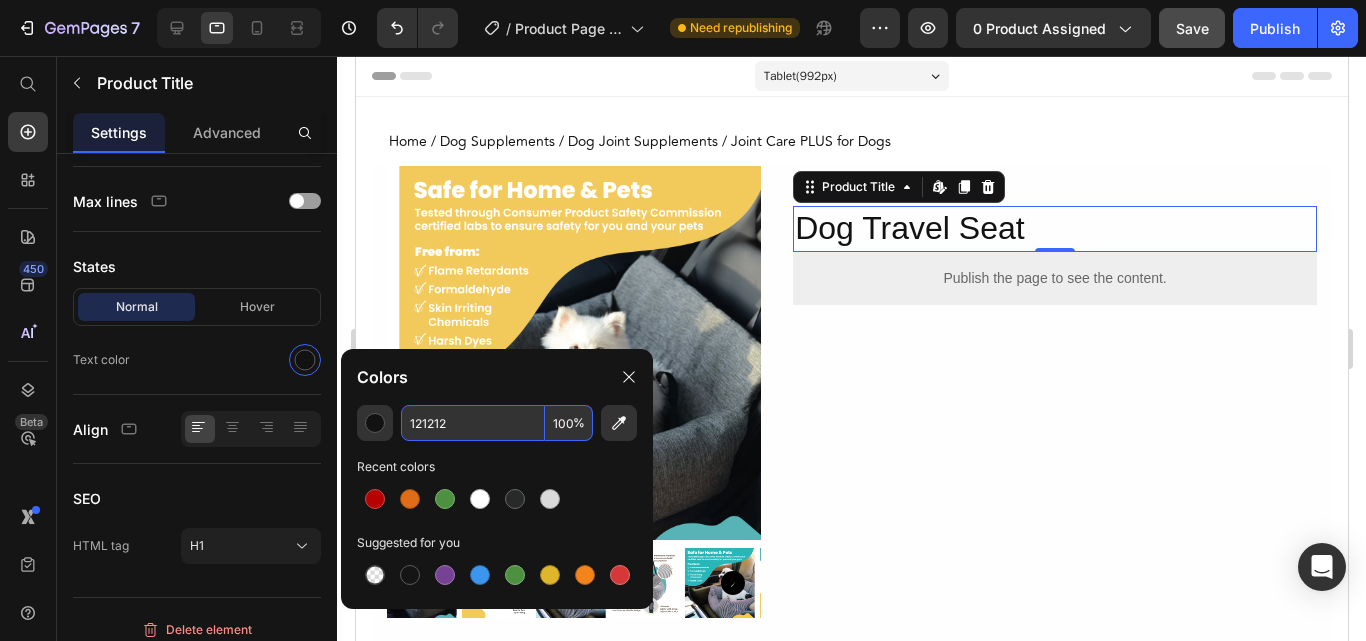 click on "121212" at bounding box center [473, 423] 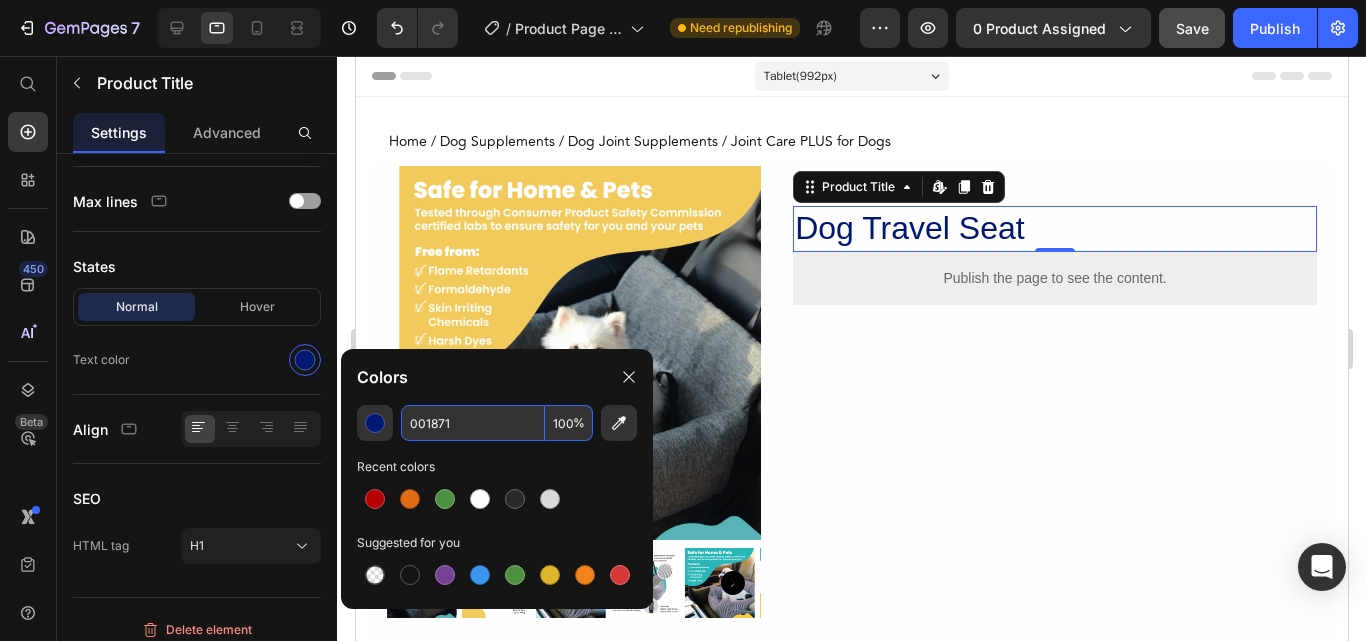 type on "001871" 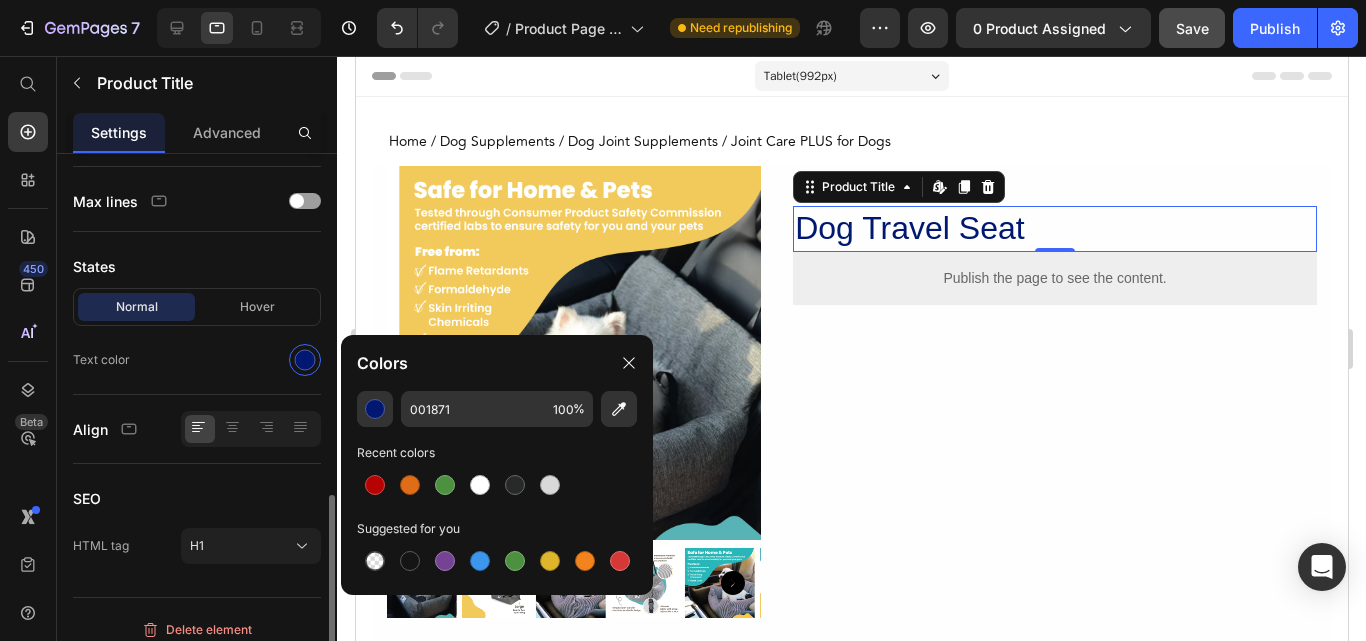 scroll, scrollTop: 814, scrollLeft: 0, axis: vertical 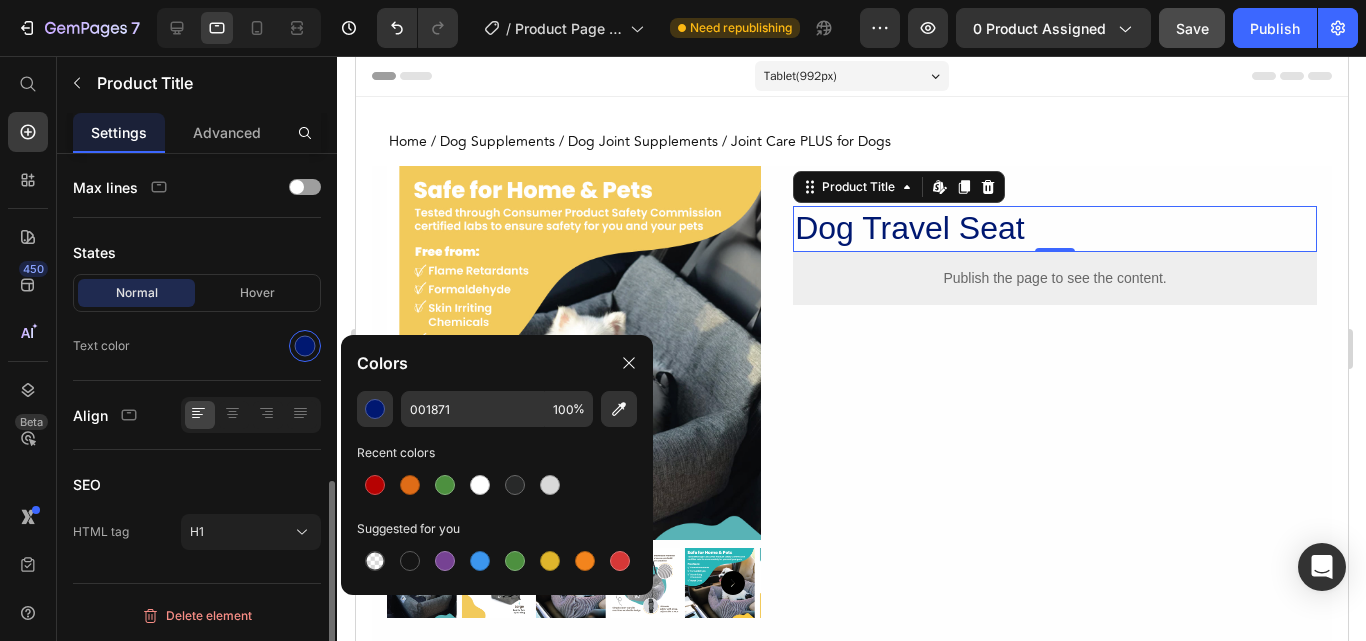 click on "Text color" 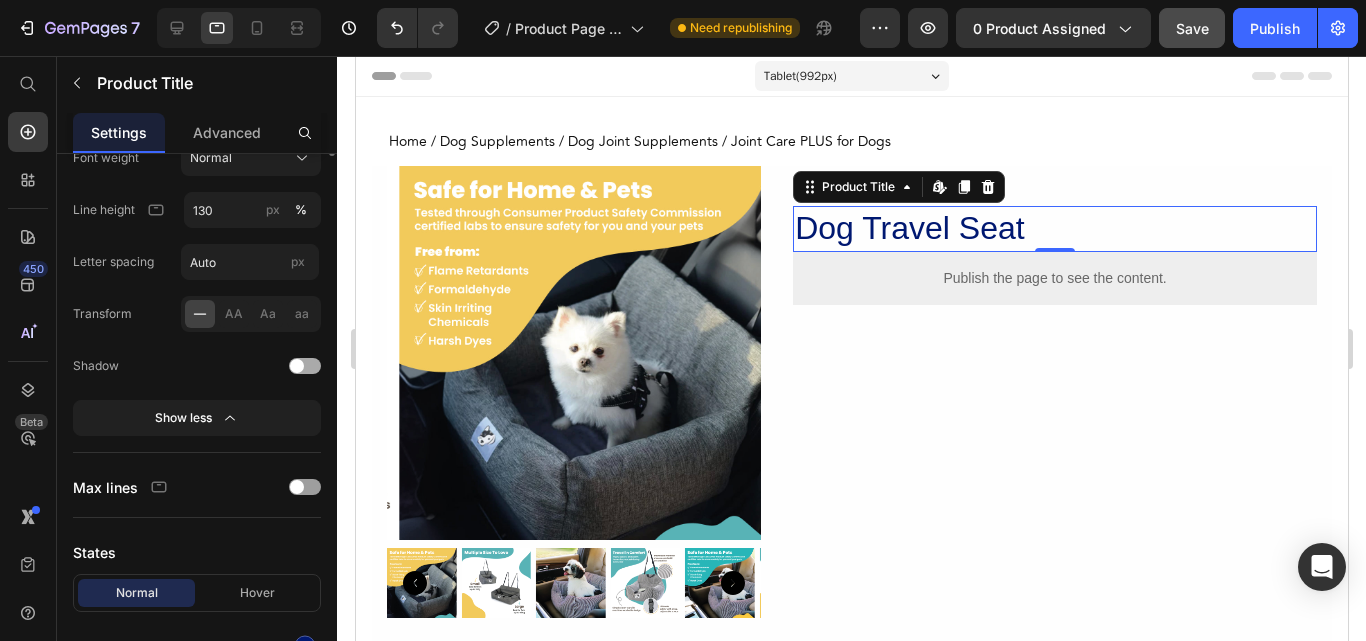 scroll, scrollTop: 214, scrollLeft: 0, axis: vertical 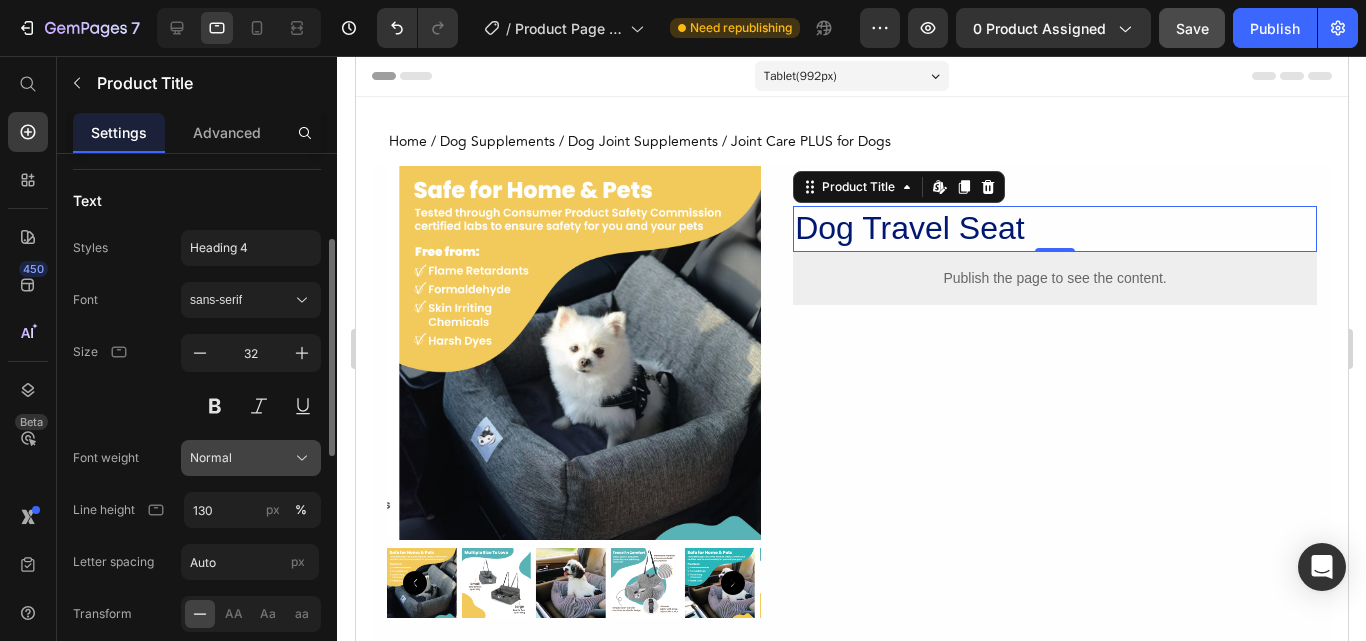 click on "Normal" at bounding box center (251, 458) 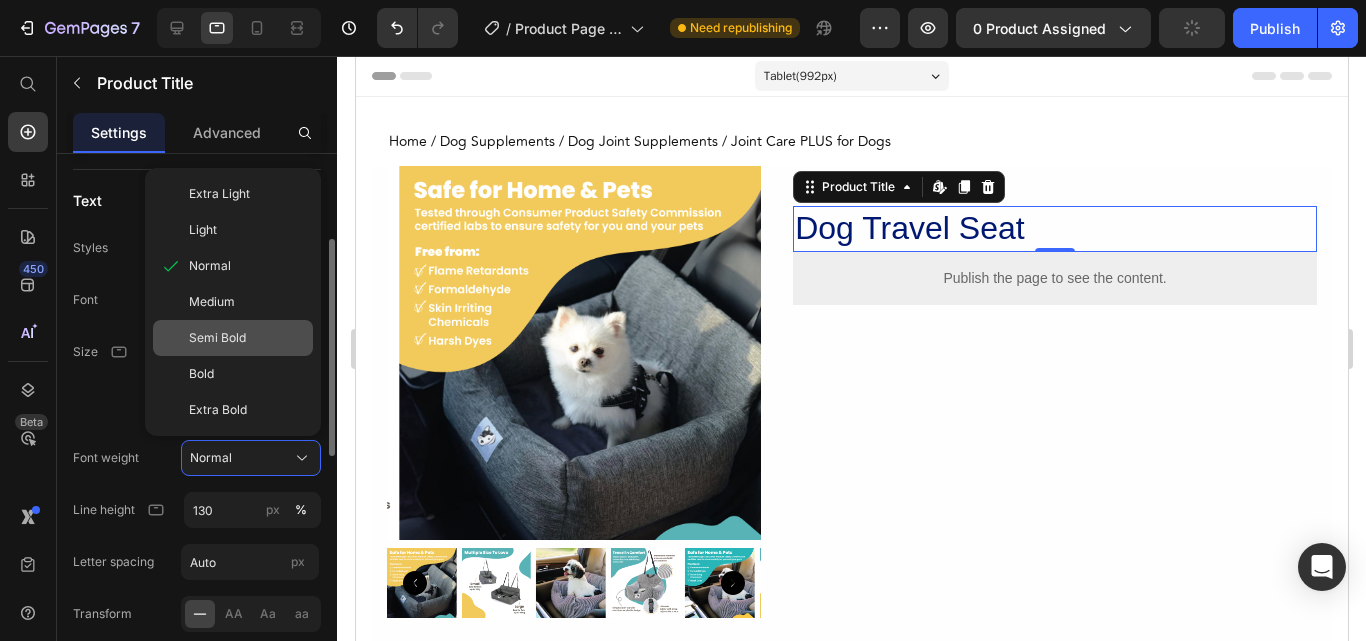 click on "Semi Bold" at bounding box center (217, 338) 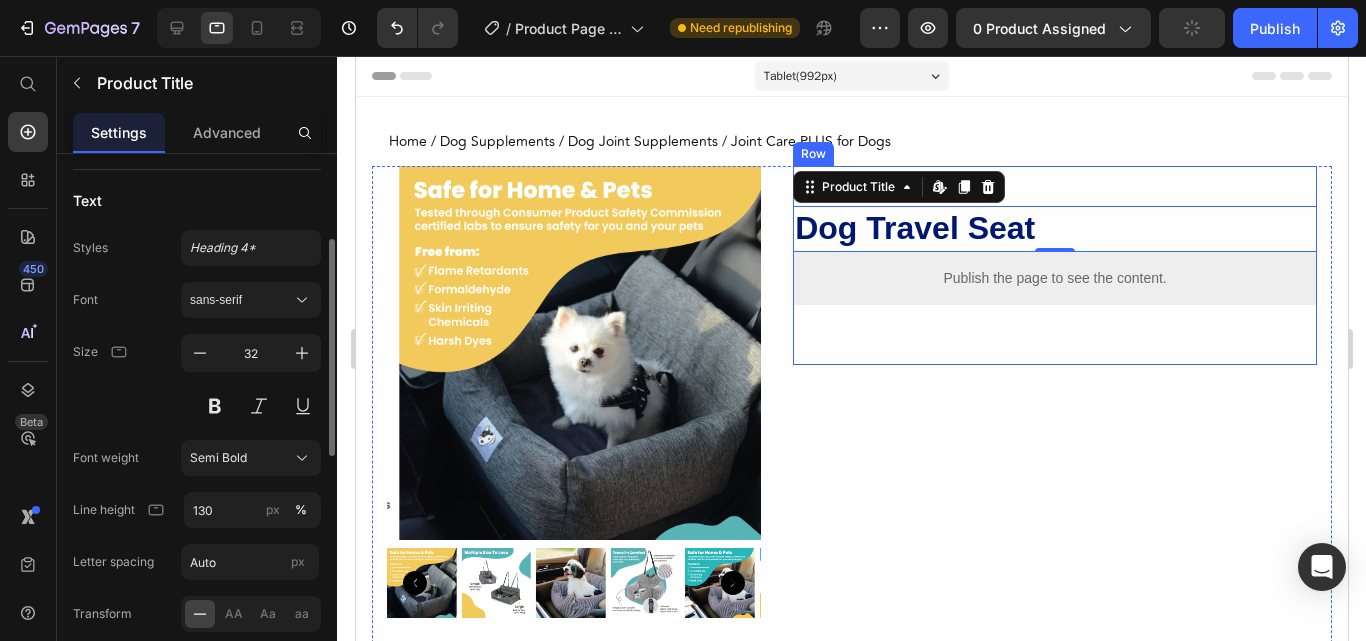 click on "Dog Travel Seat Product Title Publish the page to see the content. Custom Code Row Row 0" at bounding box center (1054, 265) 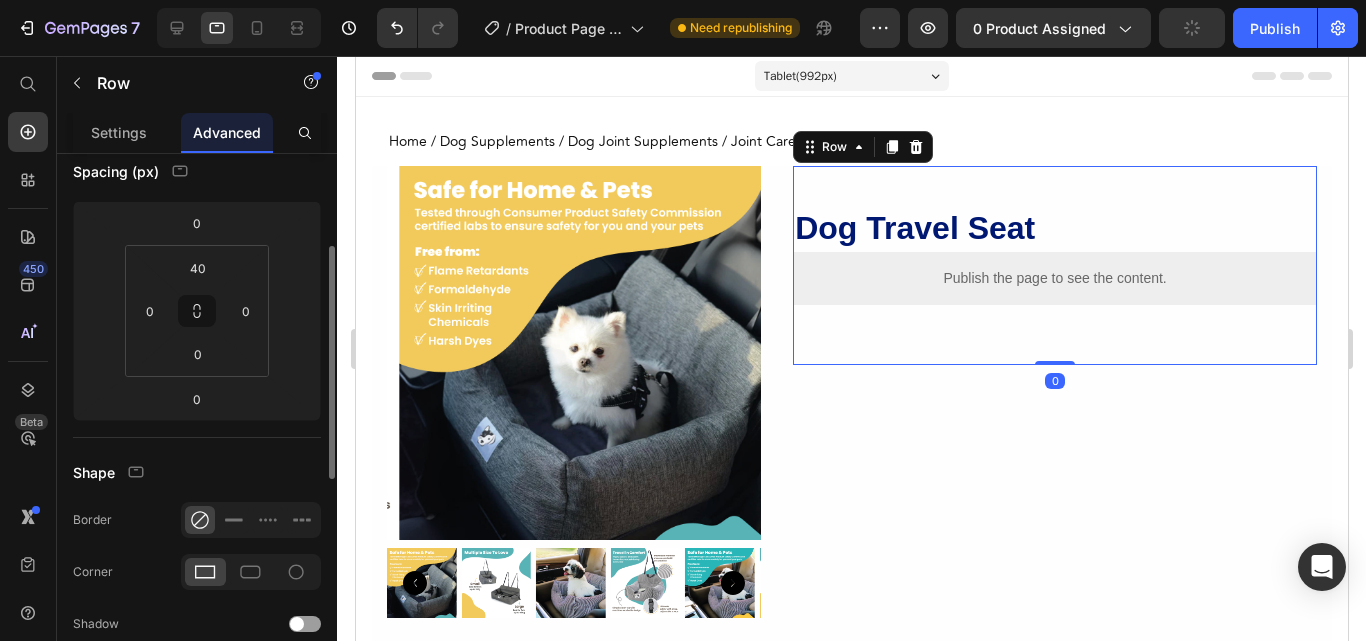 scroll, scrollTop: 0, scrollLeft: 0, axis: both 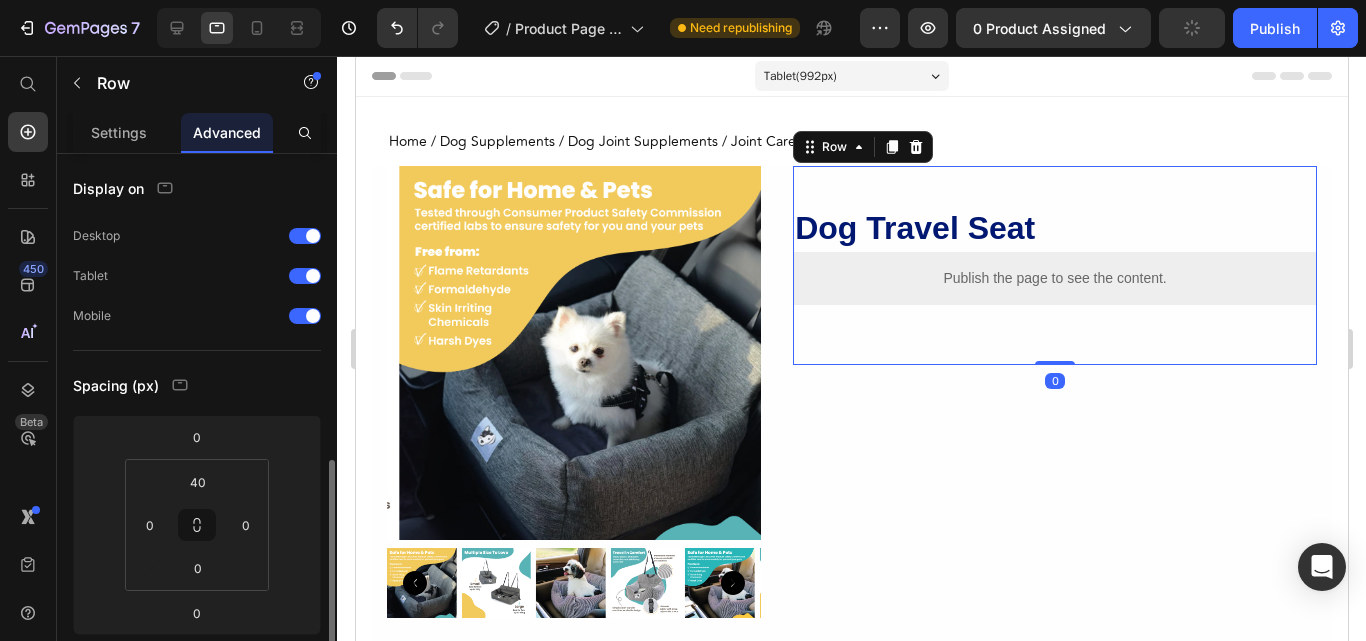 click on "Dog Travel Seat Product Title Publish the page to see the content. Custom Code Row Row 0" at bounding box center (1054, 265) 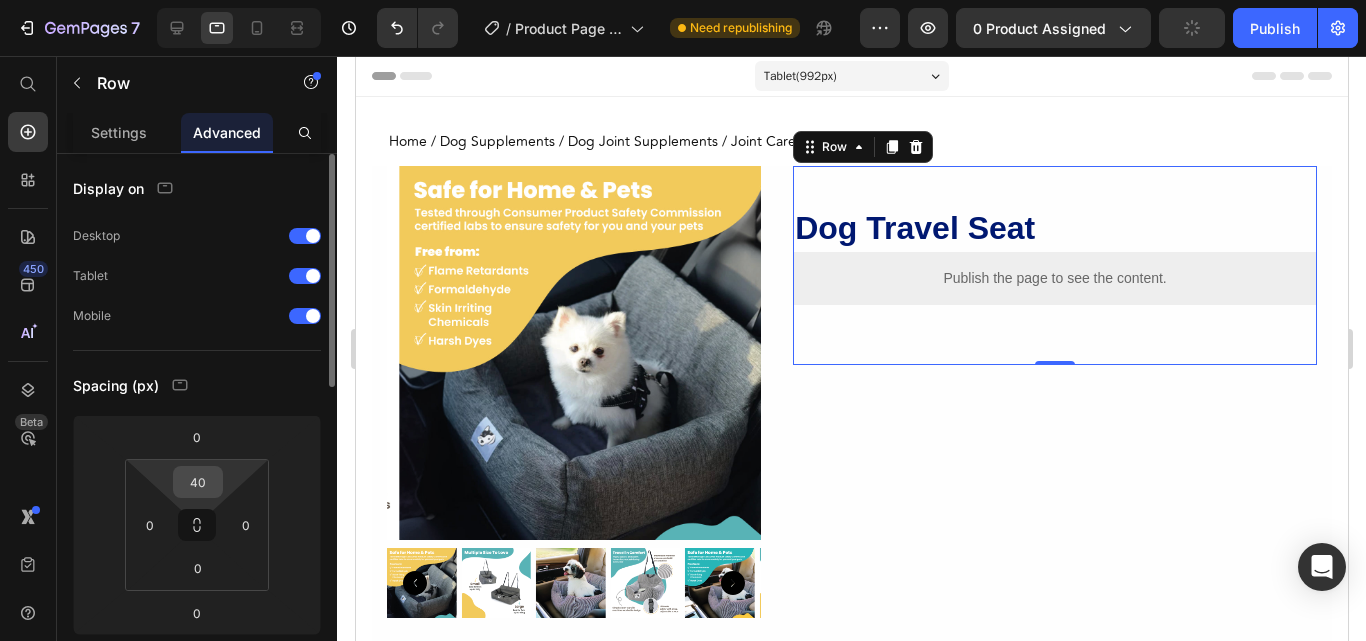 click on "40" at bounding box center [198, 482] 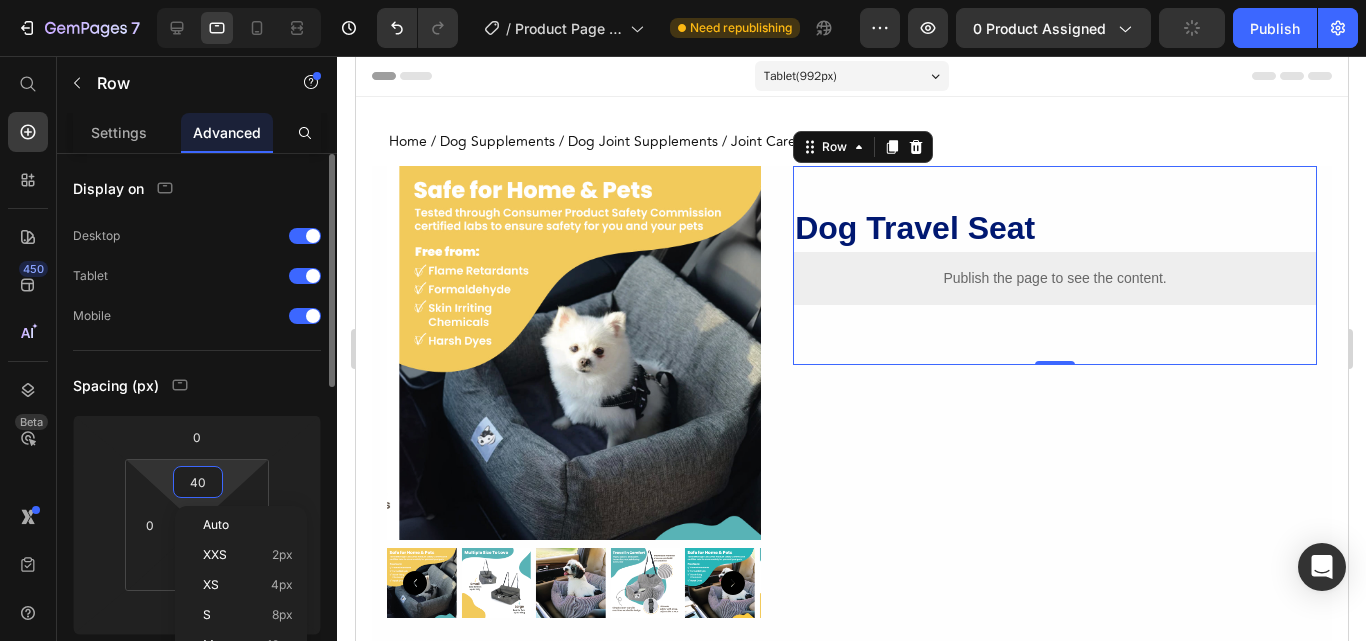 type on "0" 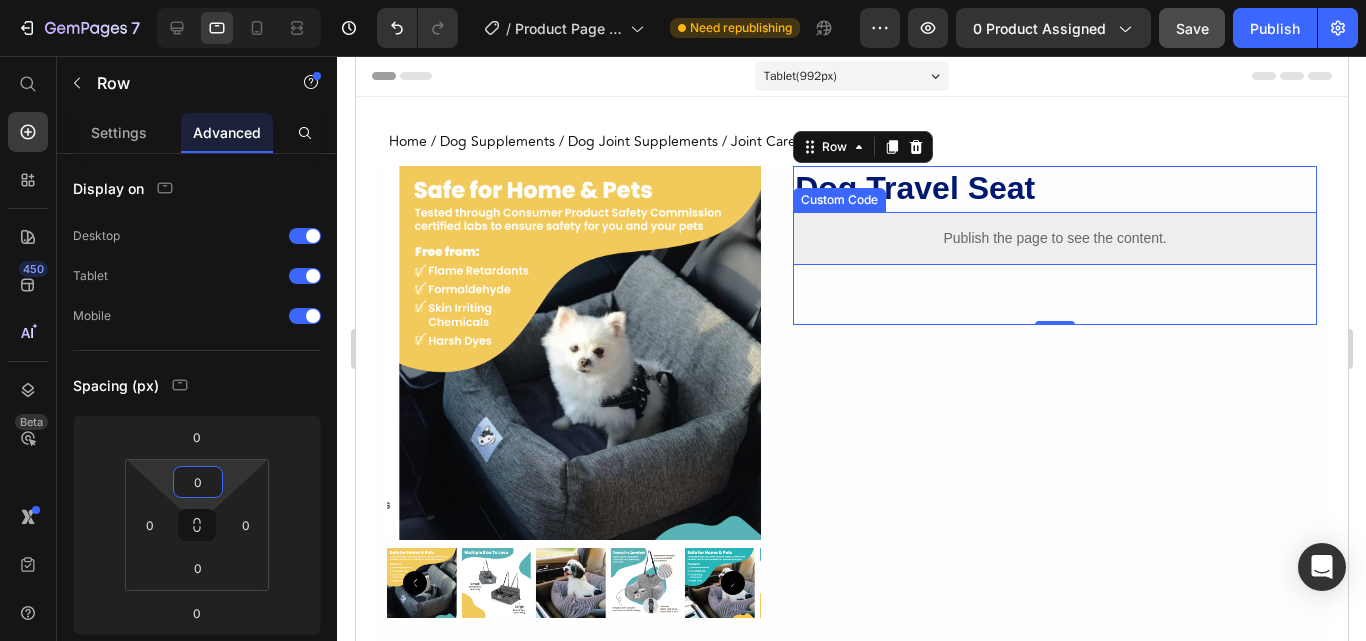 click on "Publish the page to see the content." at bounding box center [1054, 238] 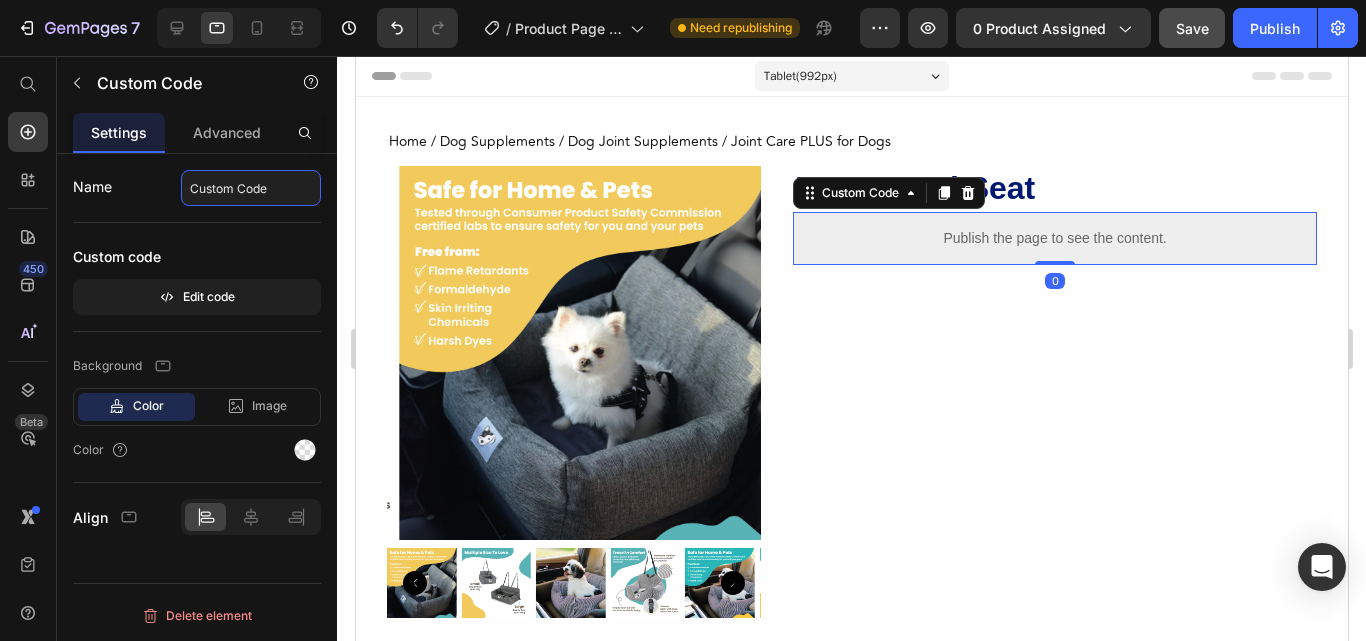 click on "Custom Code" 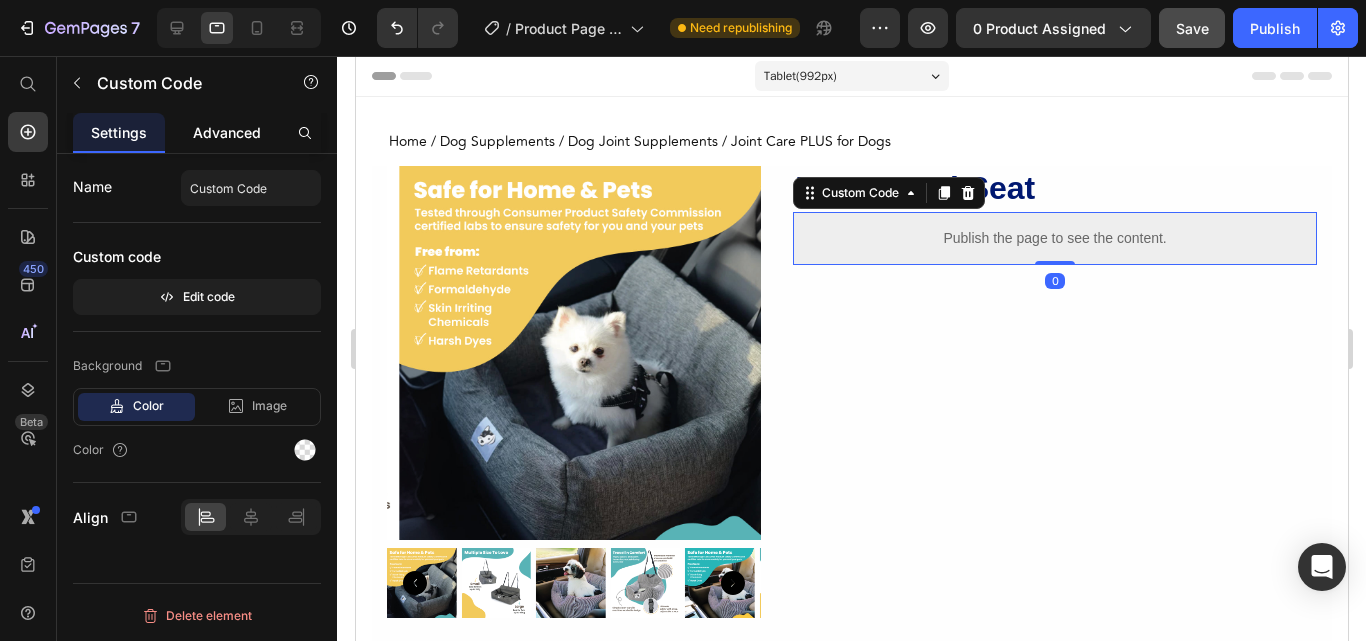click on "Advanced" at bounding box center (227, 132) 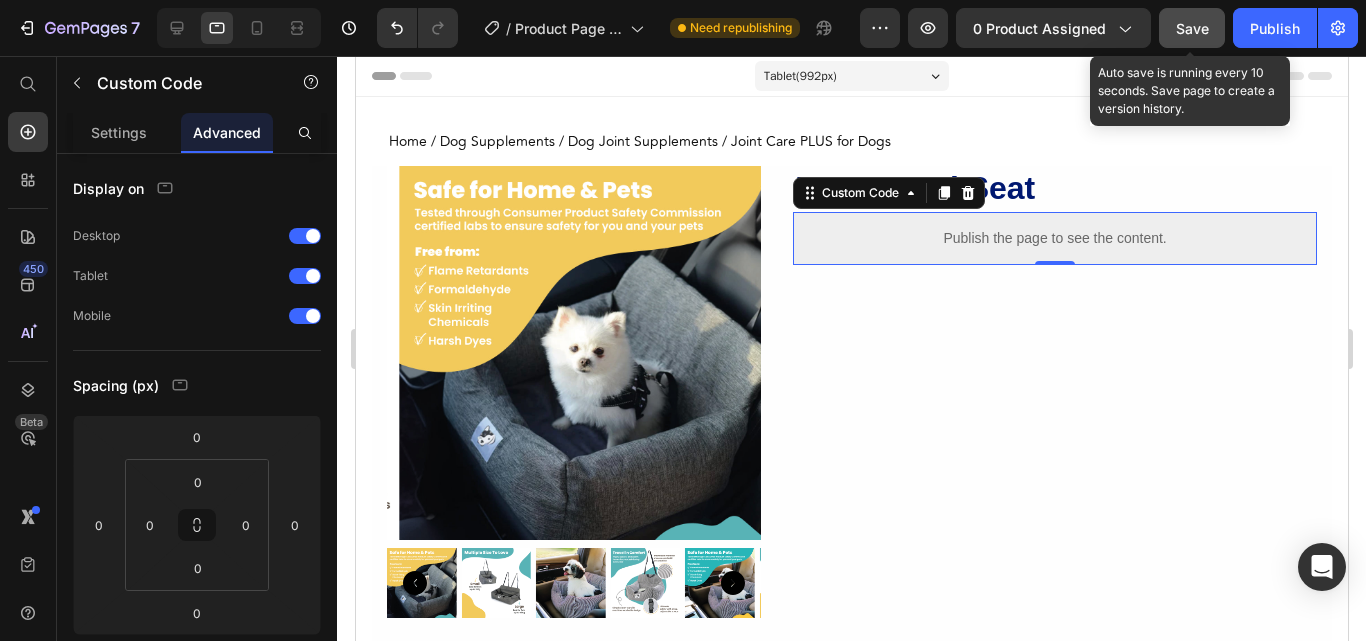 click on "Save" at bounding box center [1192, 28] 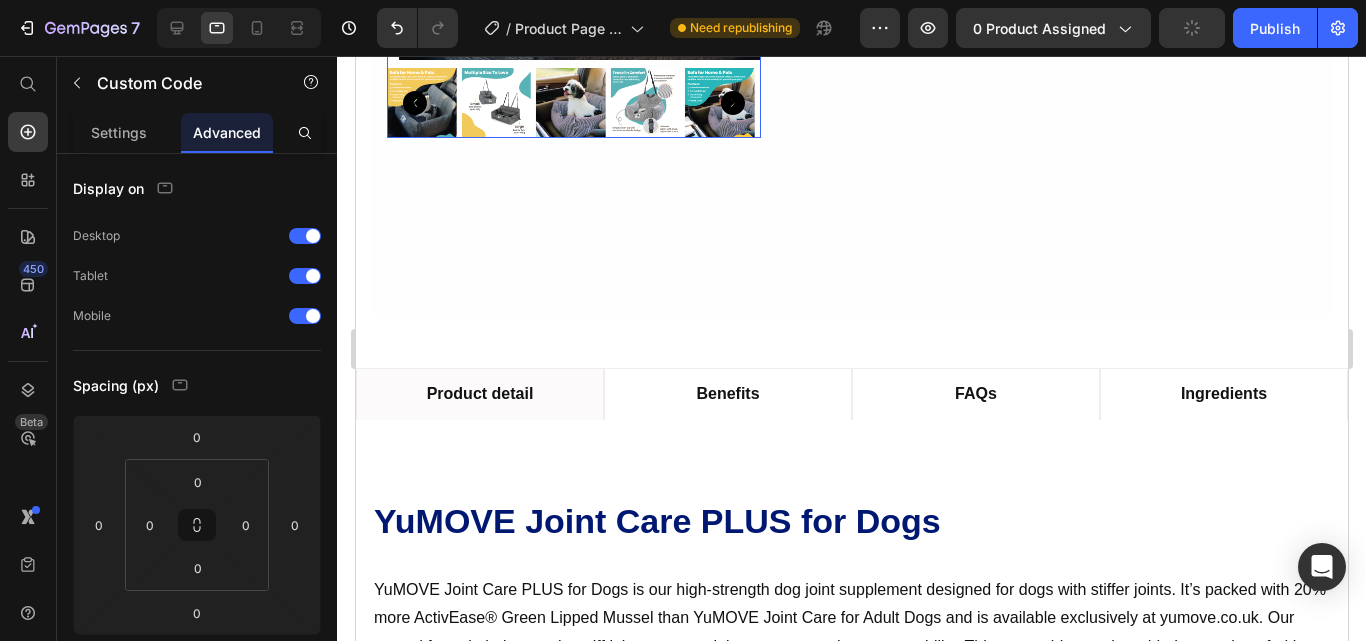 scroll, scrollTop: 0, scrollLeft: 0, axis: both 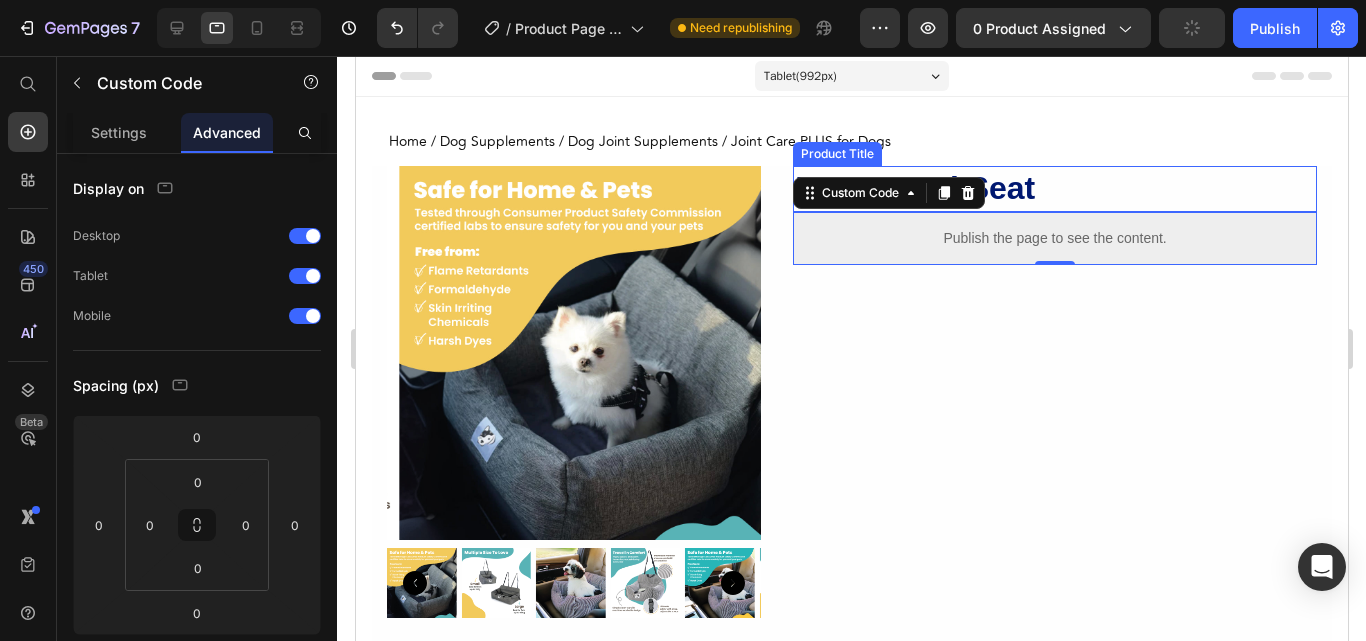 click on "Dog Travel Seat" at bounding box center [1054, 189] 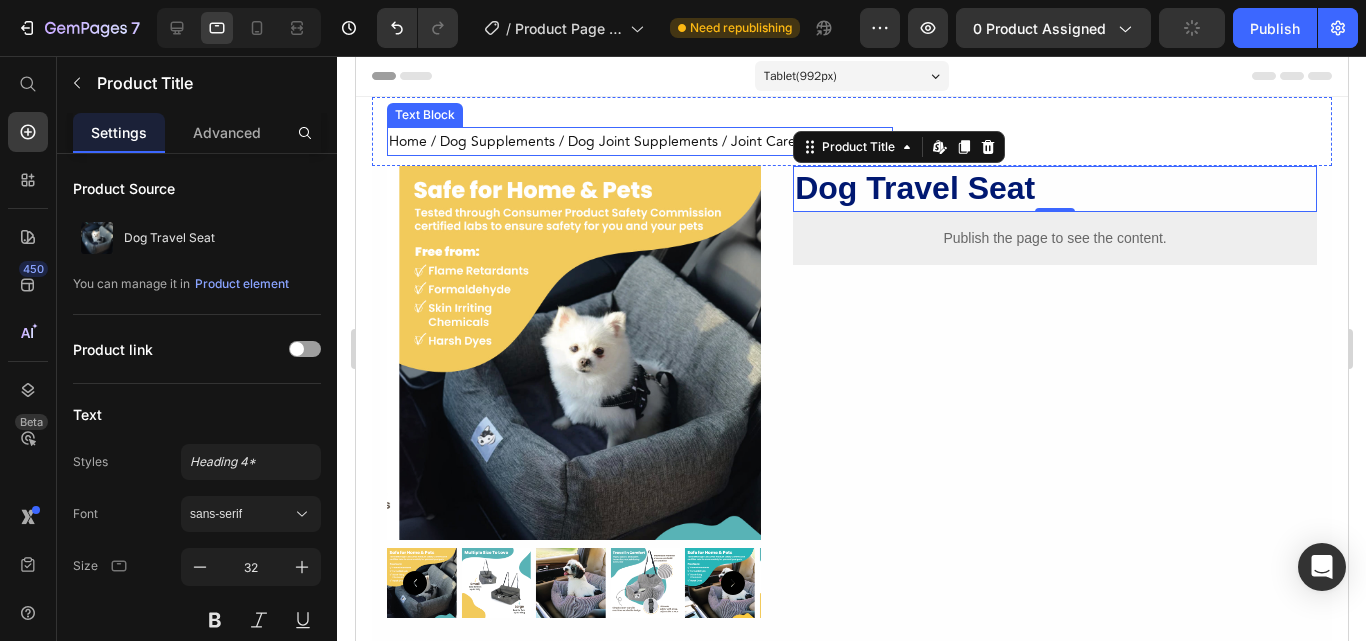 click on "Home / Dog Supplements / Dog Joint Supplements / Joint Care PLUS for Dogs" at bounding box center (639, 141) 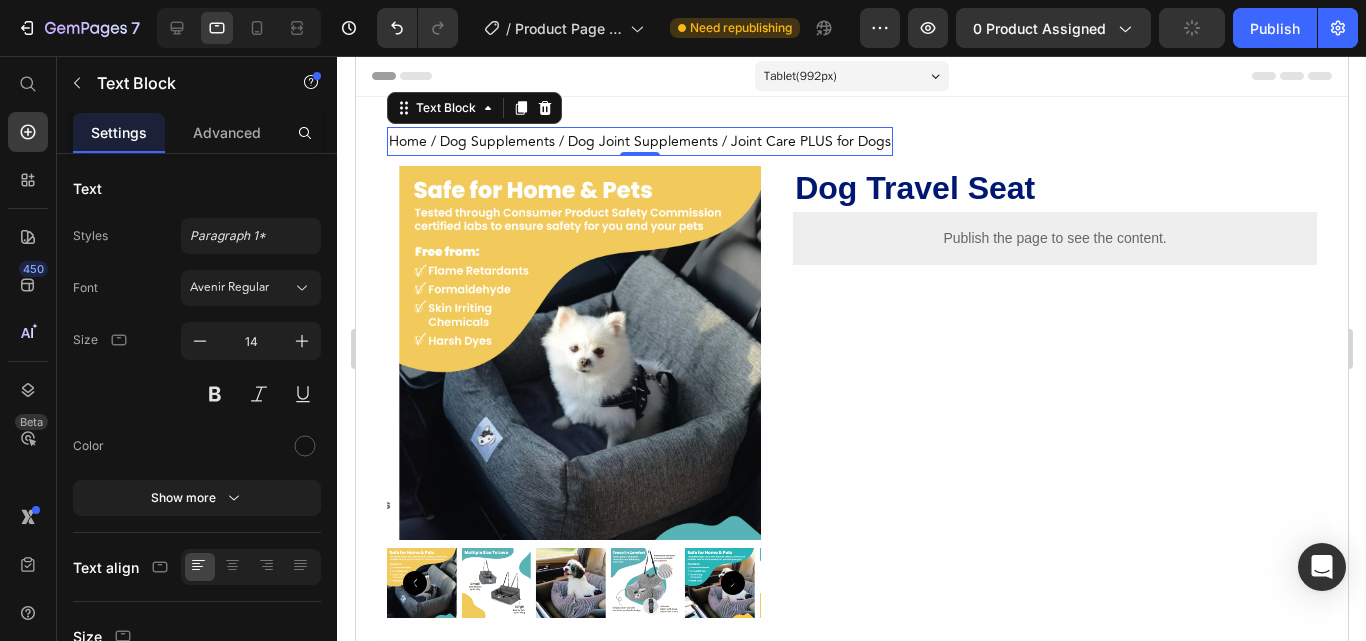 click on "Home / Dog Supplements / Dog Joint Supplements / Joint Care PLUS for Dogs" at bounding box center [639, 141] 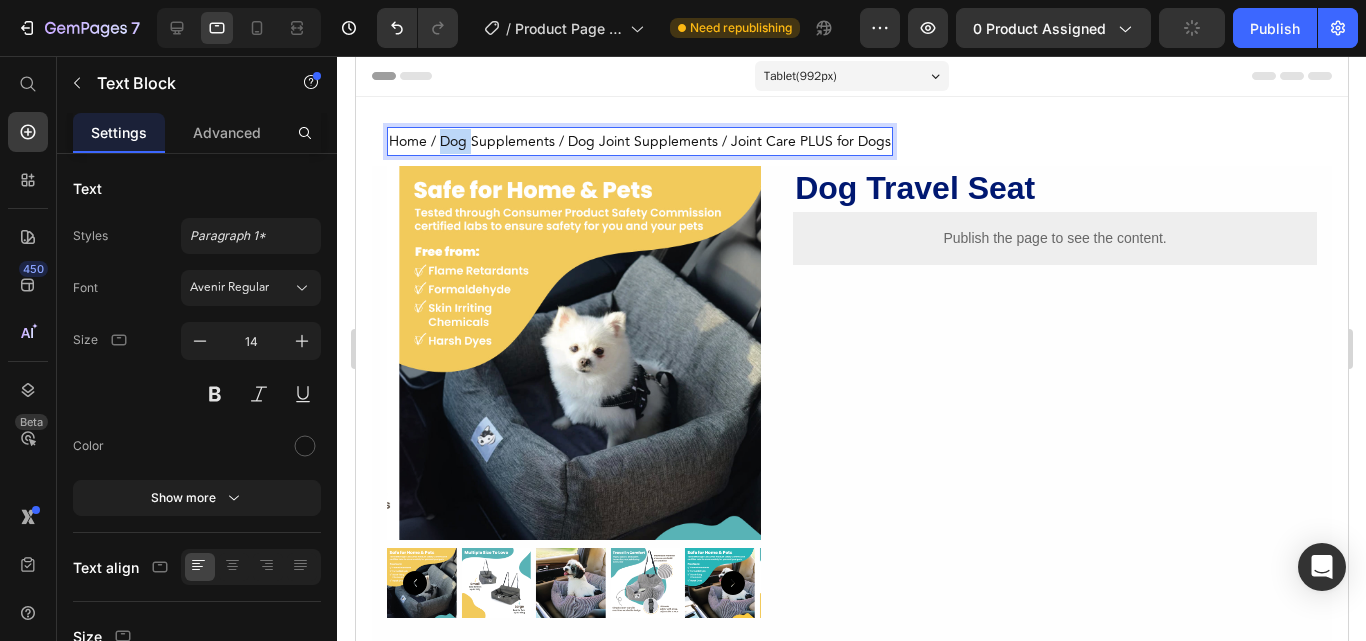 click on "Home / Dog Supplements / Dog Joint Supplements / Joint Care PLUS for Dogs" at bounding box center [639, 141] 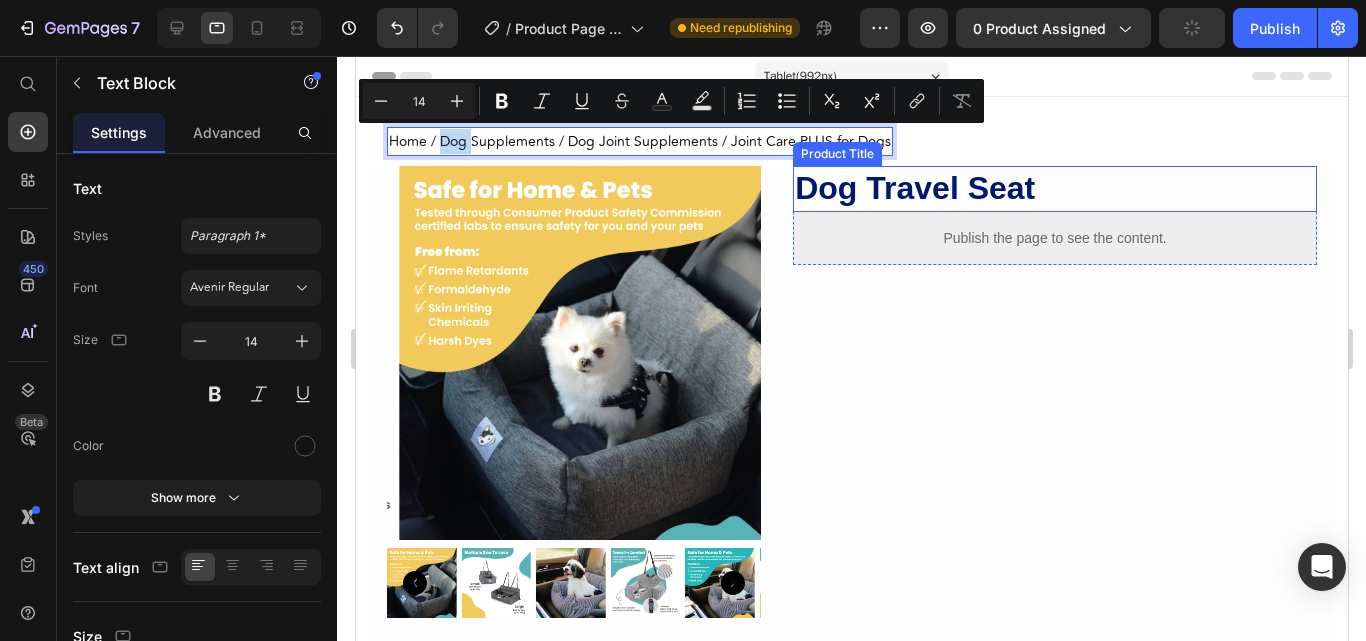 click on "Dog Travel Seat" at bounding box center (1054, 189) 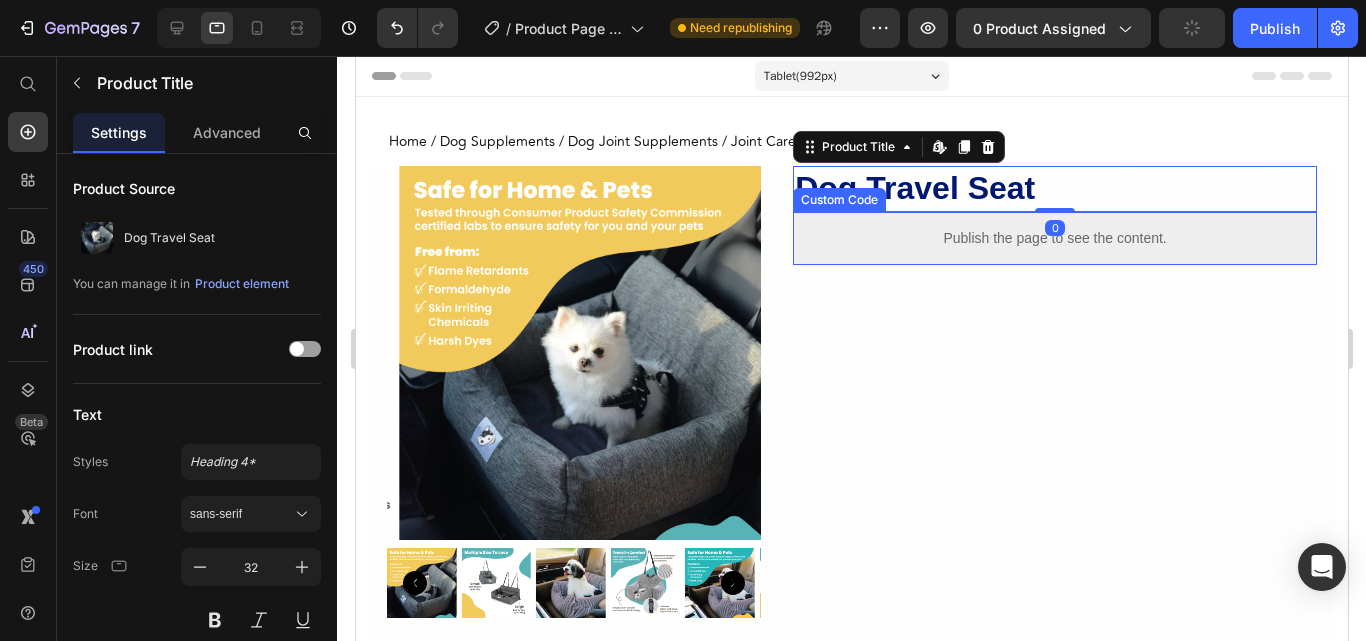 click on "Custom Code" at bounding box center [838, 200] 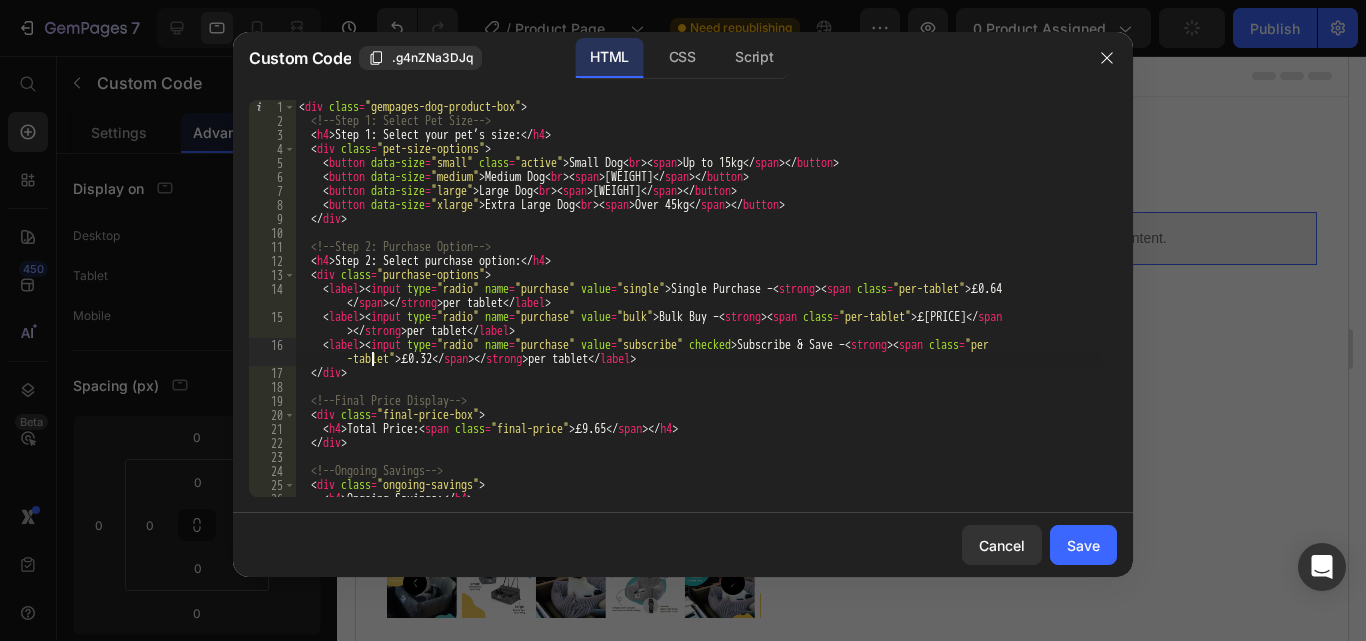 click on "div class="gempages-dog-product-box"
h4 Step 1: Select your pet’s size: /h4
div class="pet-size-options"
button data-size = "small" class = "active" Small Dog br span Up to 15kg /span /button
button data-size = "medium" Medium Dog br span 16–30kg /span /button
button data-size = "large" Large Dog br span 31–45kg /span /button
button data-size = "xlarge" Extra Large Dog br span Over 45kg /span /button
/div
h4 Step 2: Select purchase option: /h4
div class="purchase-options"
label
input type = "radio" name = "purchase" value = "single"
Single Purchase –
strong
span class = "per-tablet" £0.64          /span
/strong
per tablet
/label
label
input type = "radio" name = "purchase" value = "bulk"" at bounding box center [698, 312] 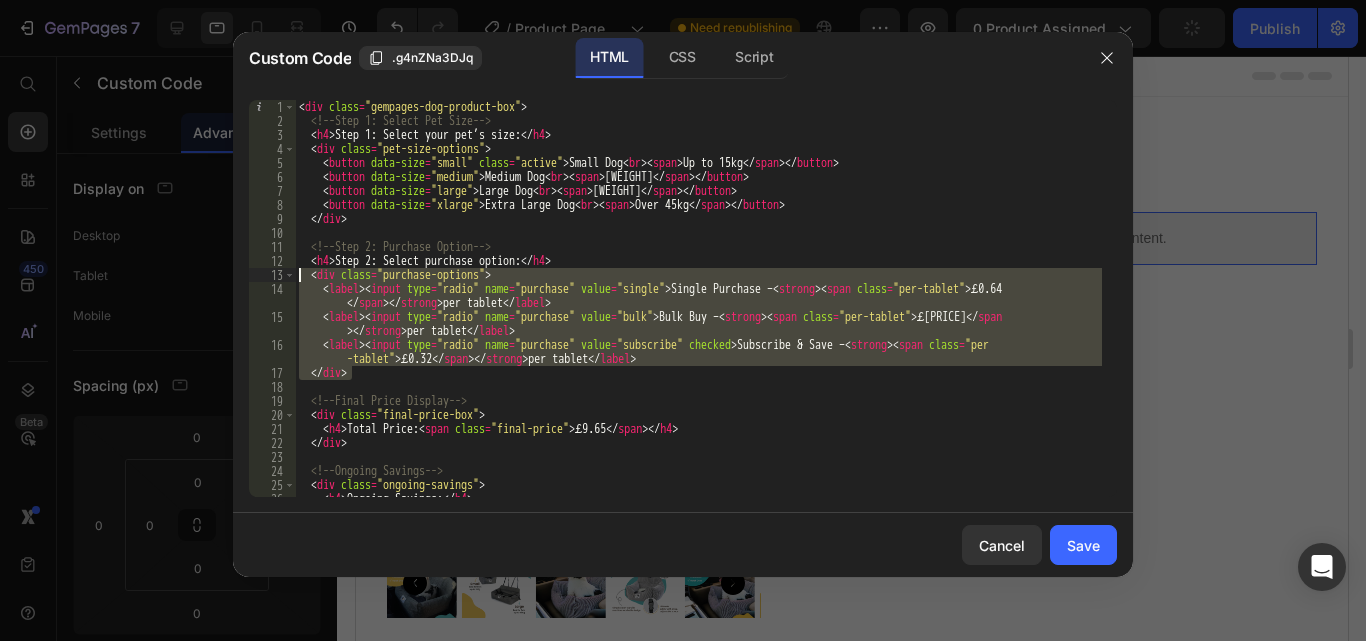 drag, startPoint x: 352, startPoint y: 373, endPoint x: 266, endPoint y: 277, distance: 128.88754 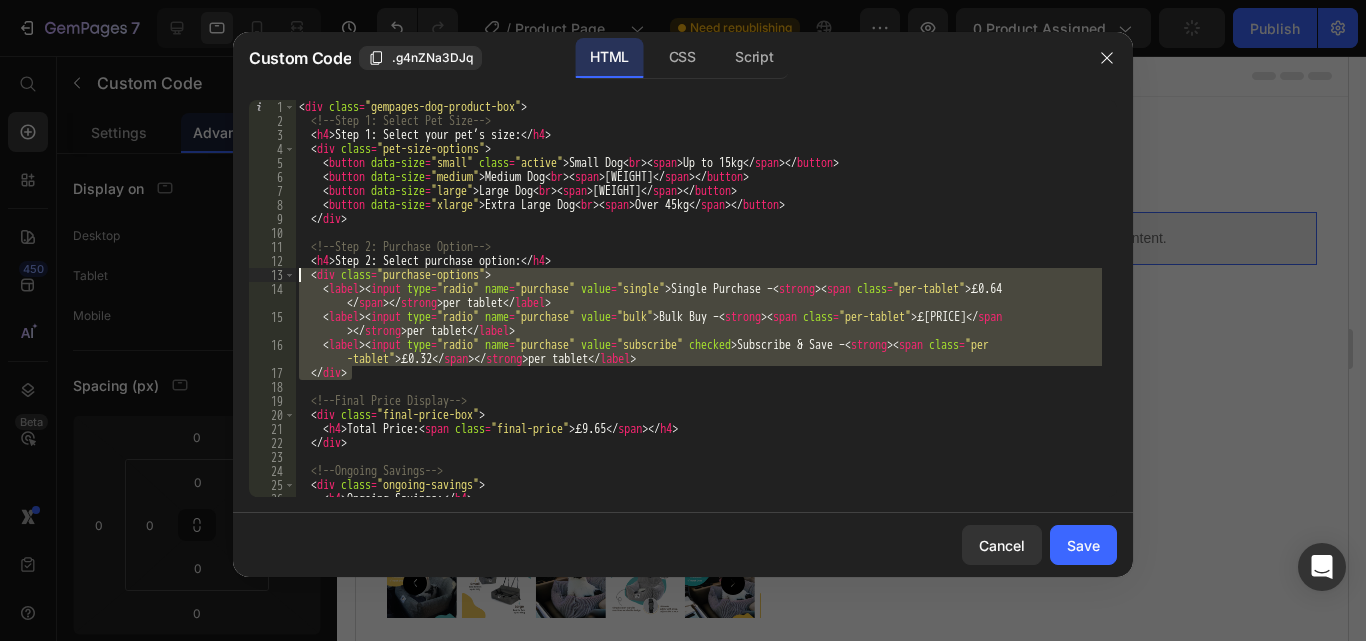 click on "label input[type="radio" name="purchase" value="single"] Single Purchase – strong span[class="per-tablet"] £0.64 /span /strong per tablet /label" at bounding box center (683, 298) 